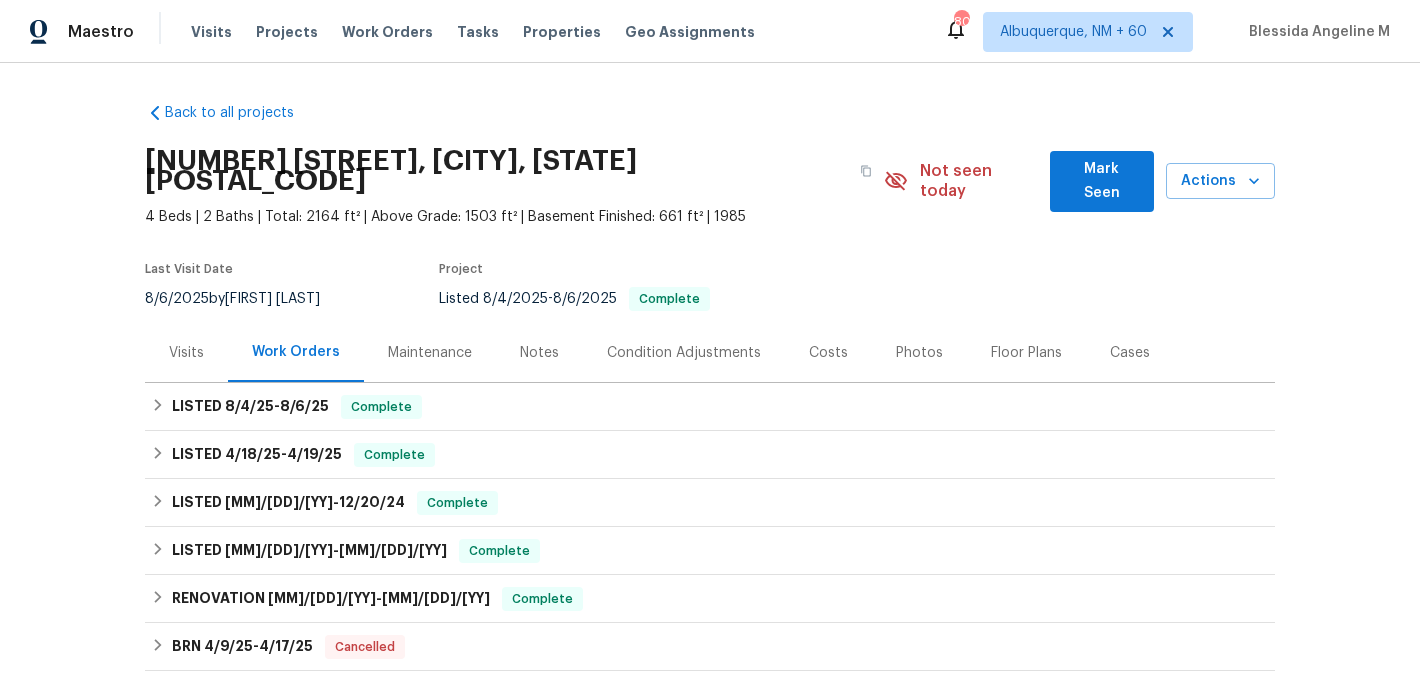 scroll, scrollTop: 0, scrollLeft: 0, axis: both 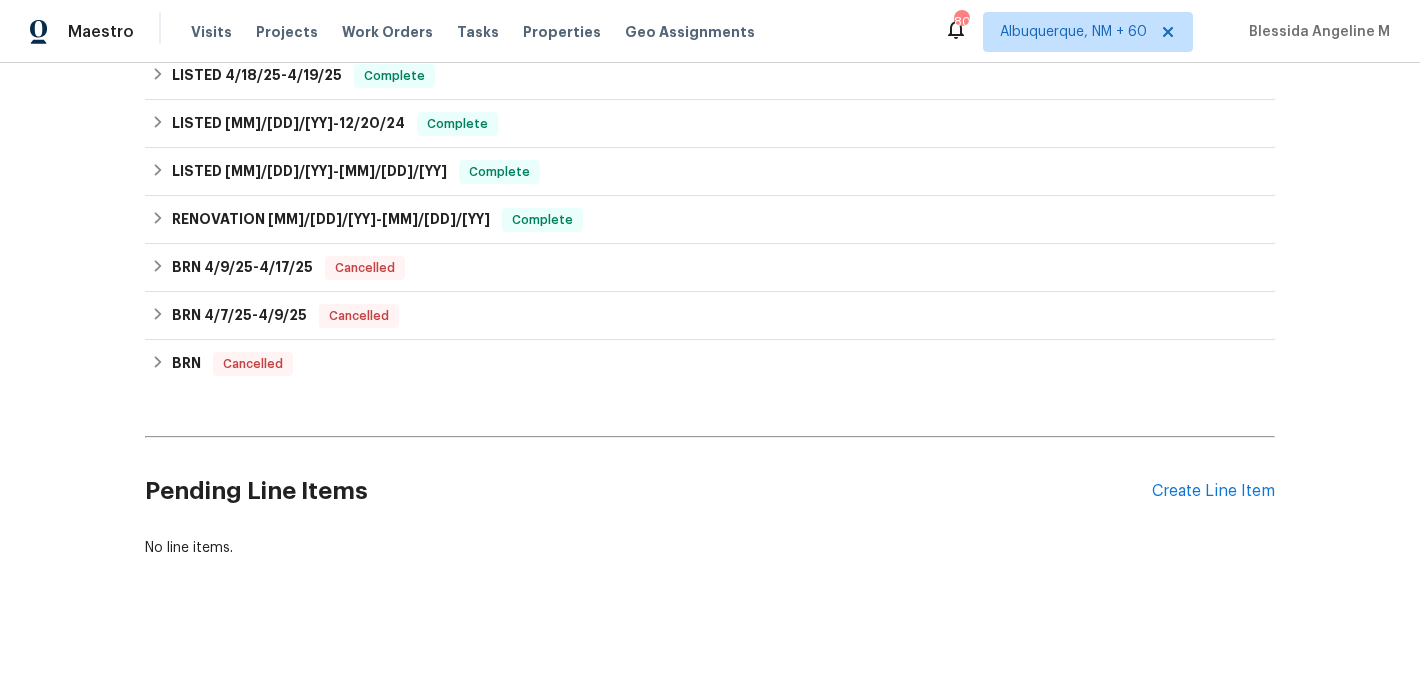 click on "Pending Line Items Create Line Item" at bounding box center (710, 491) 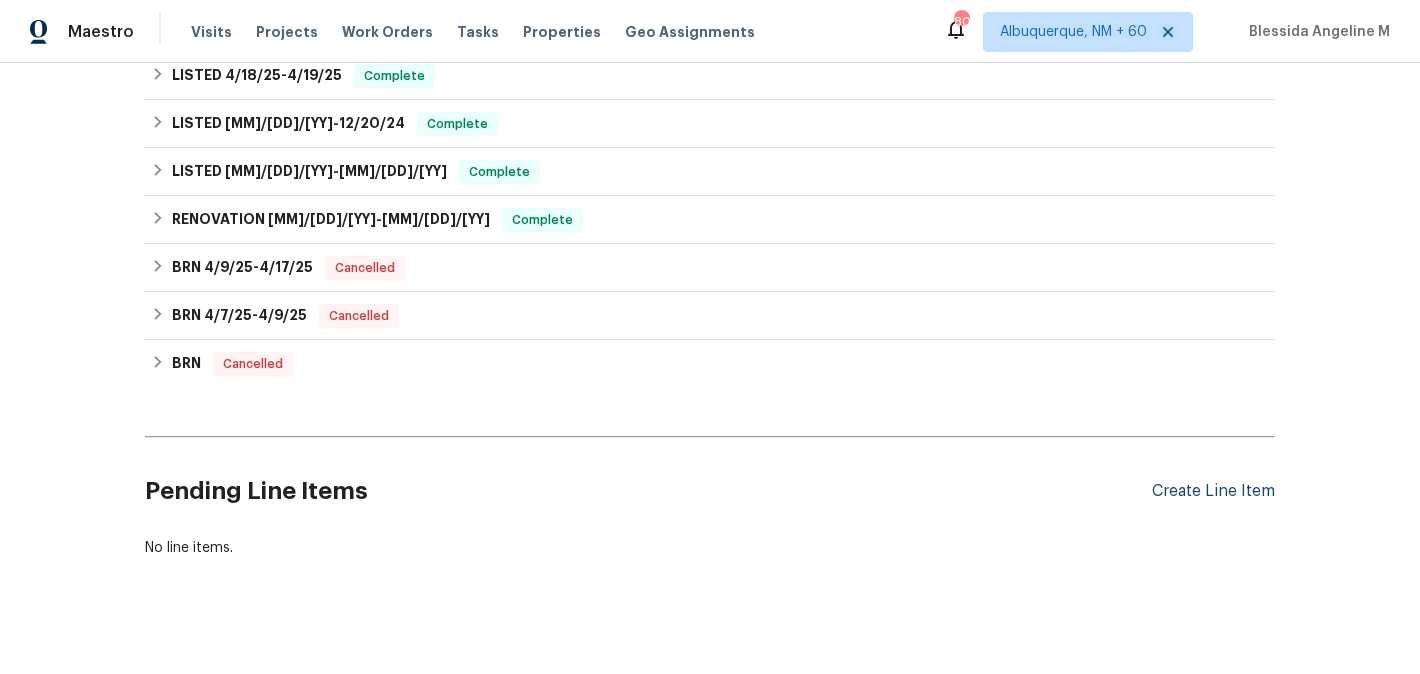 click on "Create Line Item" at bounding box center (1213, 491) 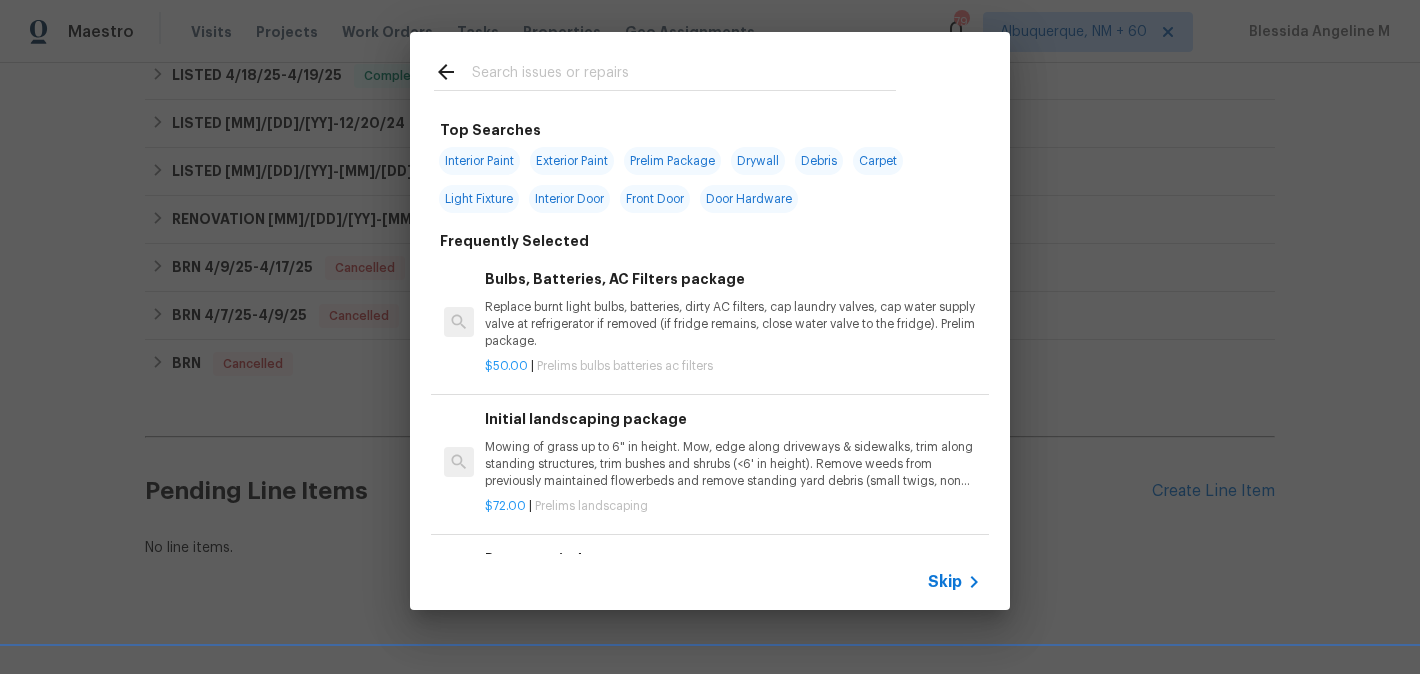 click at bounding box center [665, 71] 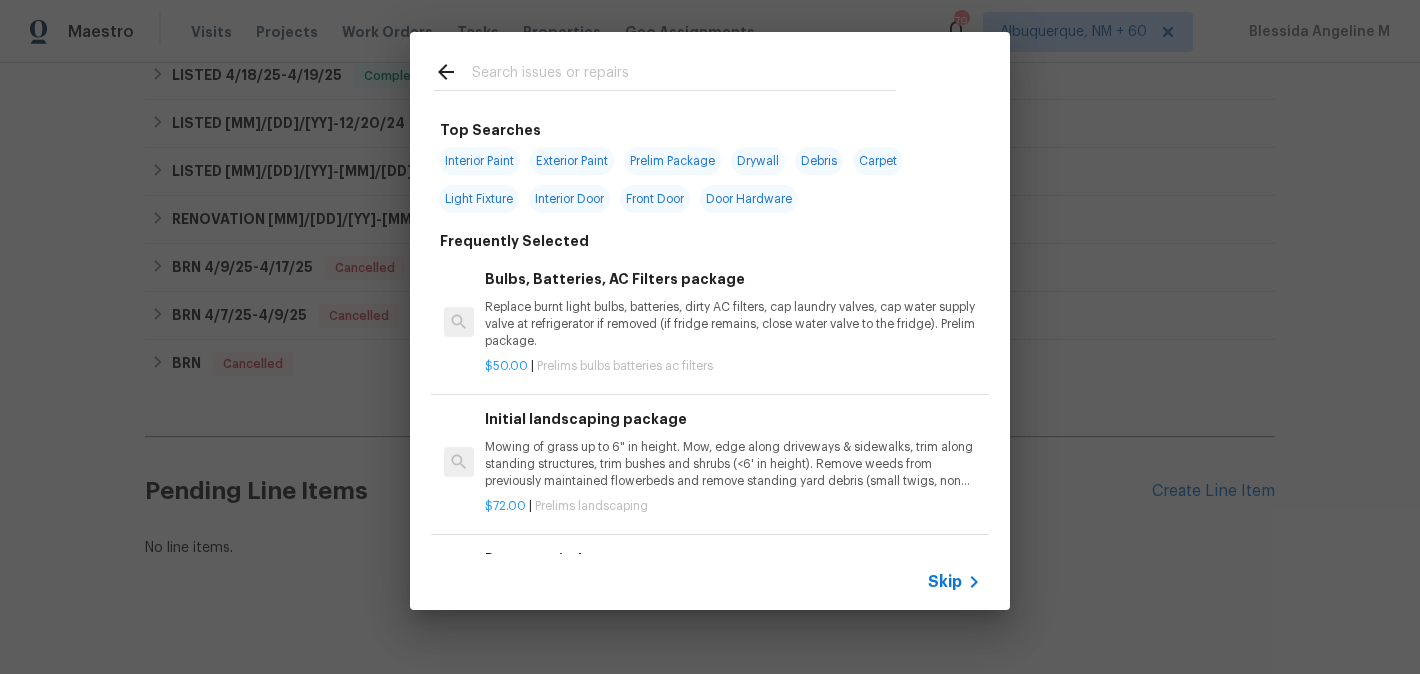 click at bounding box center [684, 75] 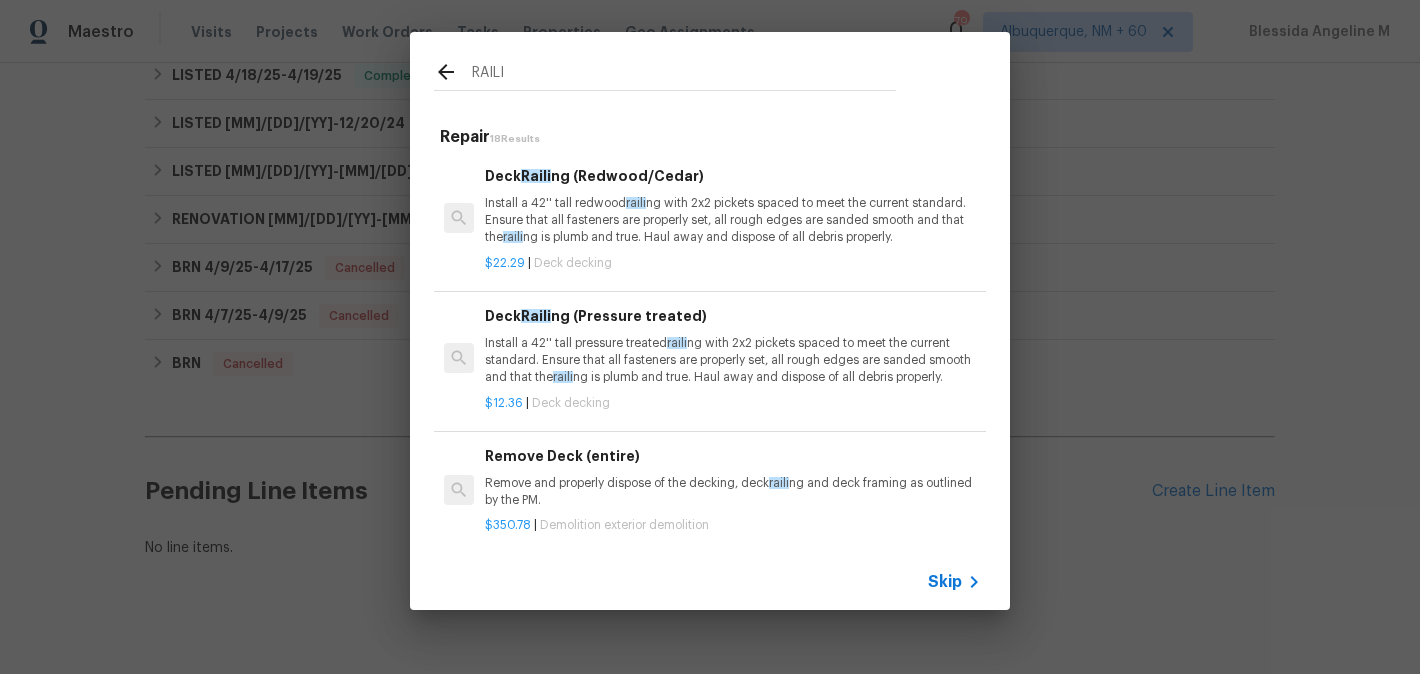 type on "RAILI" 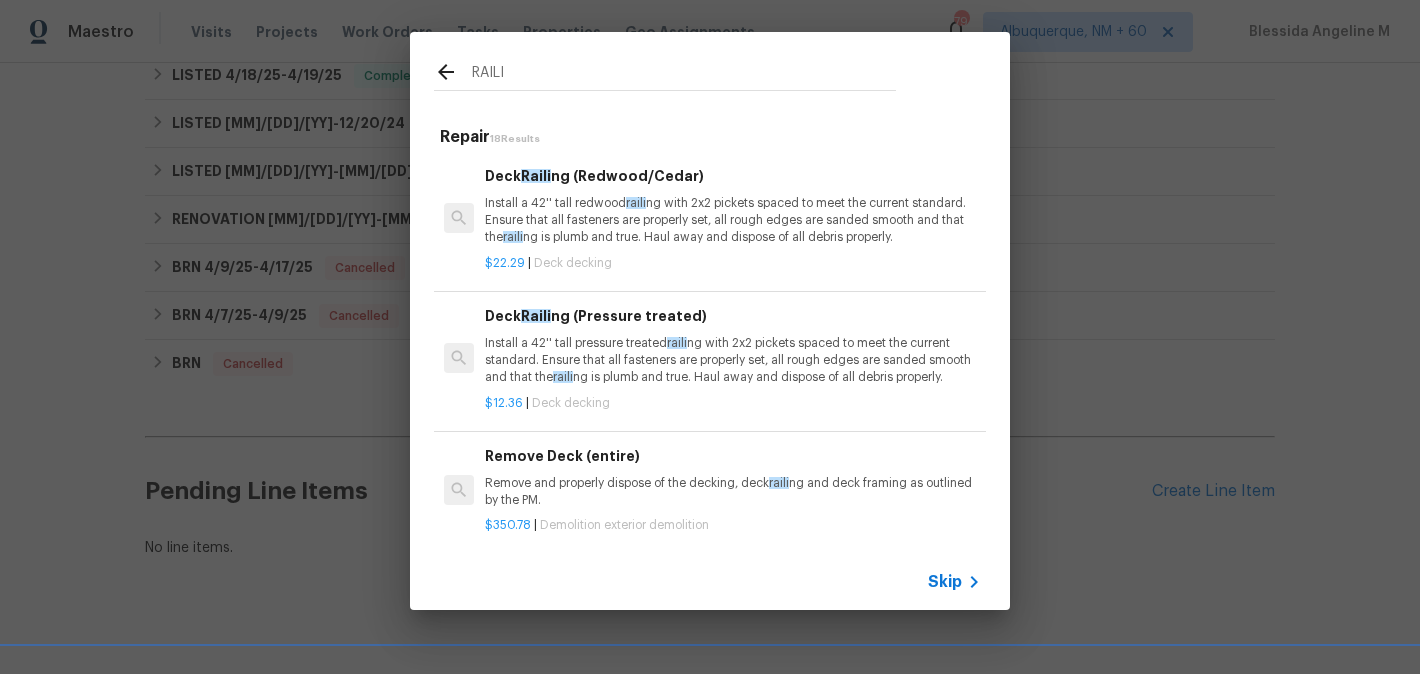 click on "Remove and properly dispose of the decking, deck raili ng and deck framing as outlined by the PM." at bounding box center (733, 492) 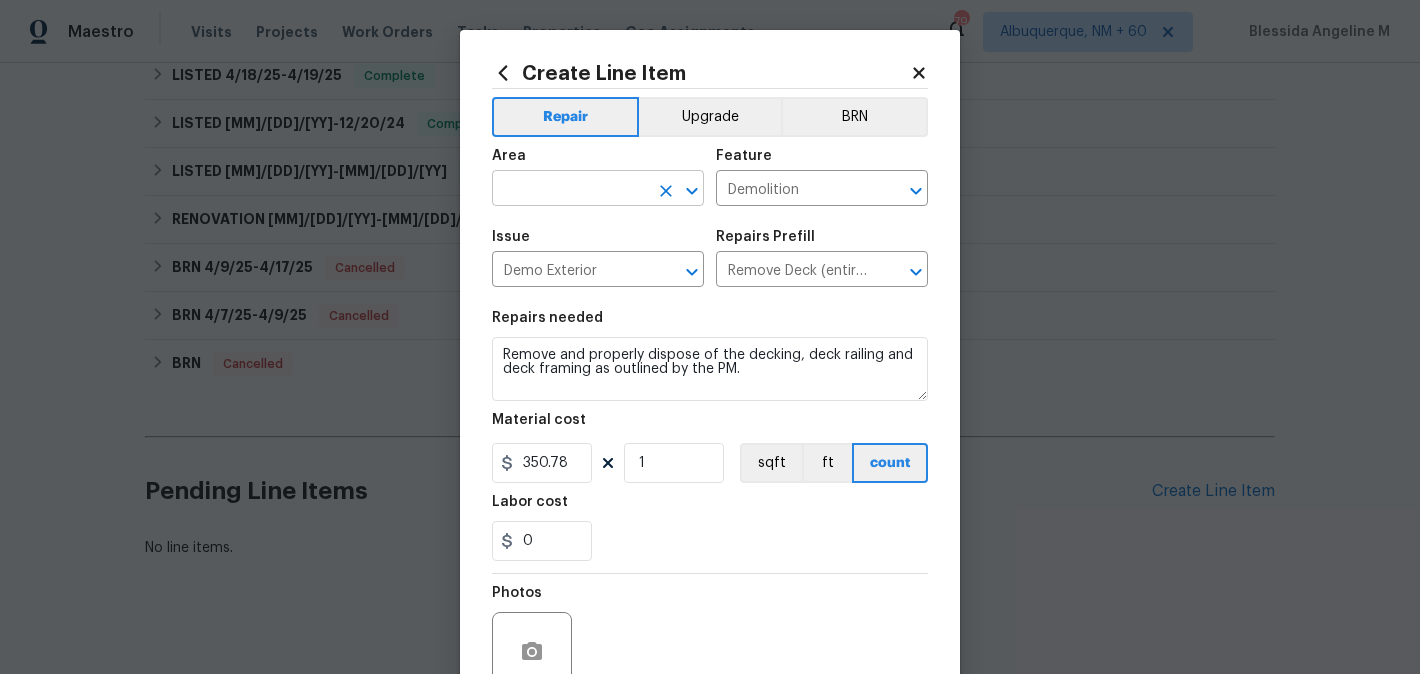 click at bounding box center (570, 190) 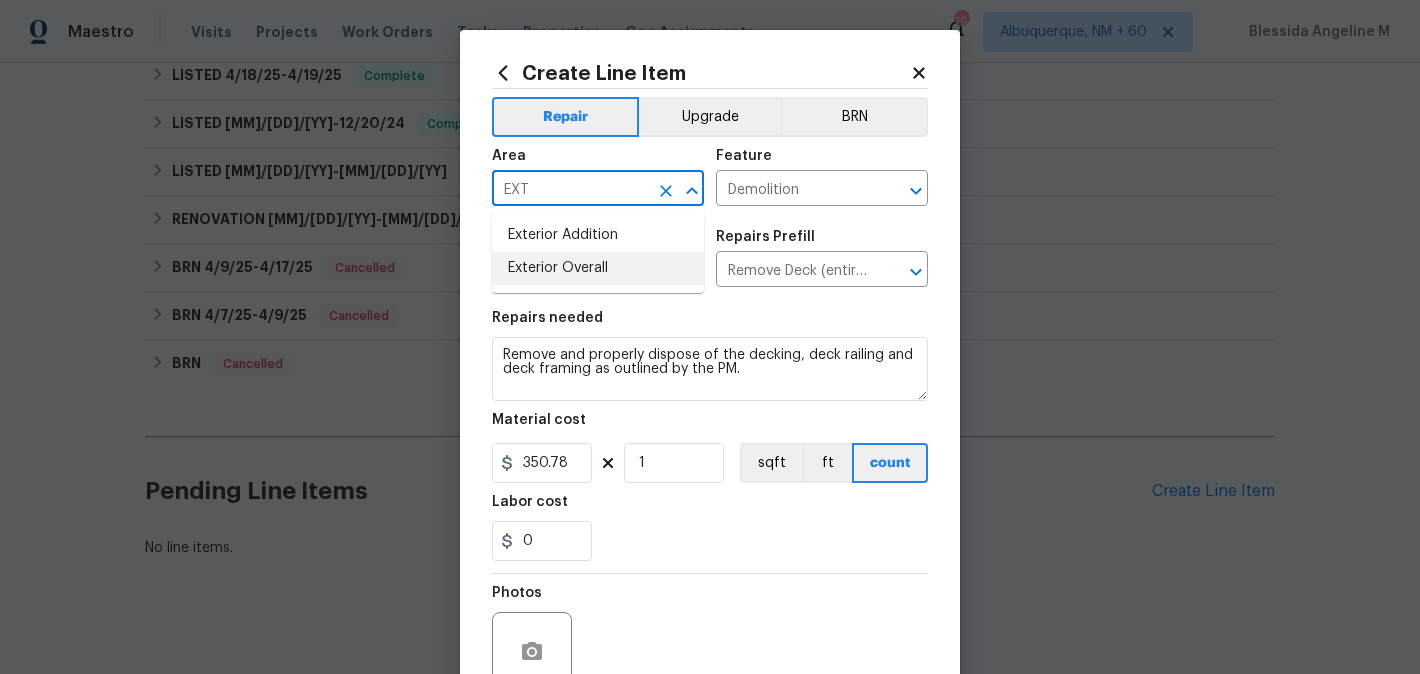 click on "Exterior Overall" at bounding box center (598, 268) 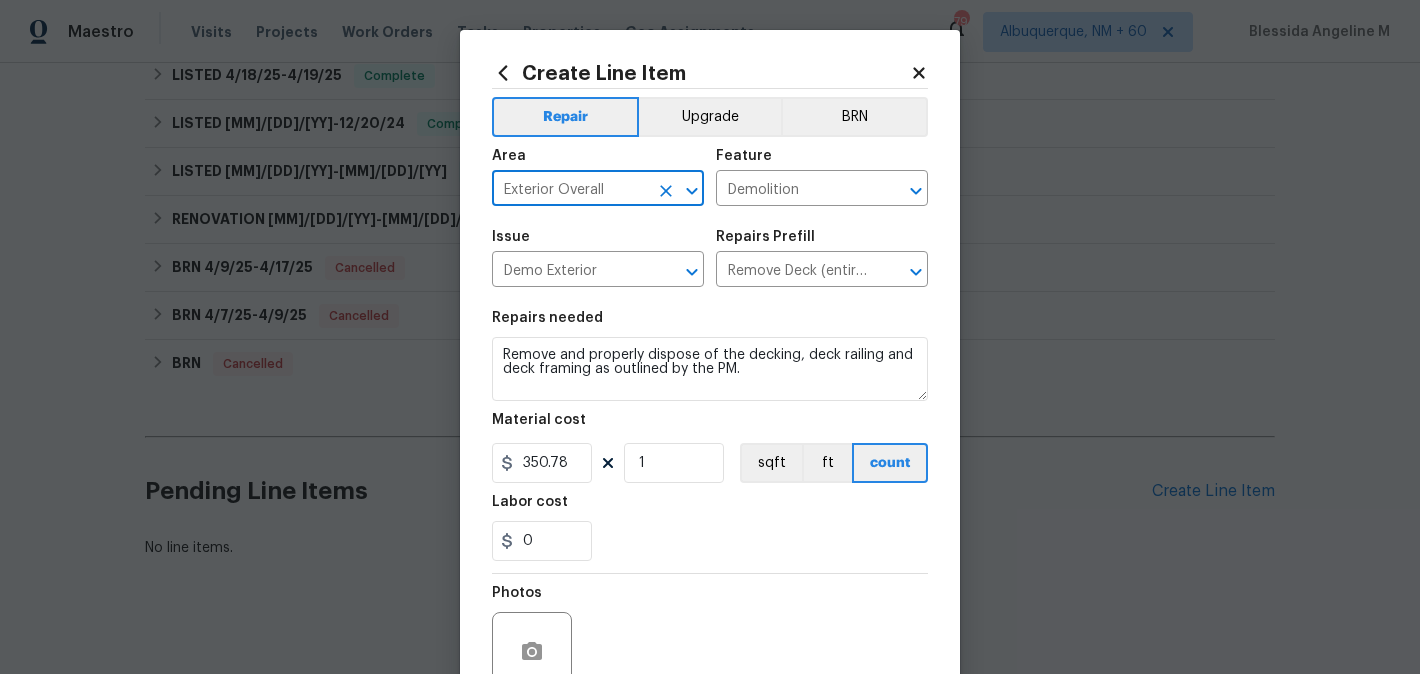 type on "Exterior Overall" 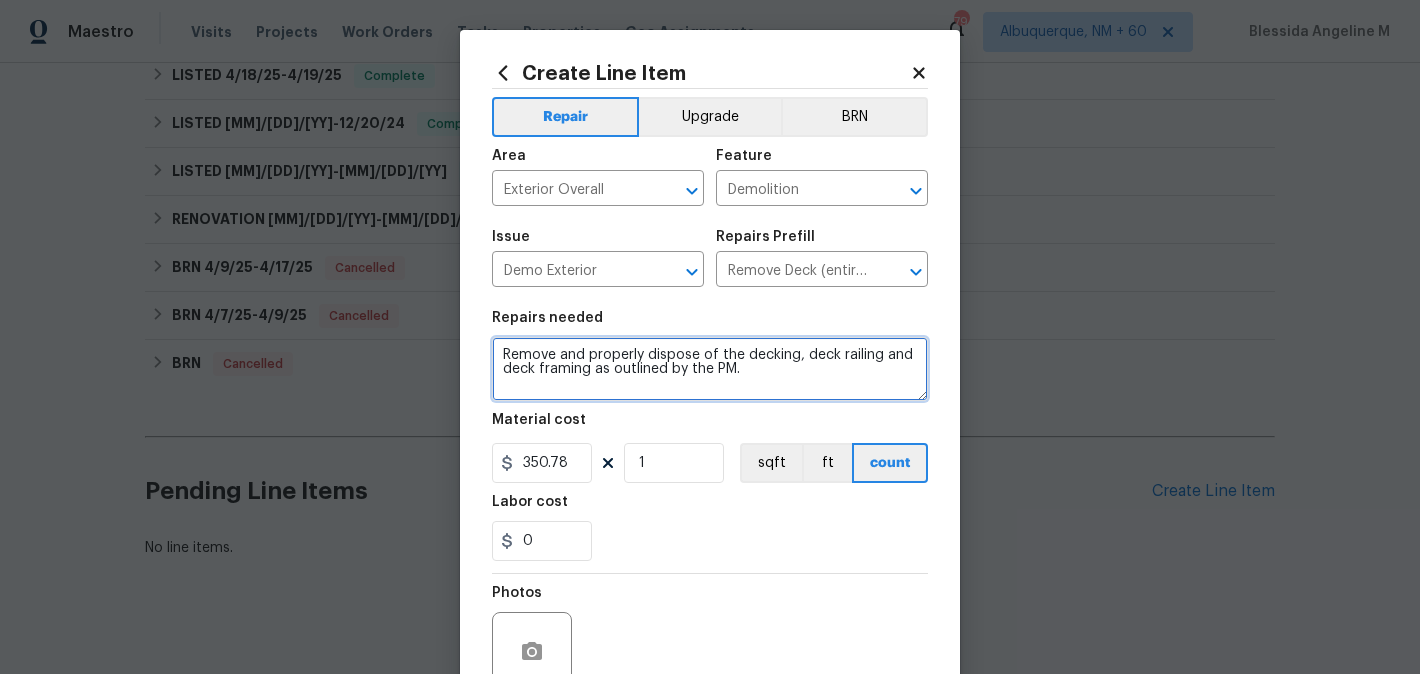 click on "Remove and properly dispose of the decking, deck railing and deck framing as outlined by the PM." at bounding box center (710, 369) 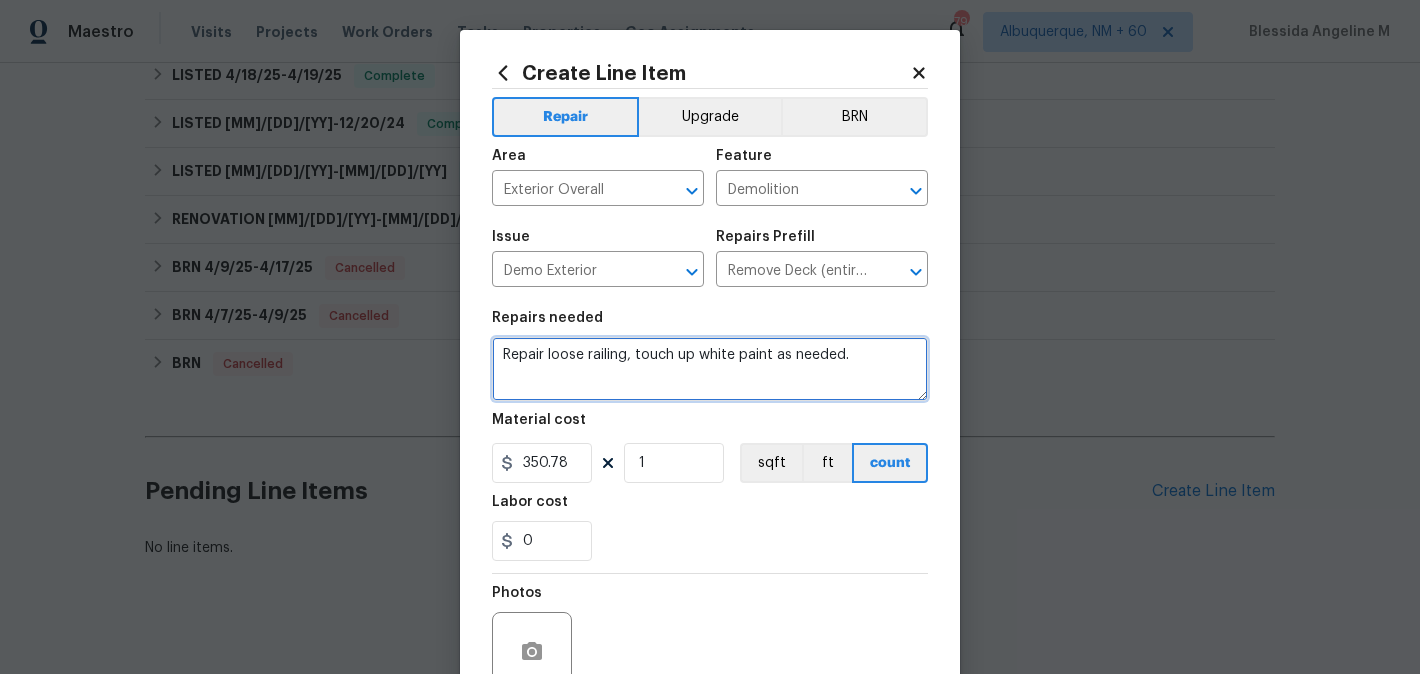 click on "railing and" at bounding box center (0, 0) 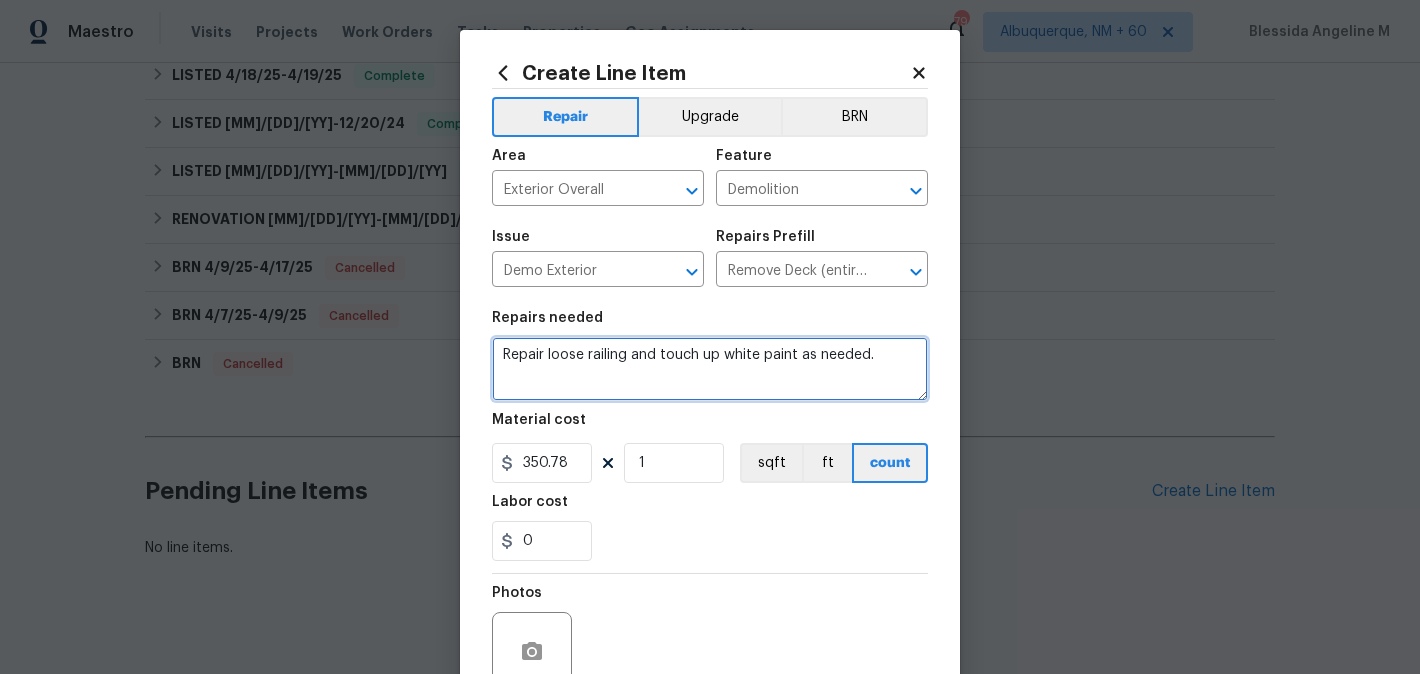 type on "Repair loose railing and touch up white paint as needed." 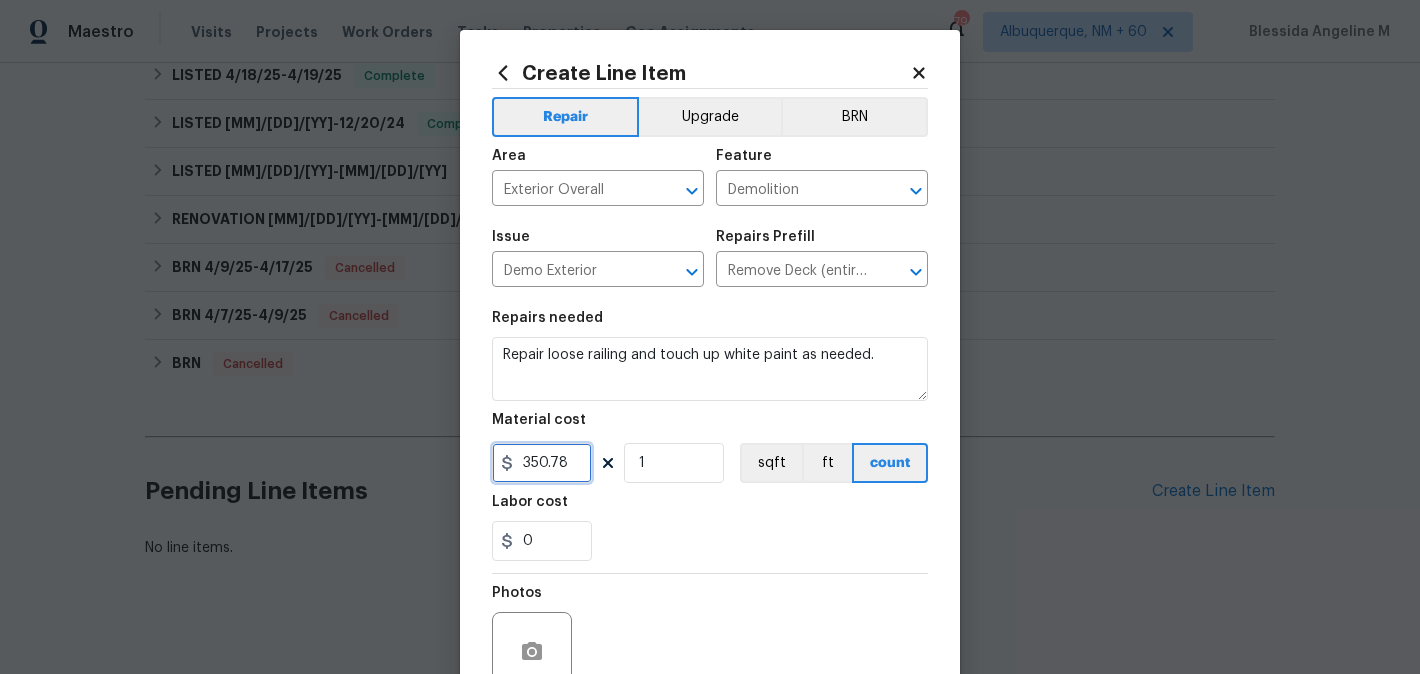 click on "350.78" at bounding box center (542, 463) 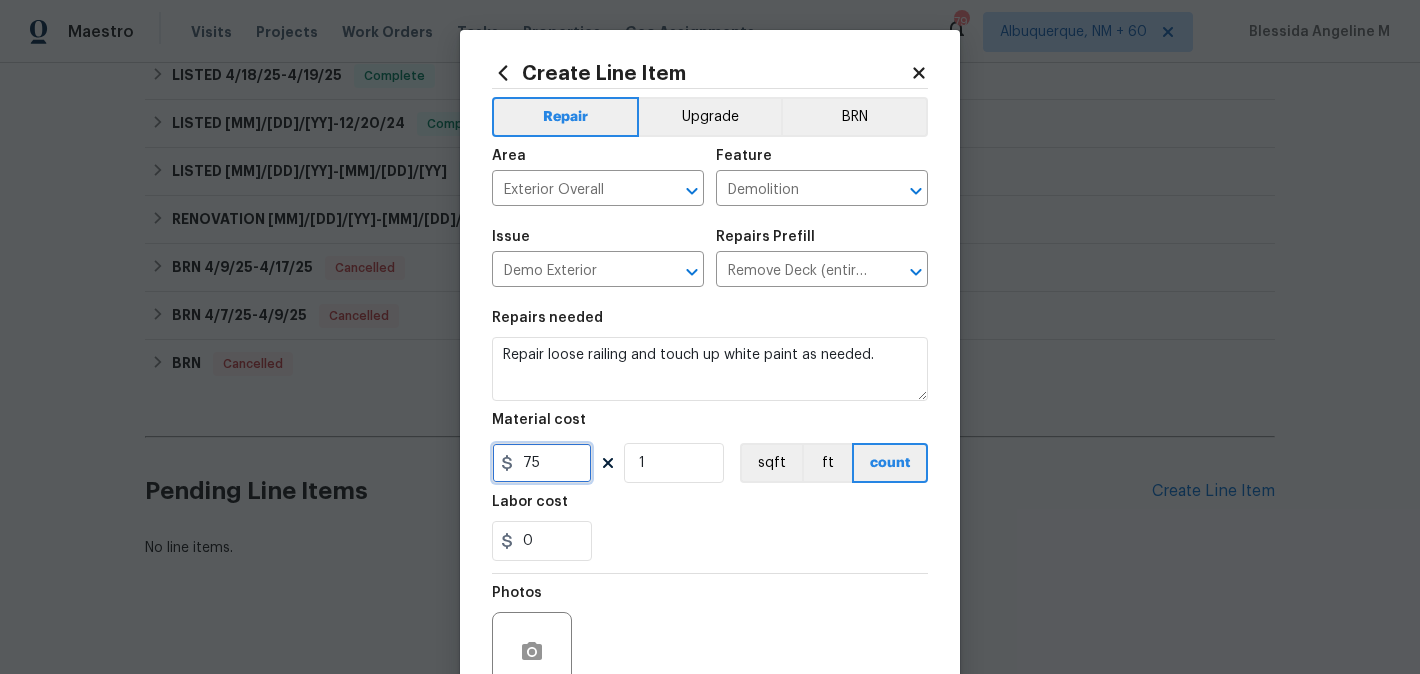 scroll, scrollTop: 188, scrollLeft: 0, axis: vertical 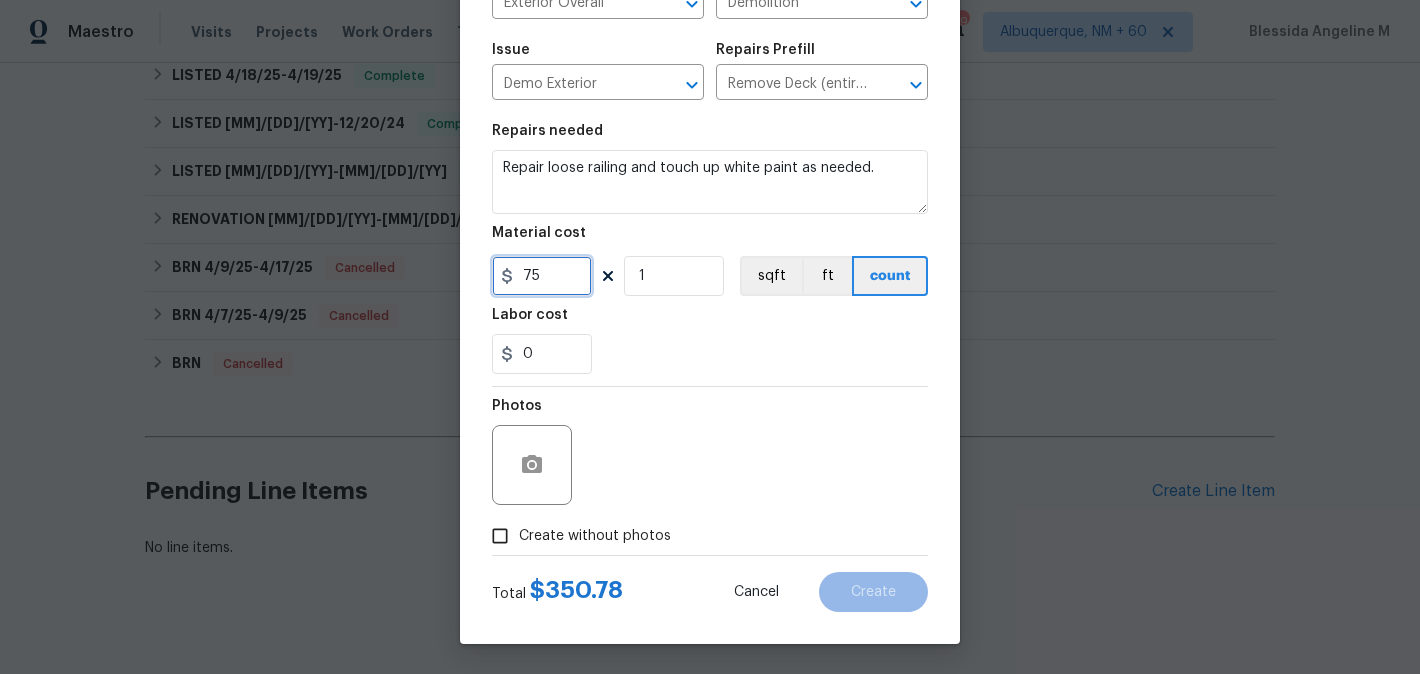 type on "75" 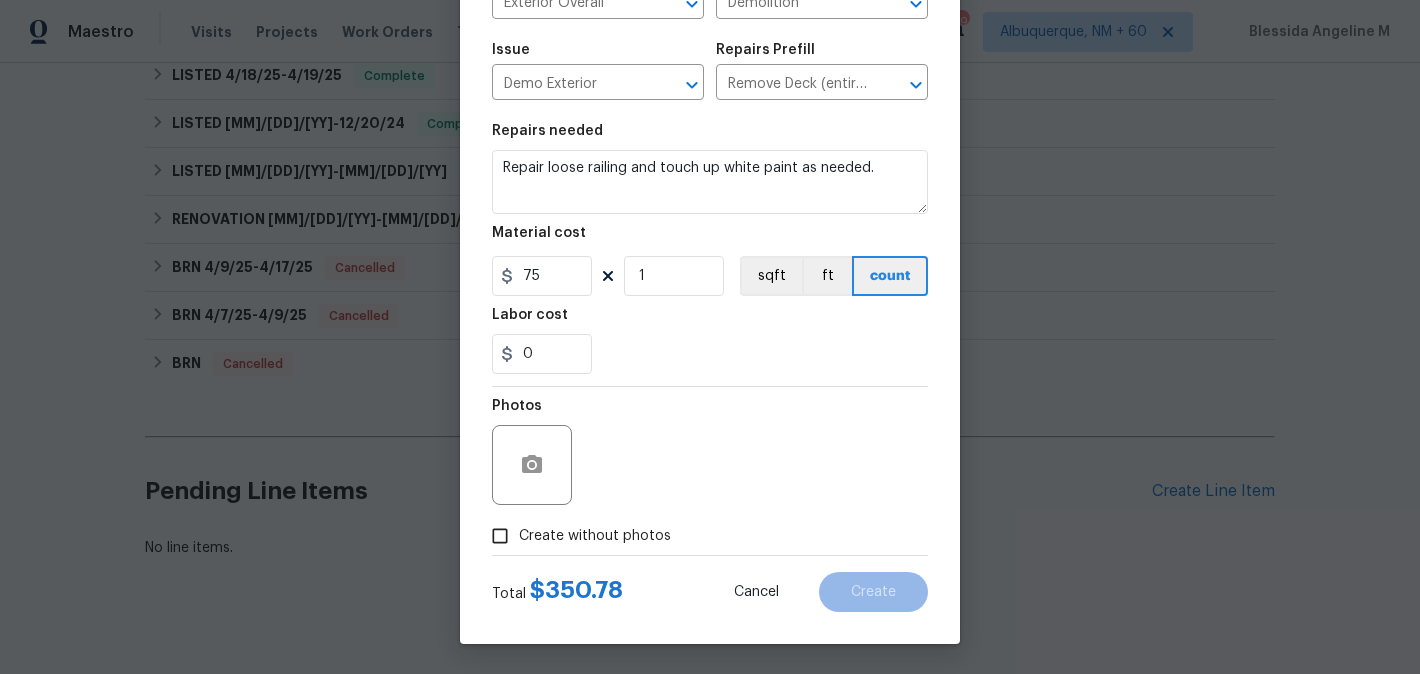 click at bounding box center (532, 465) 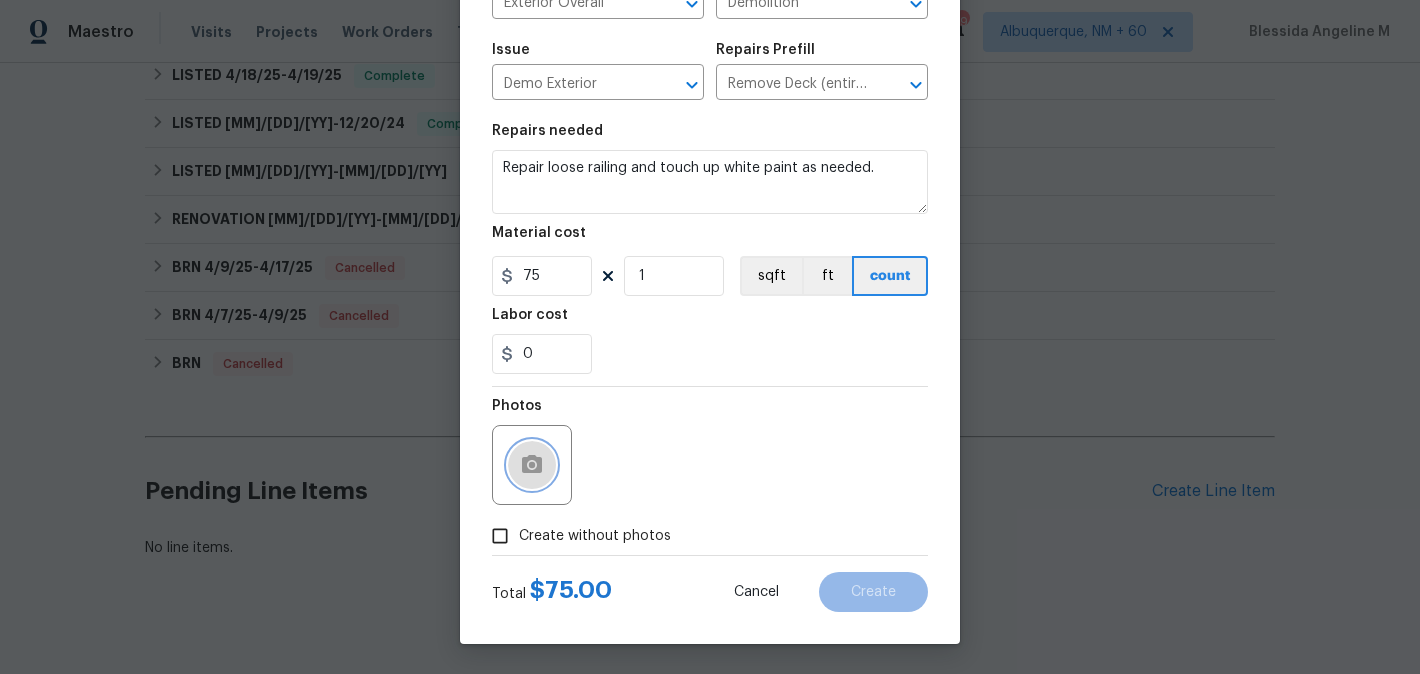 click 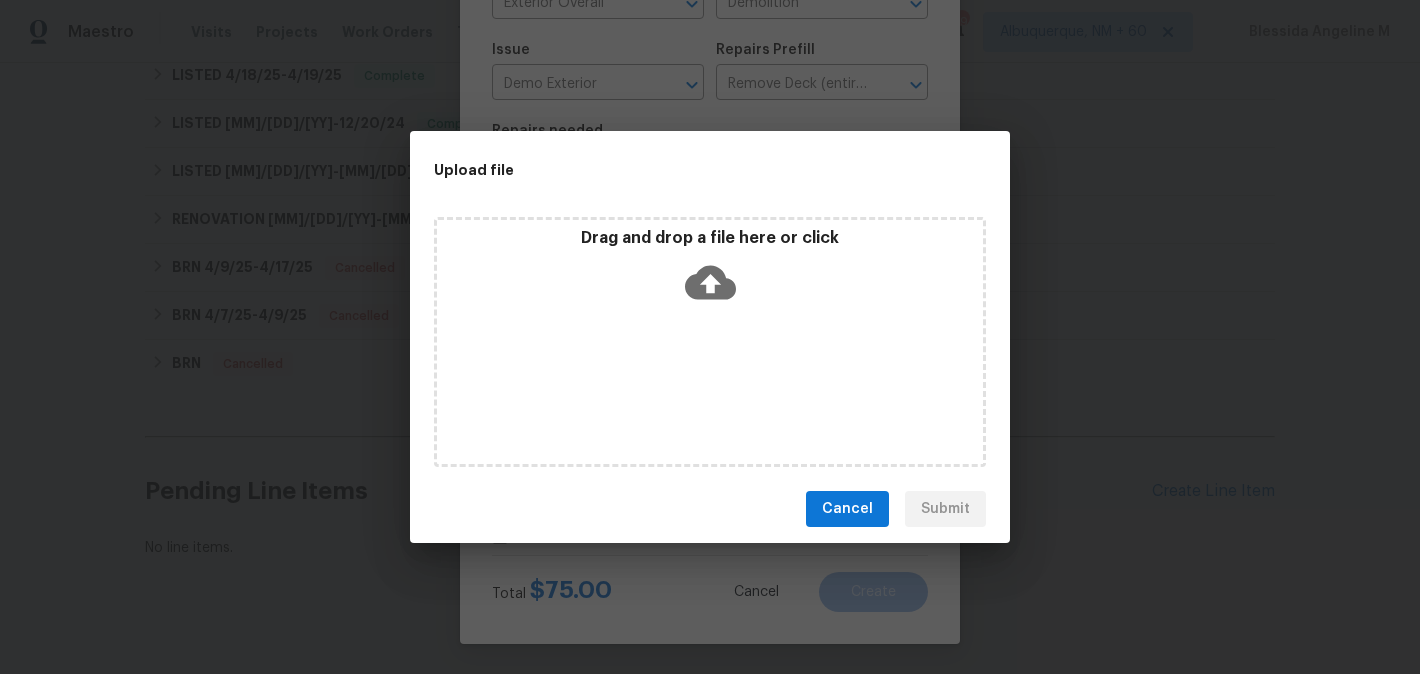 click 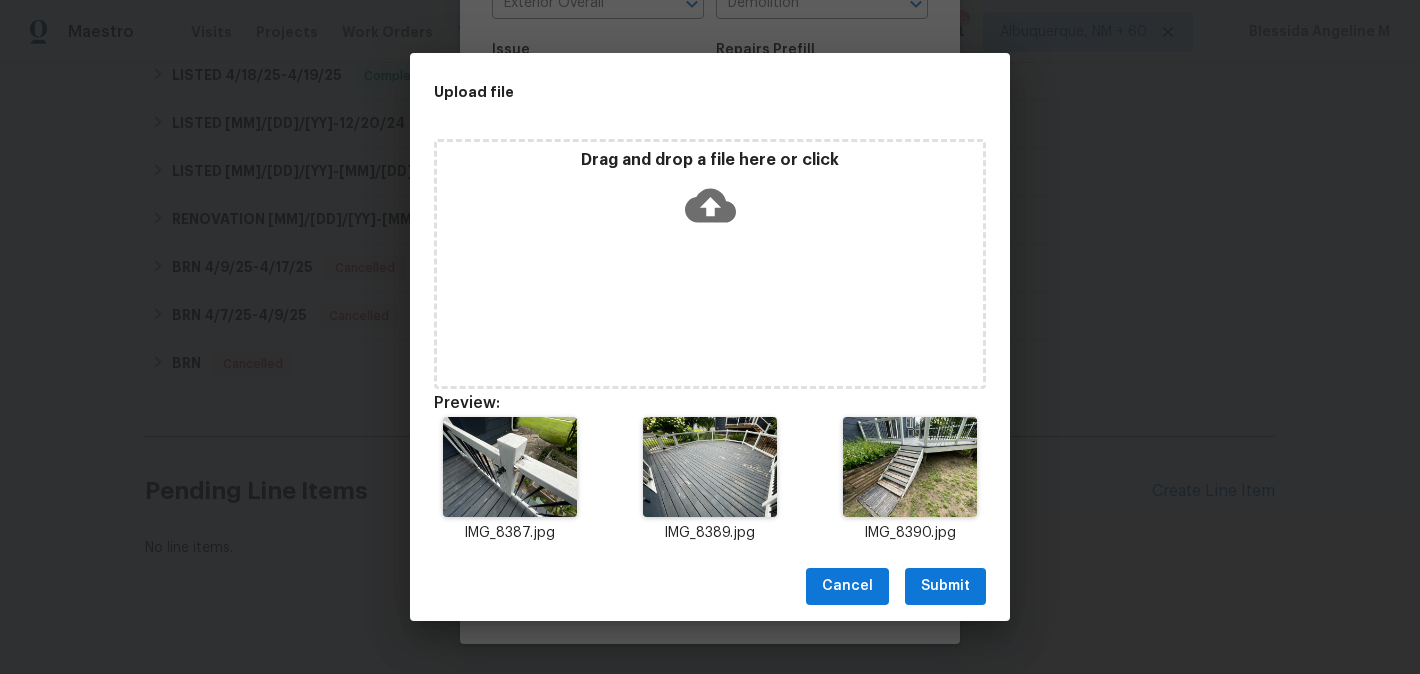 click on "Submit" at bounding box center [945, 586] 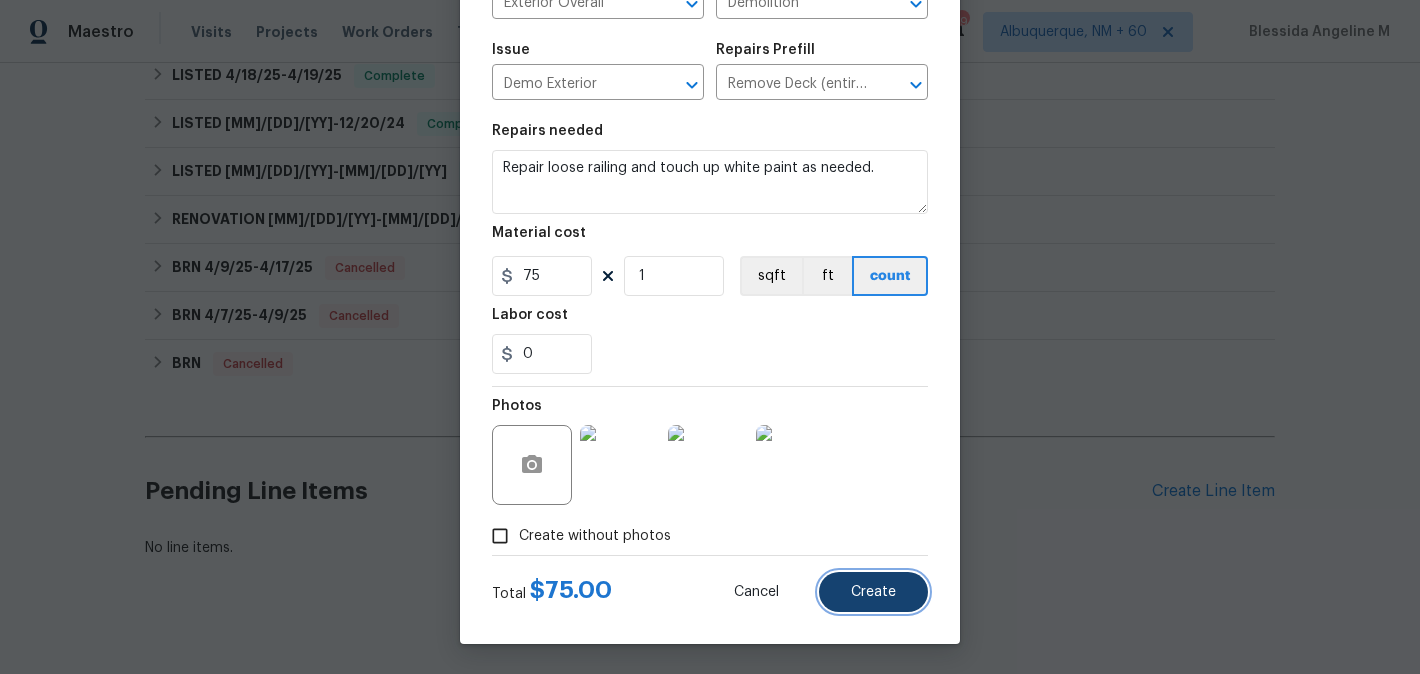 click on "Create" at bounding box center (873, 592) 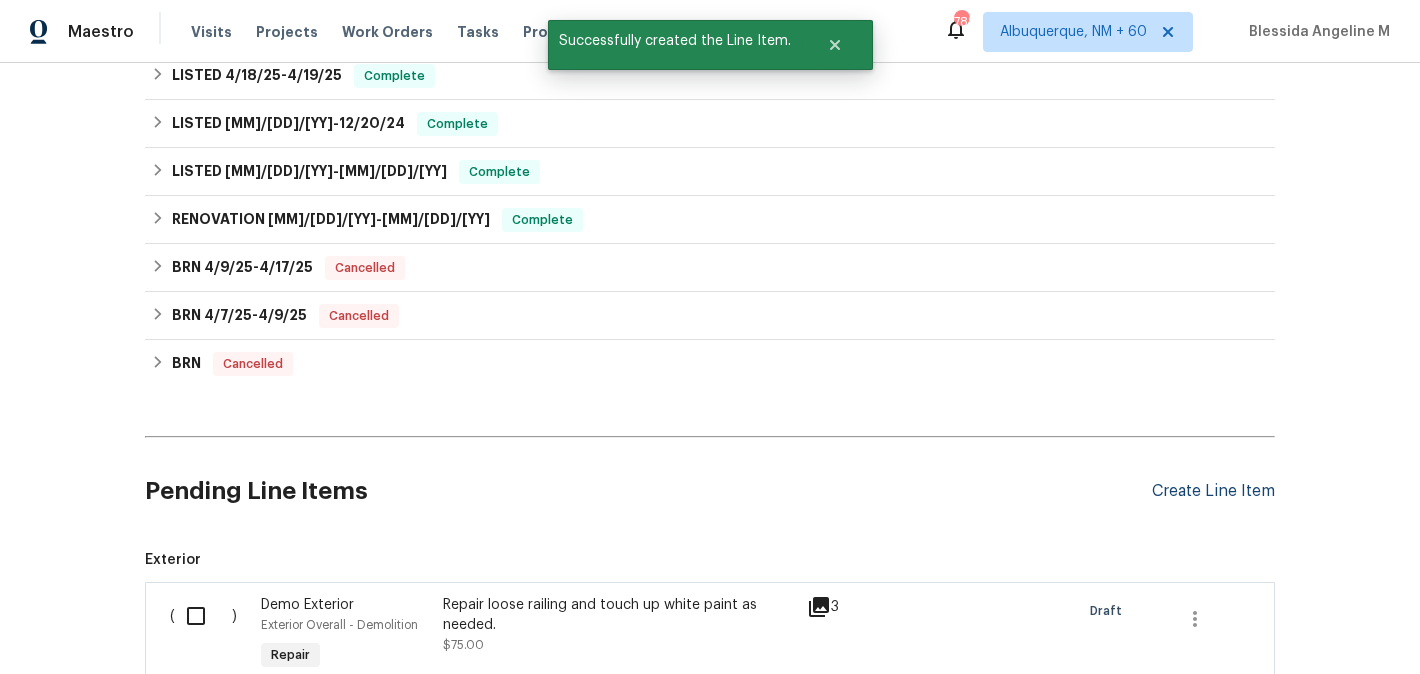 click on "Create Line Item" at bounding box center (1213, 491) 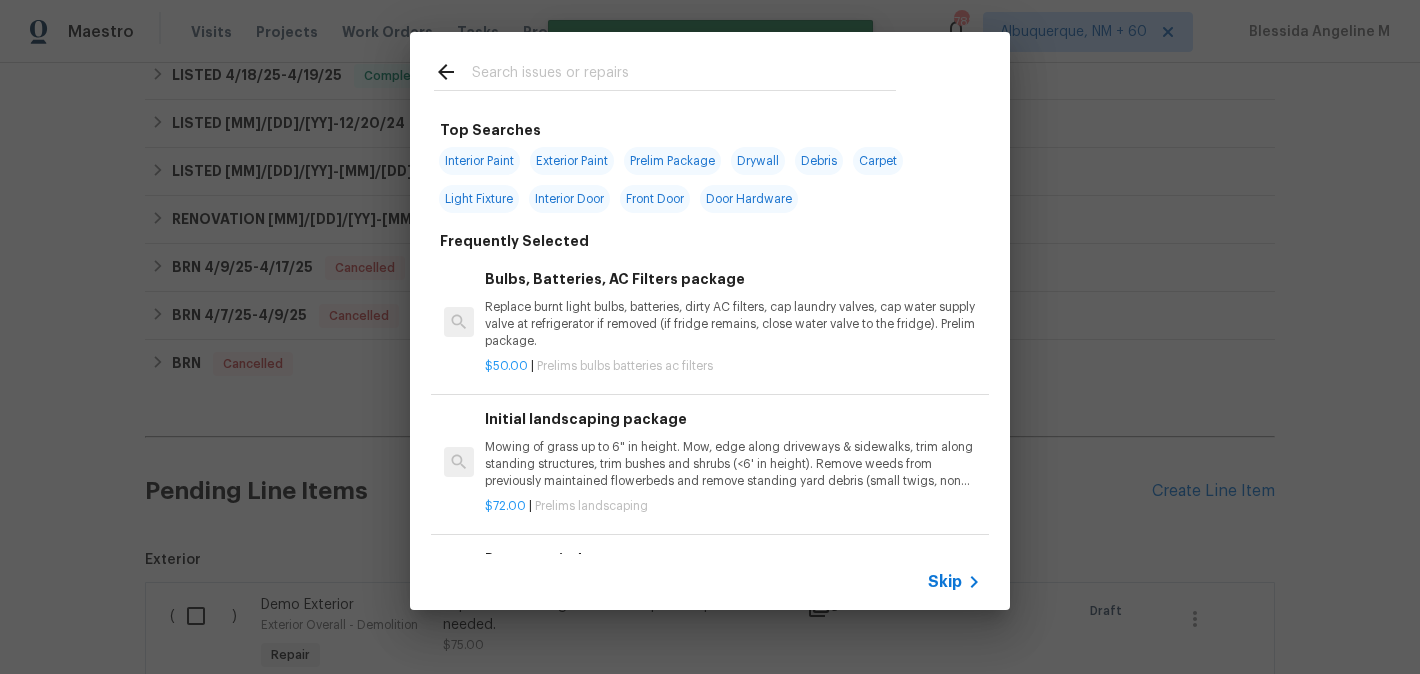 click at bounding box center [684, 75] 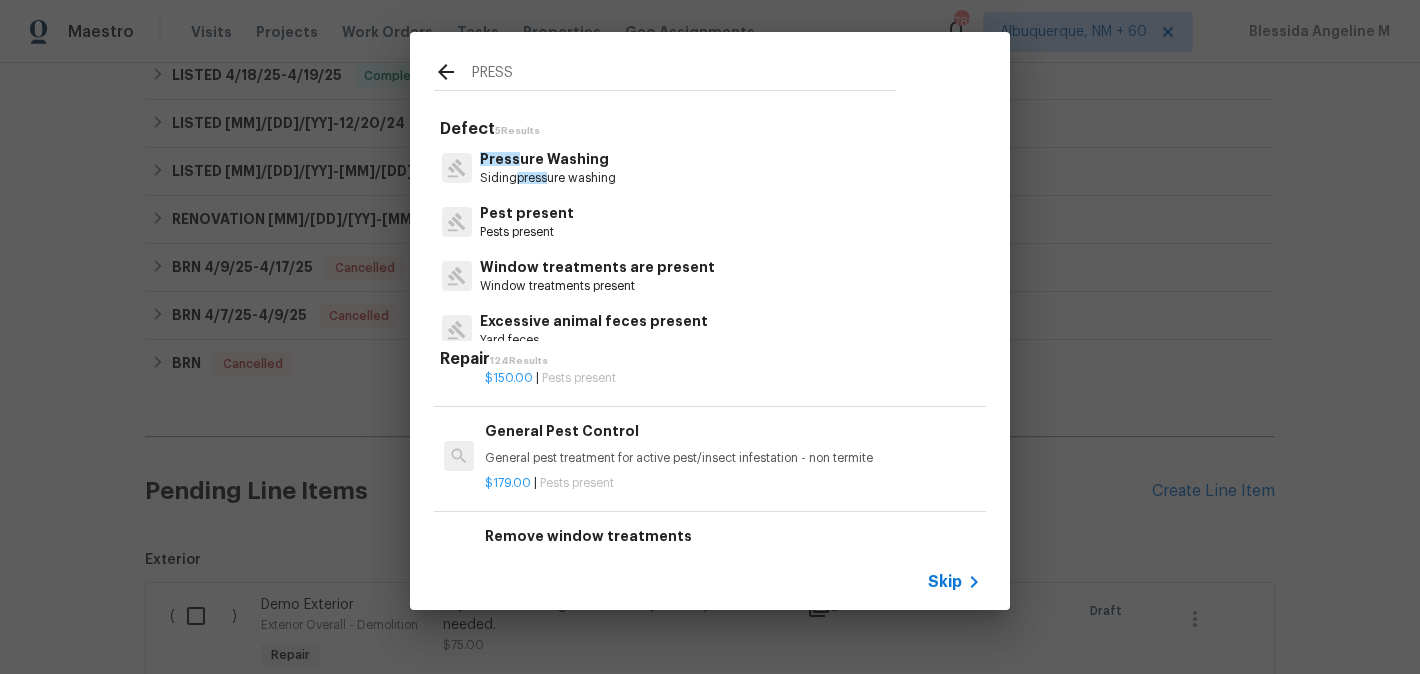 scroll, scrollTop: 2441, scrollLeft: 0, axis: vertical 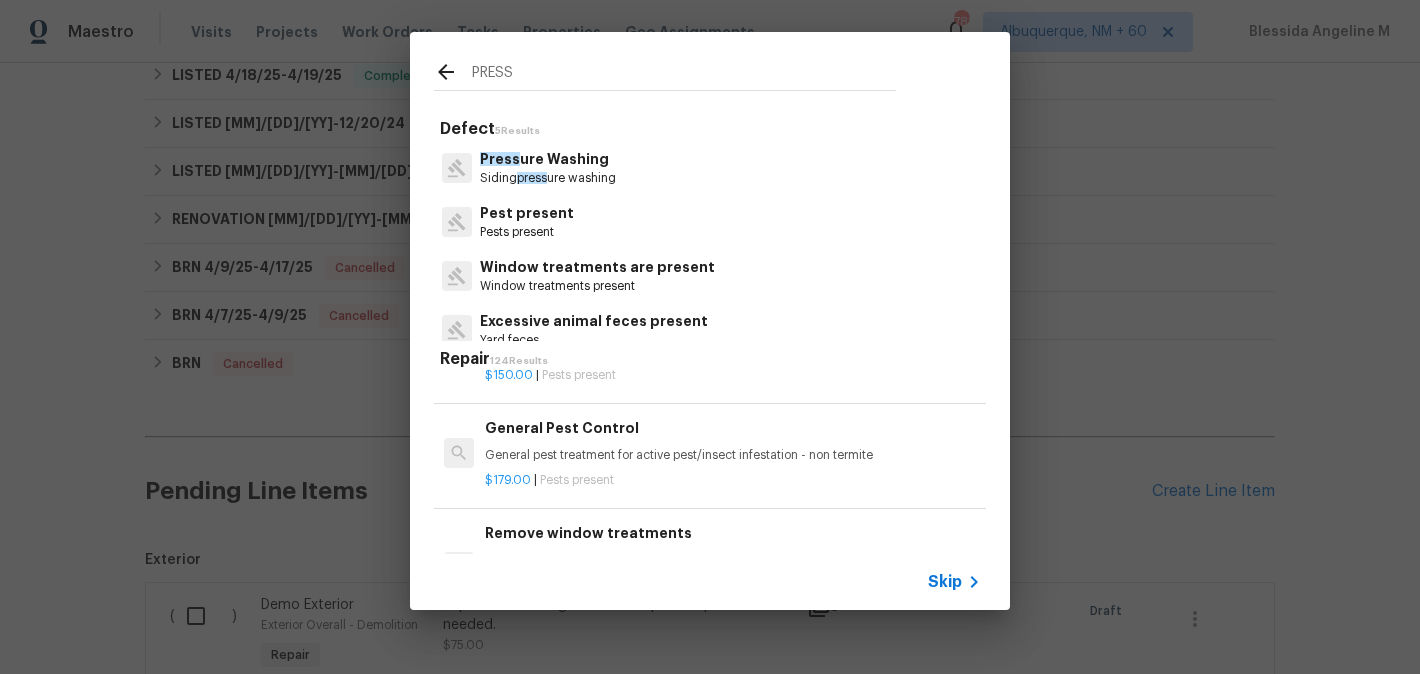 type on "PRESS" 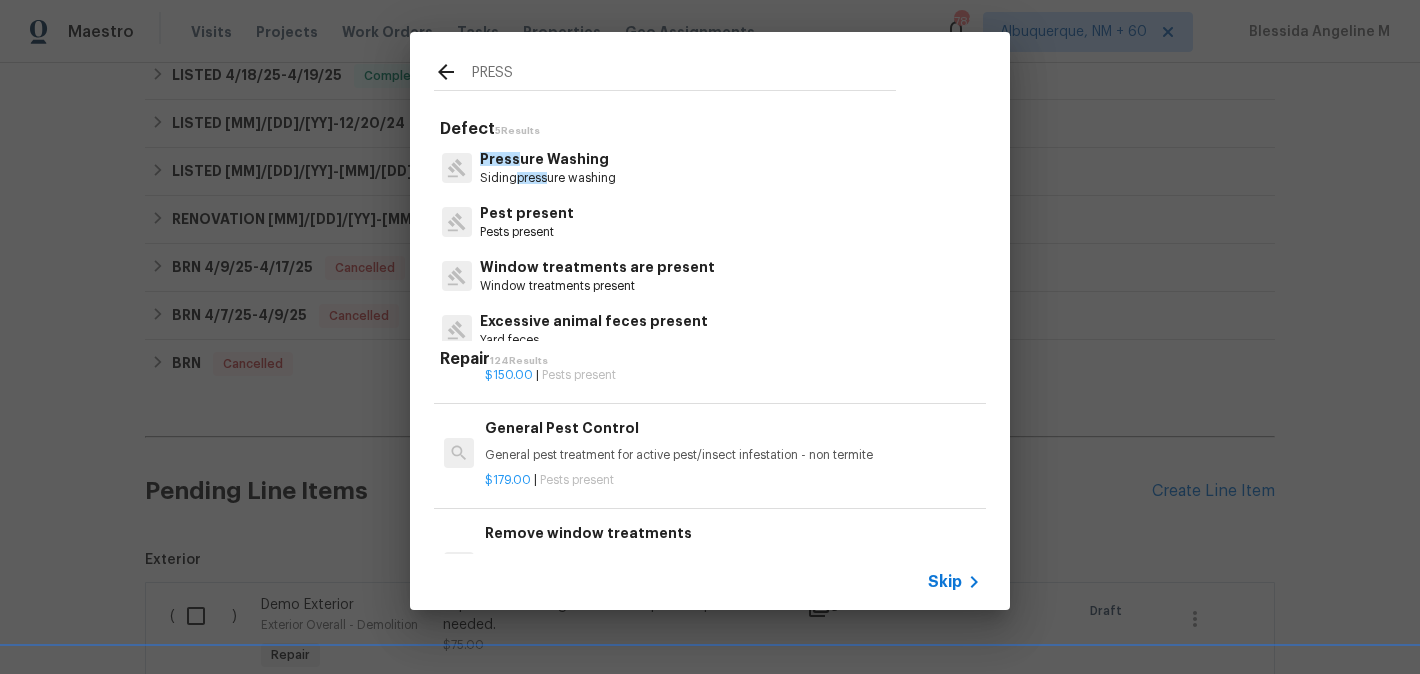 click on "Siding press ure washing" at bounding box center [548, 178] 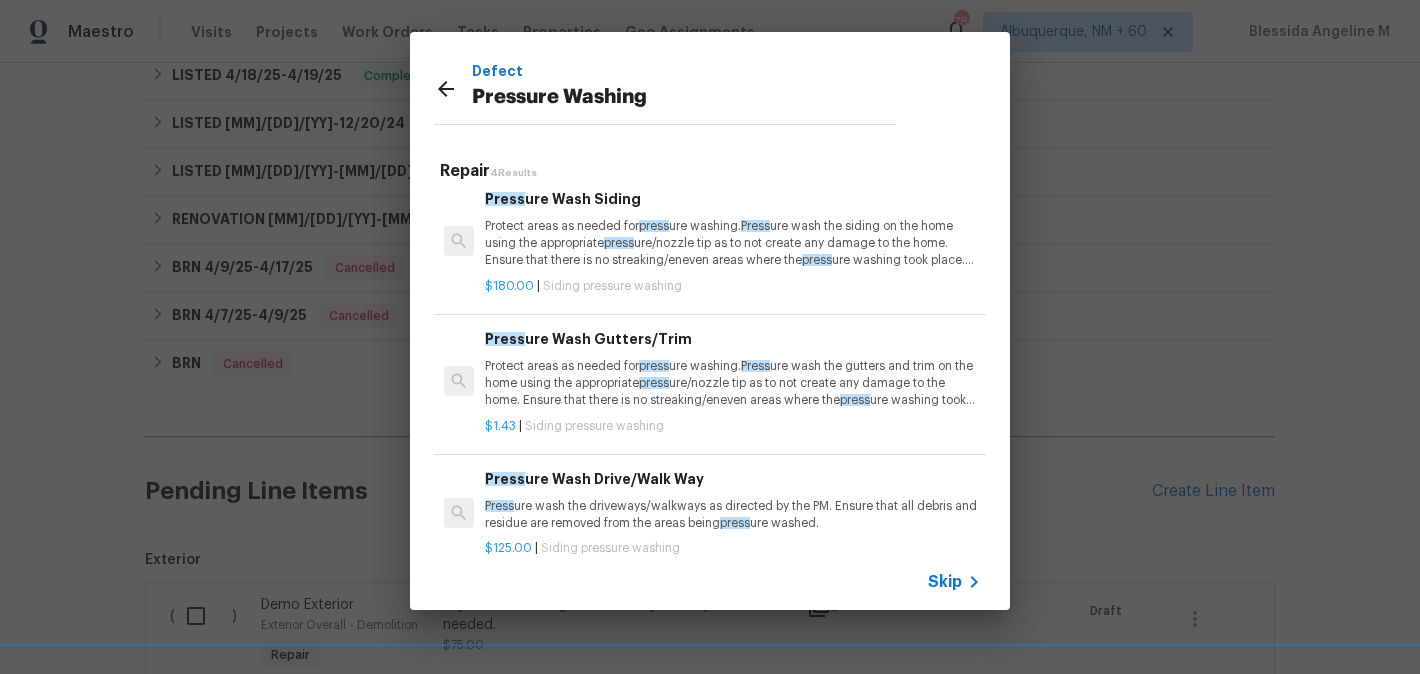 click on "Press ure Wash Siding Protect areas as needed for press ure washing. Press ure wash the siding on the home using the appropriate press ure/nozzle tip as to not create any damage to the home. Ensure that there is no streaking/eneven areas where the press ure washing took place. Clean up any debris created from press ure washing." at bounding box center [733, 229] 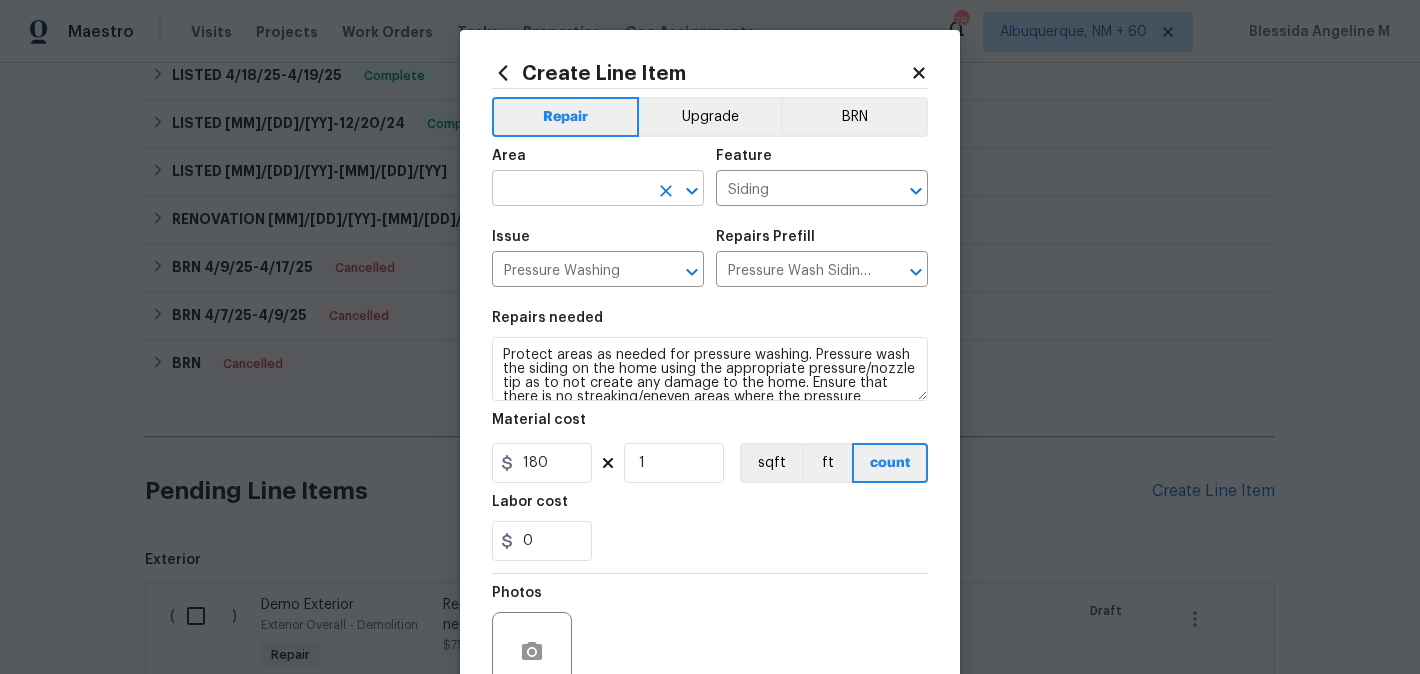 click at bounding box center (570, 190) 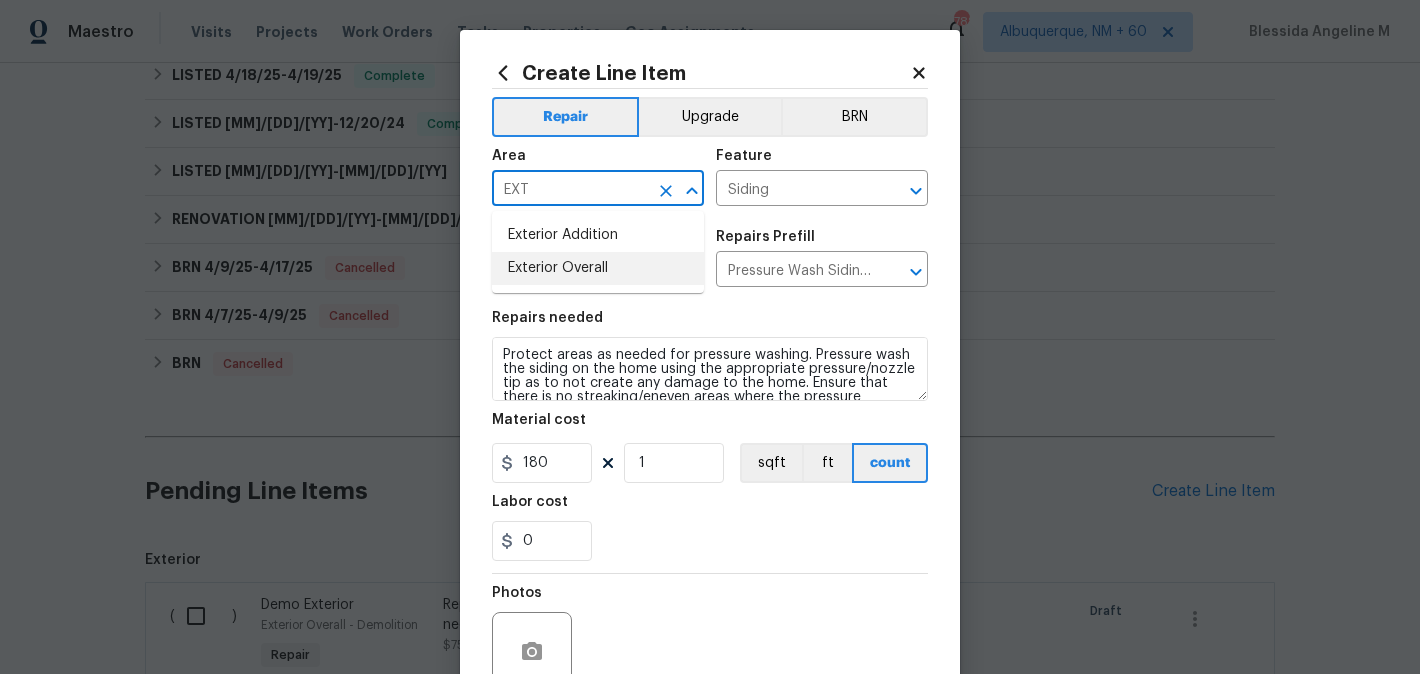 click on "Exterior Overall" at bounding box center [598, 268] 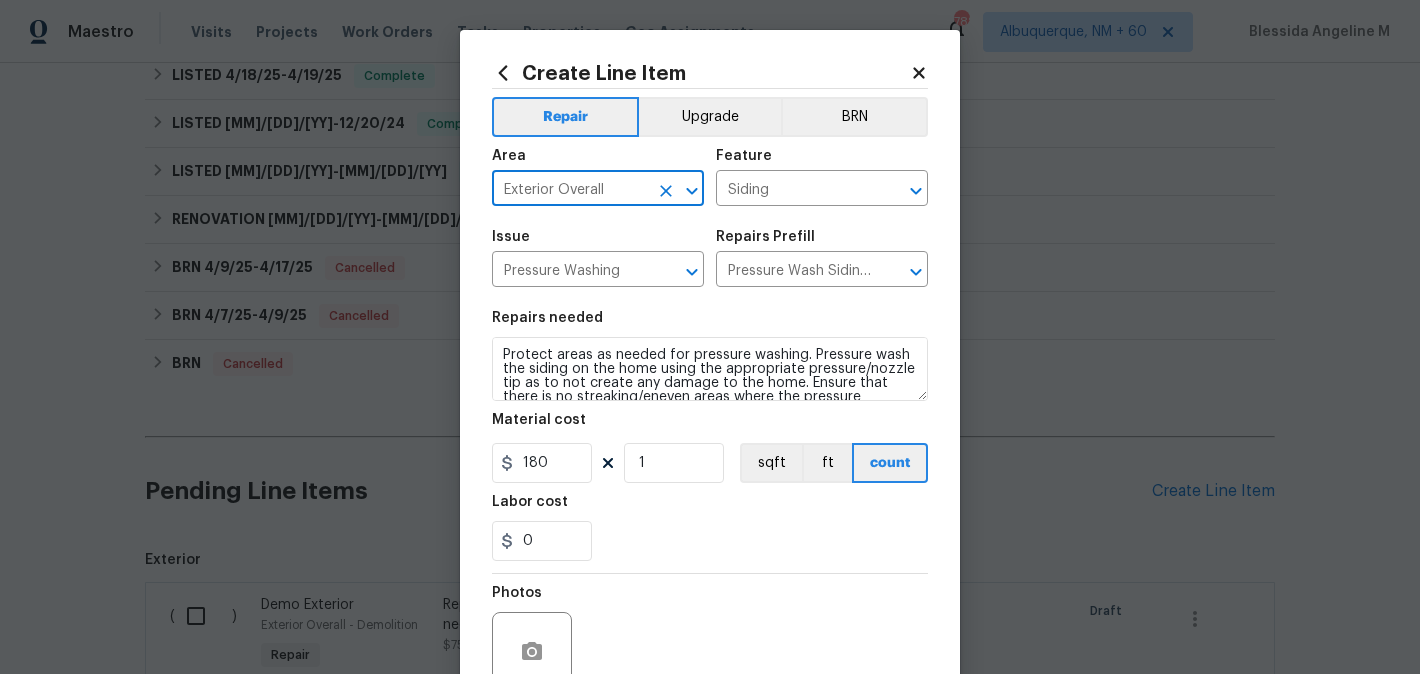 type on "Exterior Overall" 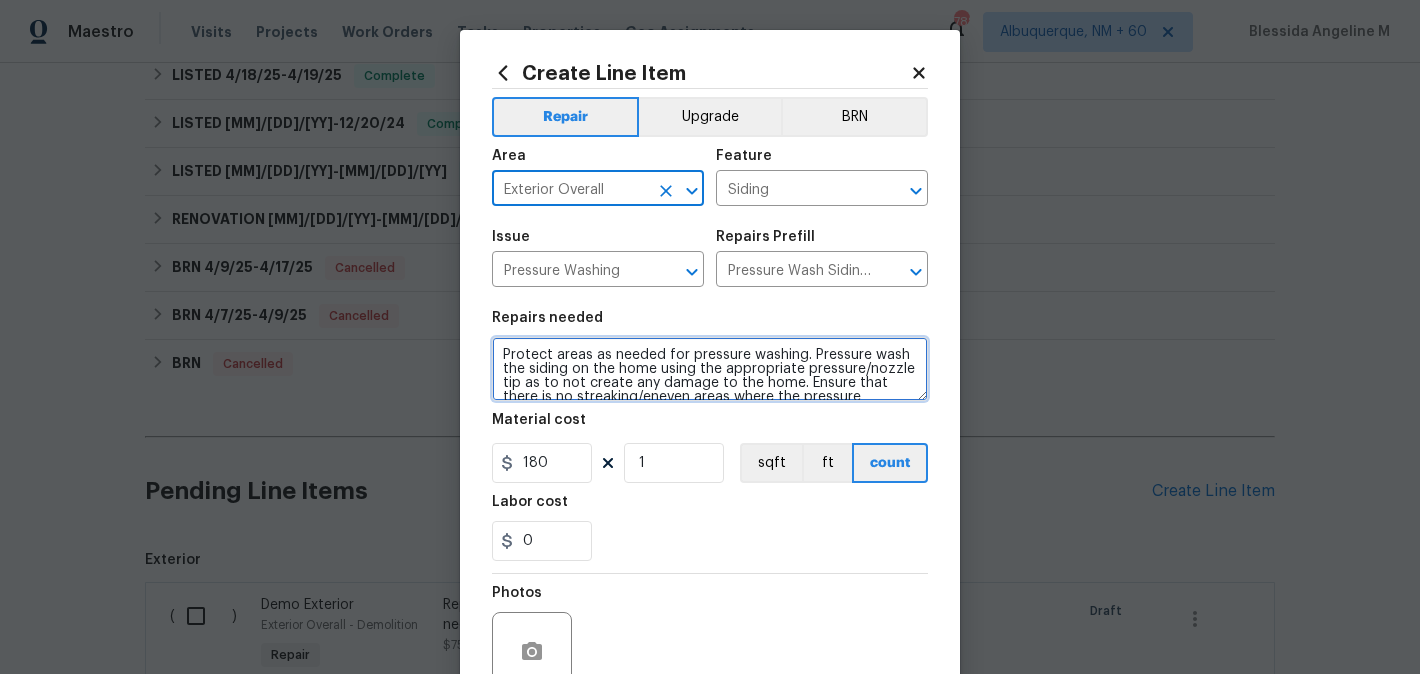 click on "Protect areas as needed for pressure washing. Pressure wash the siding on the home using the appropriate pressure/nozzle tip as to not create any damage to the home. Ensure that there is no streaking/eneven areas where the pressure washing took place. Clean up any debris created from pressure washing." at bounding box center [710, 369] 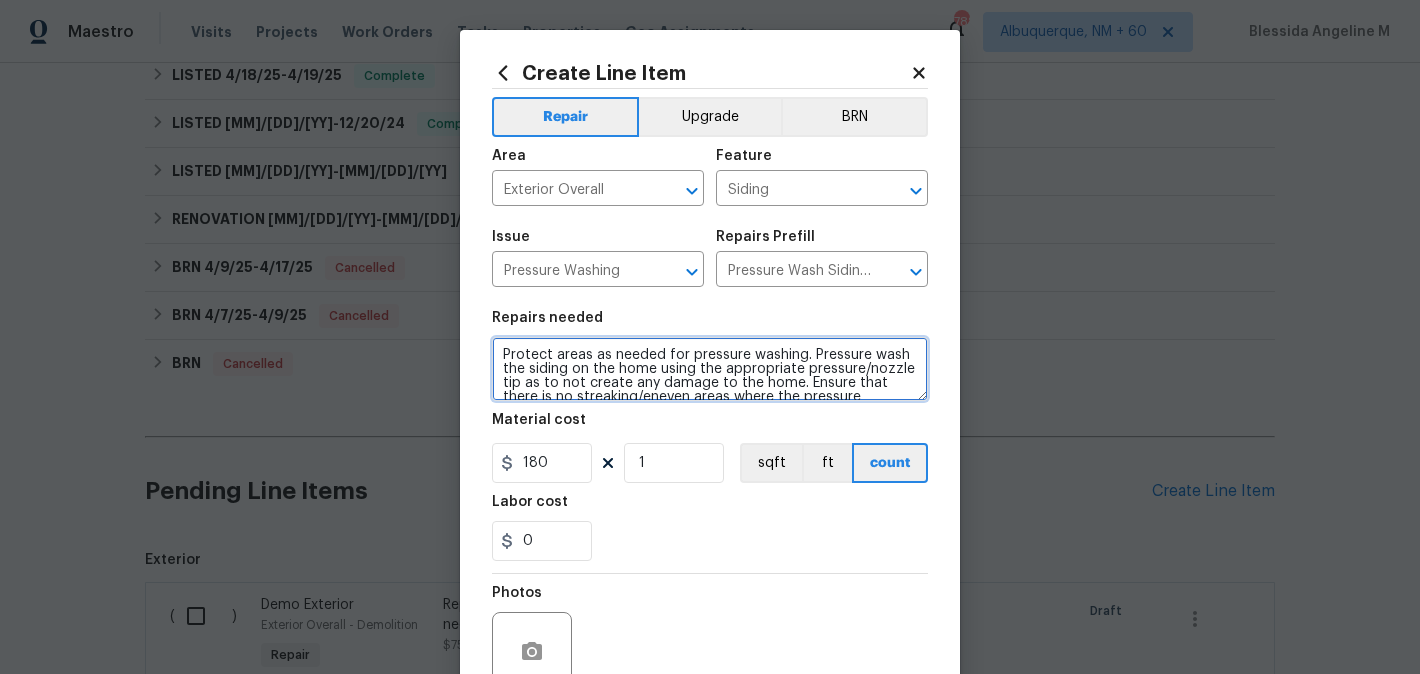 click on "Protect areas as needed for pressure washing. Pressure wash the siding on the home using the appropriate pressure/nozzle tip as to not create any damage to the home. Ensure that there is no streaking/eneven areas where the pressure washing took place. Clean up any debris created from pressure washing." at bounding box center (710, 369) 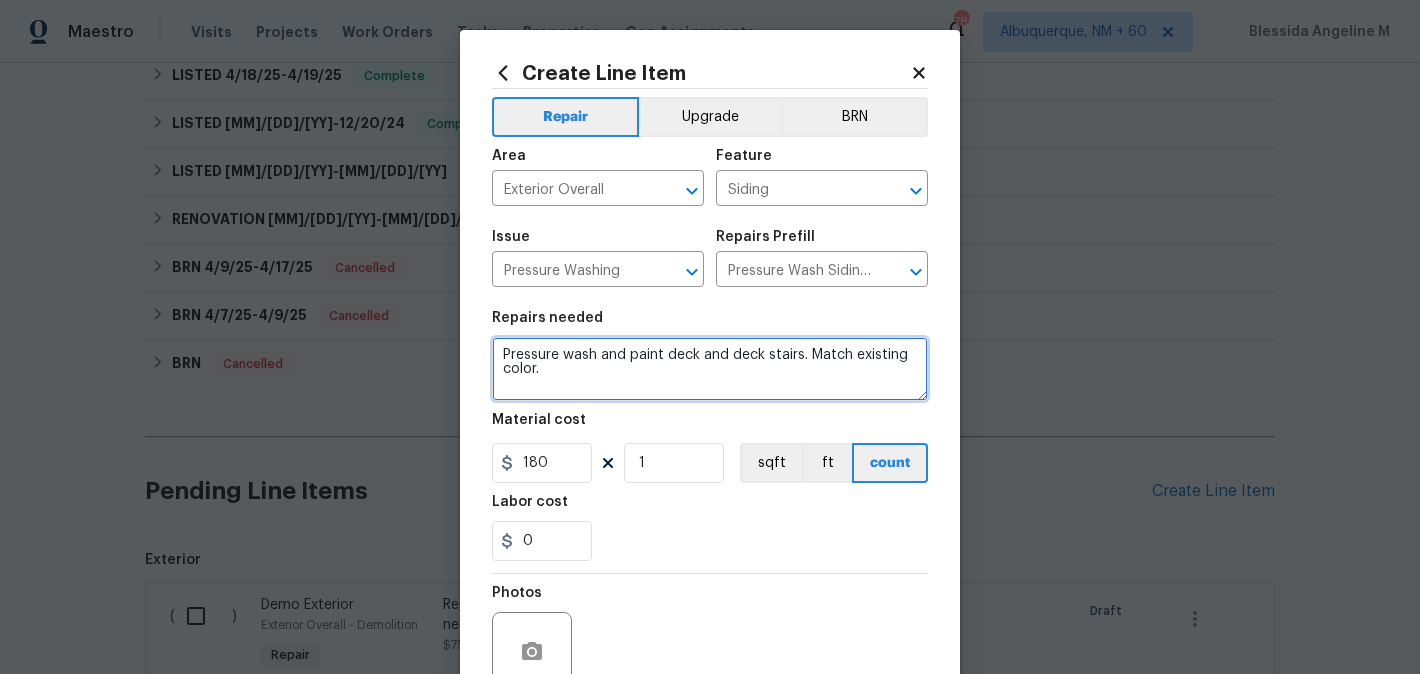 type on "Pressure wash and paint deck and deck stairs. Match existing color." 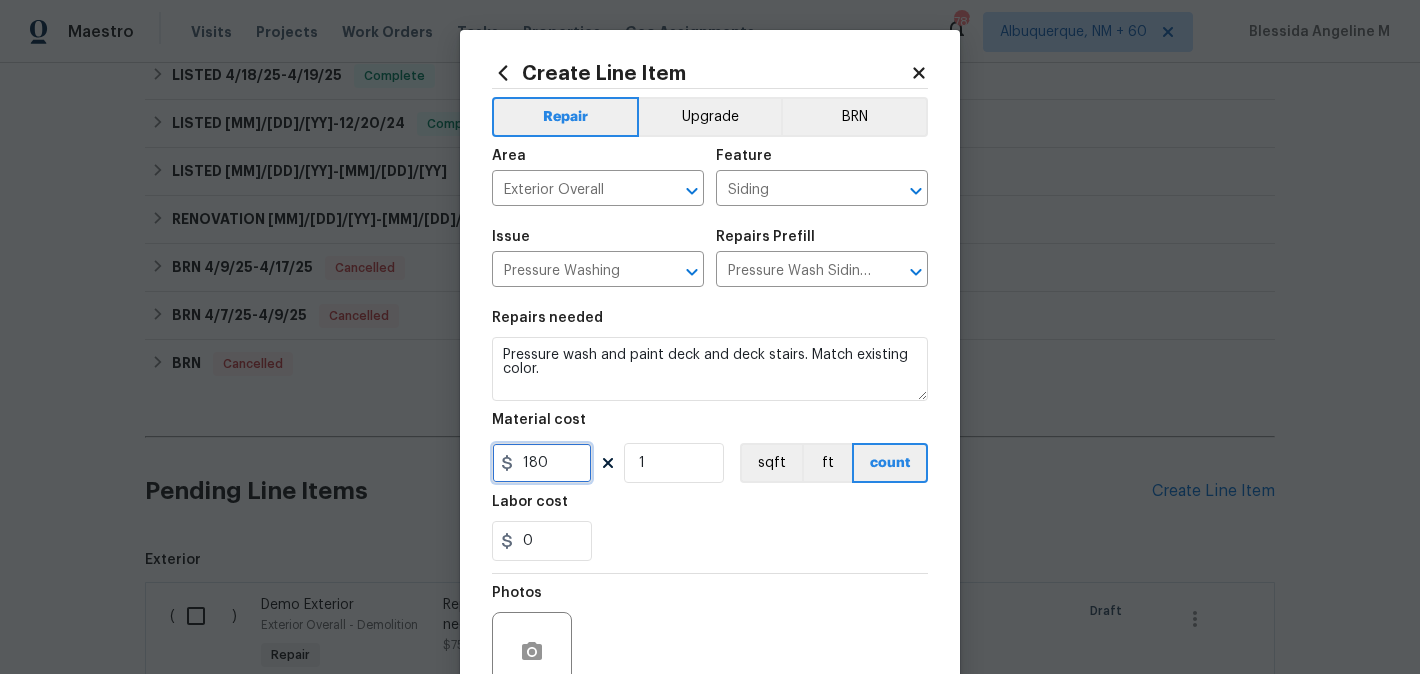 click on "180" at bounding box center [542, 463] 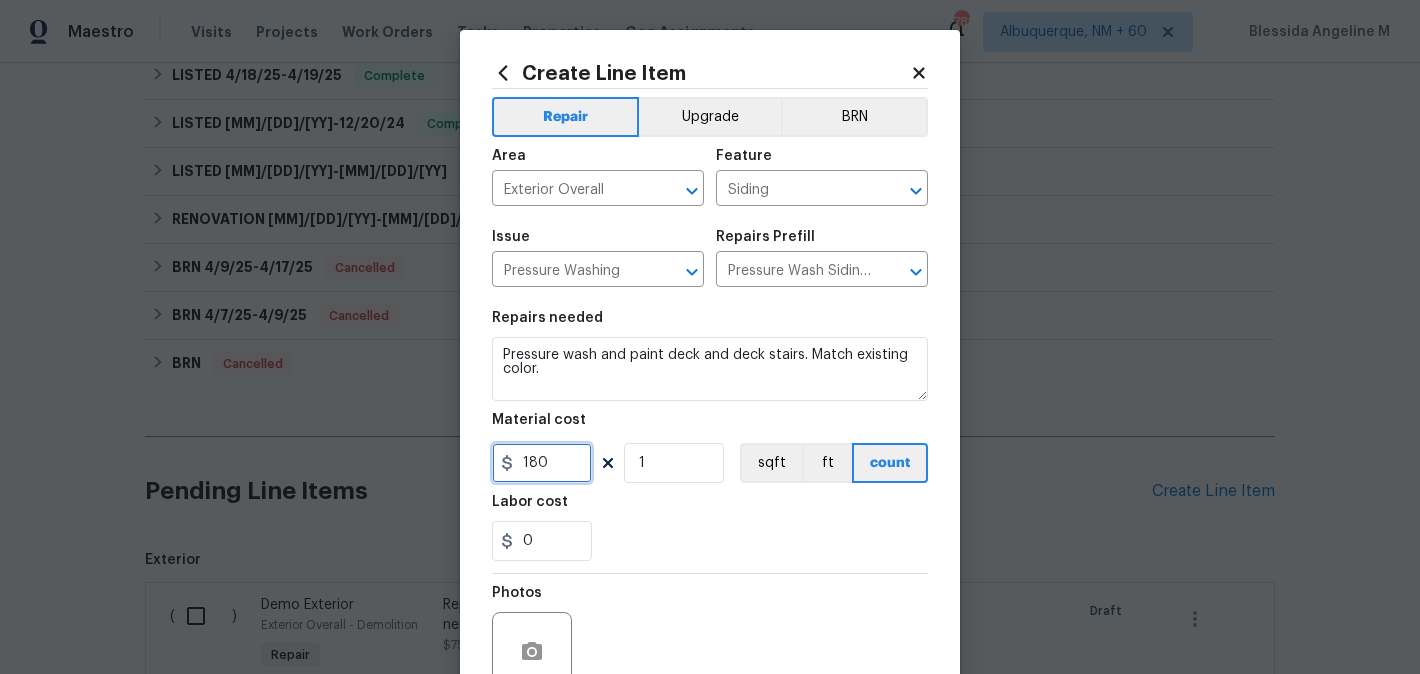 click on "180" at bounding box center (542, 463) 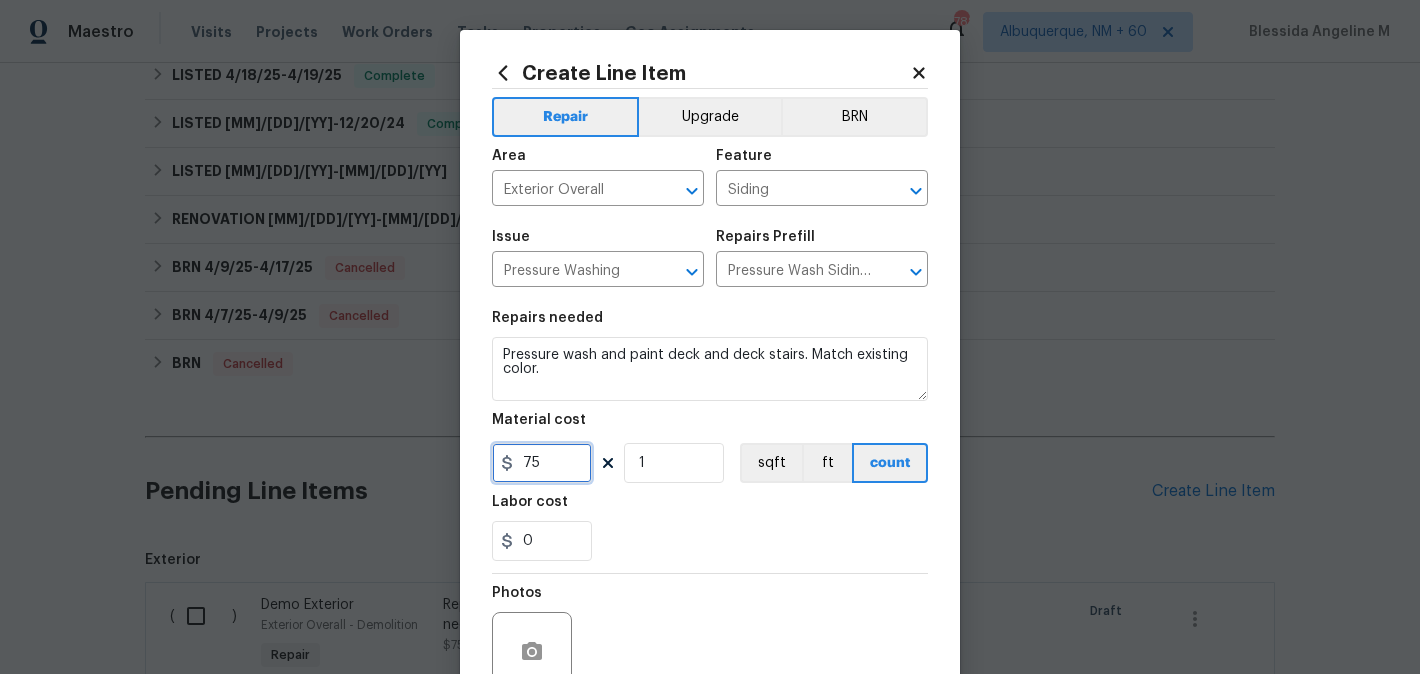 scroll, scrollTop: 188, scrollLeft: 0, axis: vertical 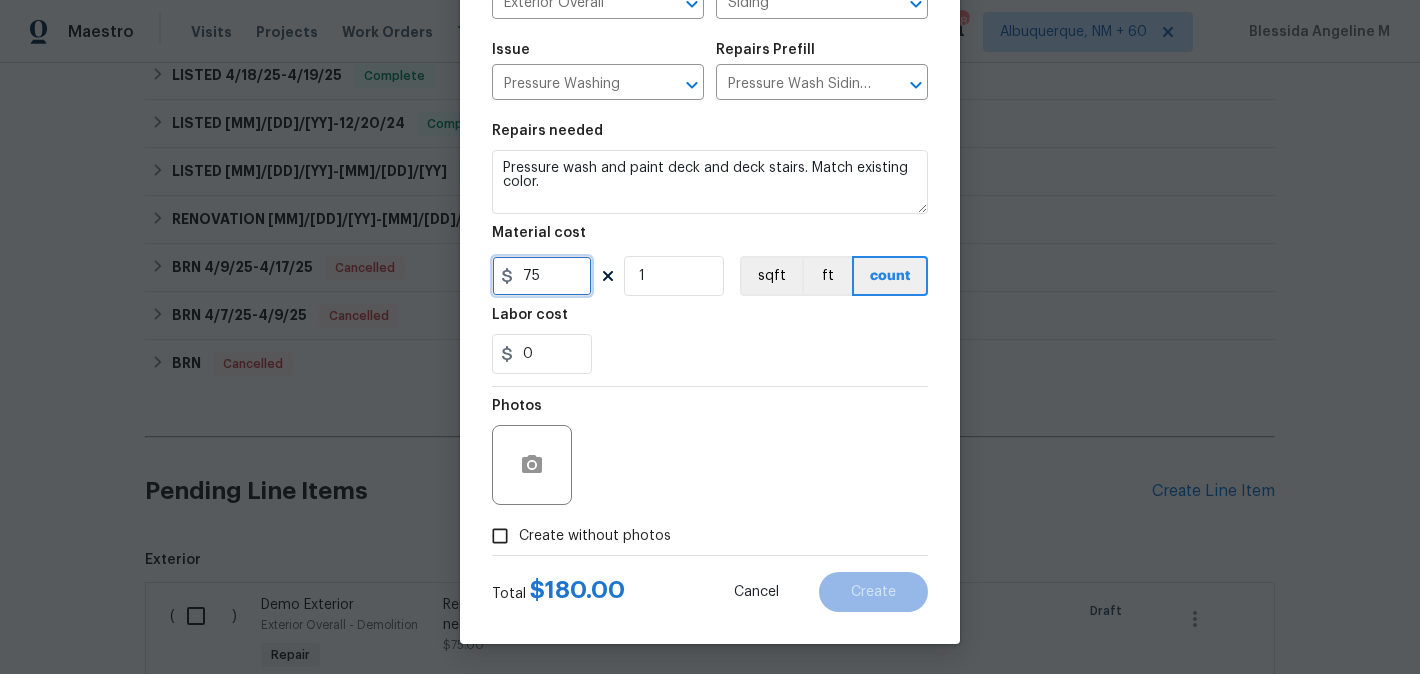 type on "75" 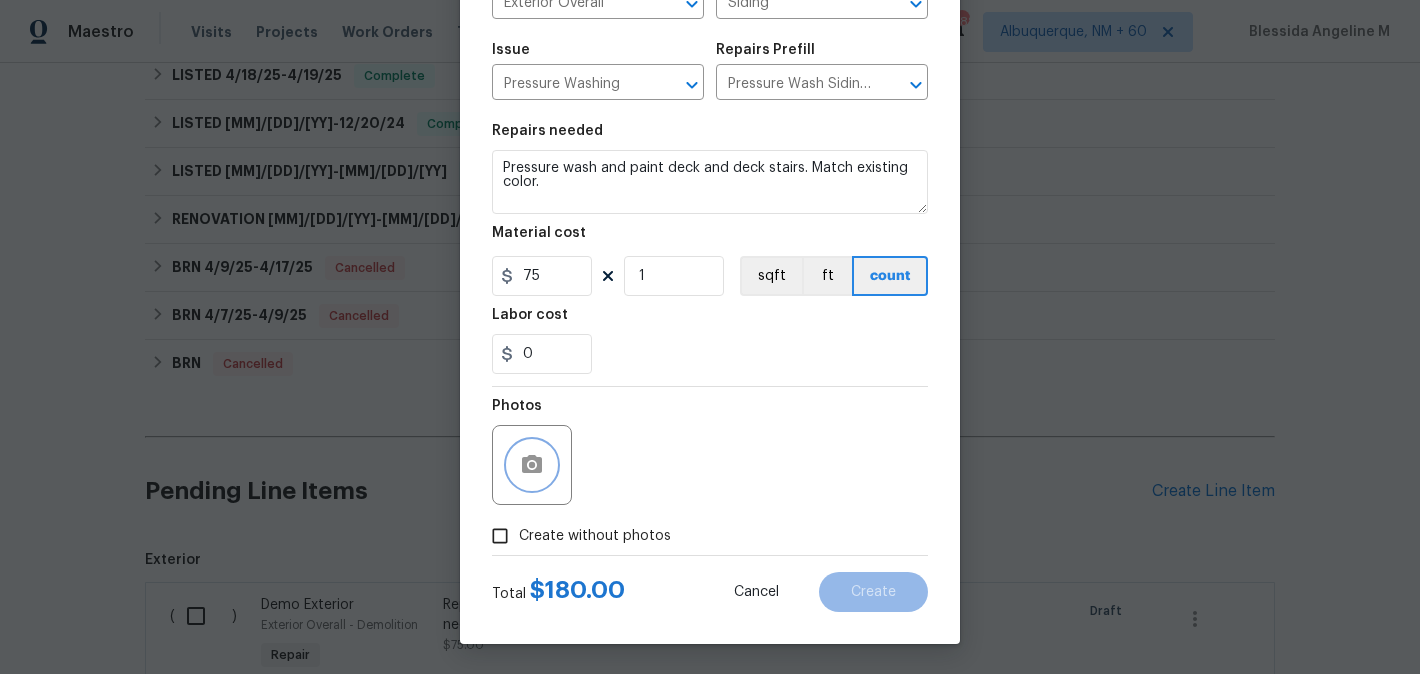 click 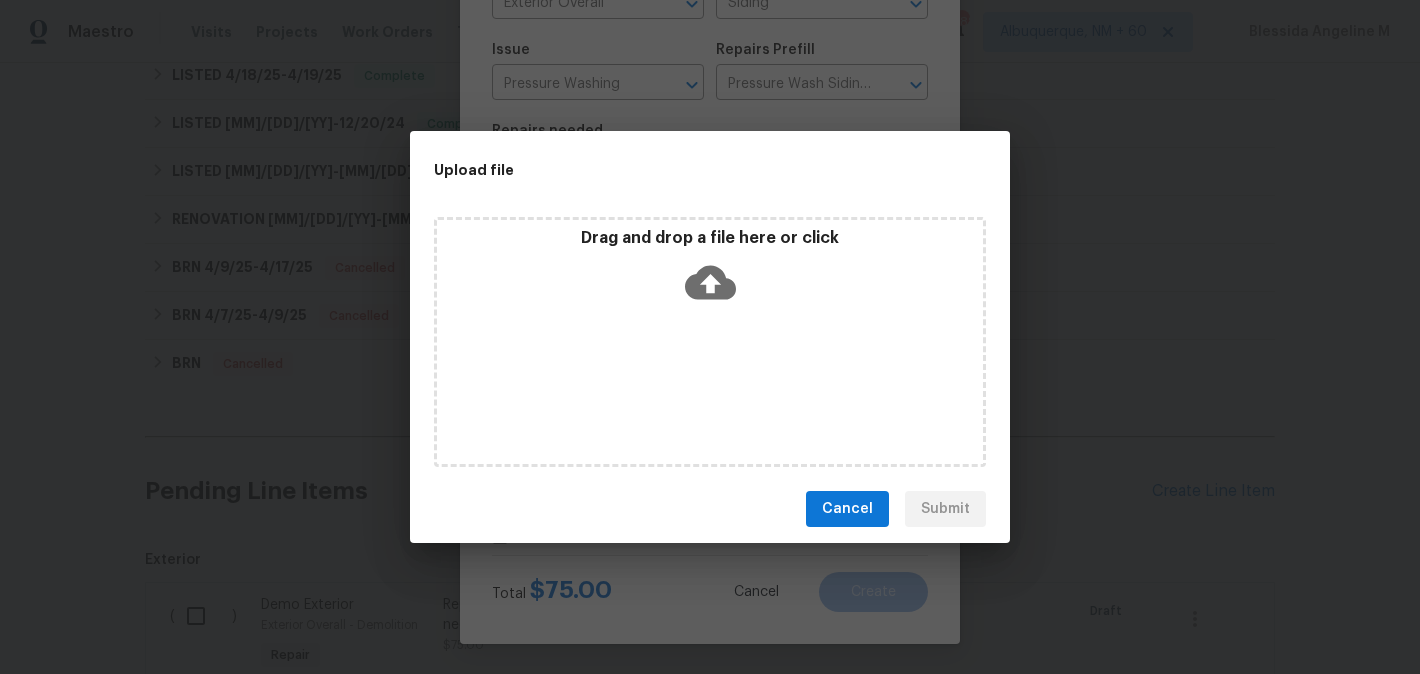 click 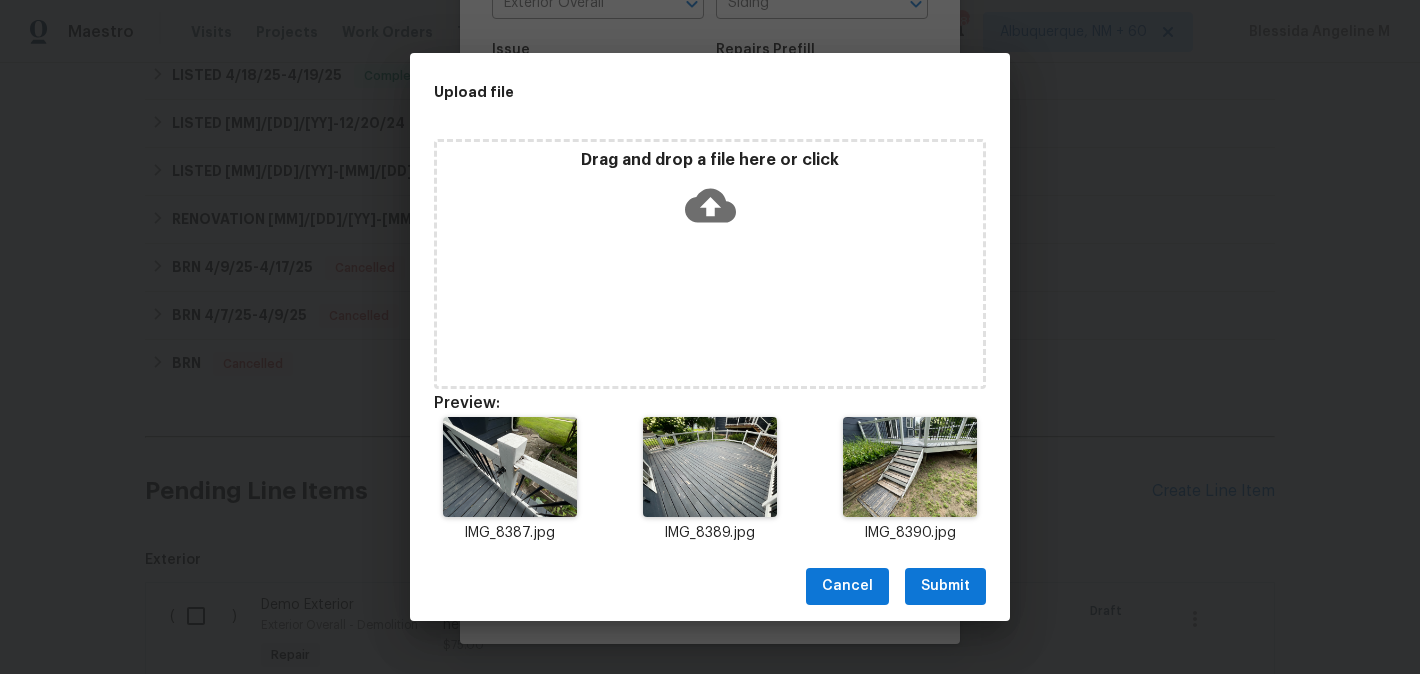 click on "Submit" at bounding box center [945, 586] 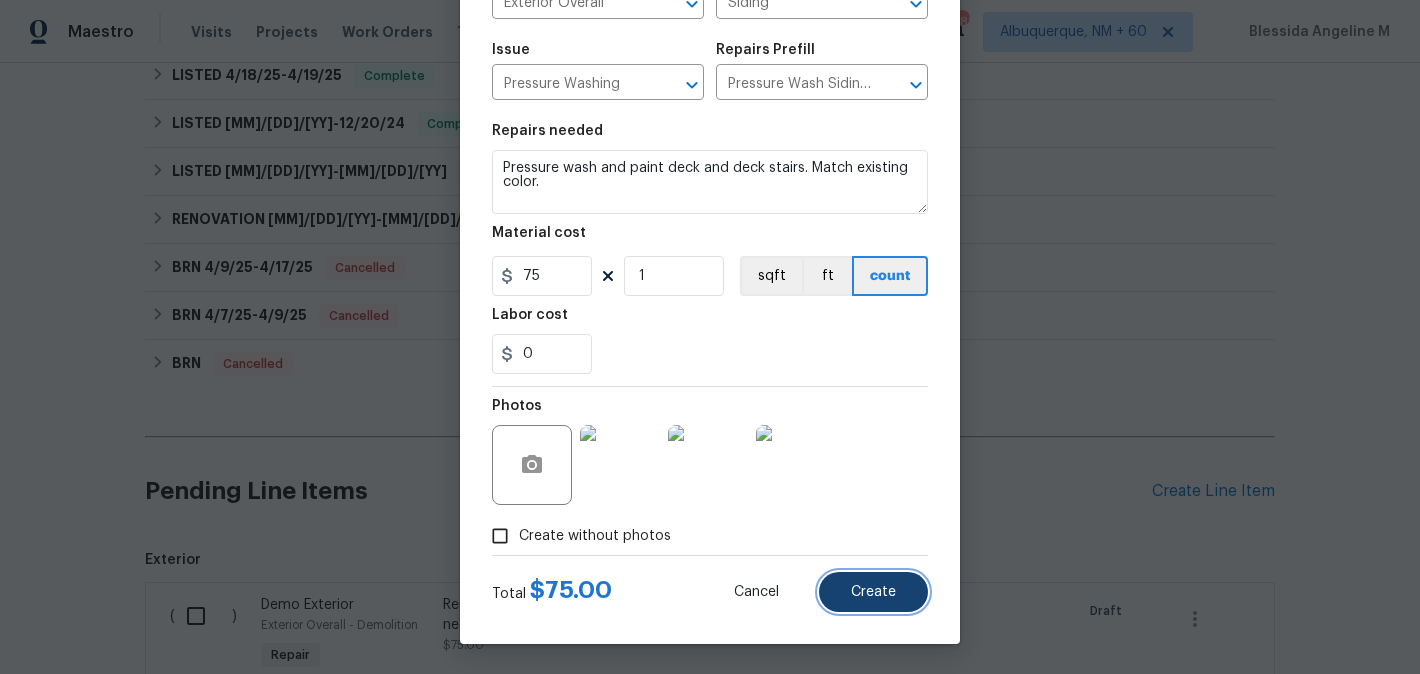 click on "Create" at bounding box center (873, 592) 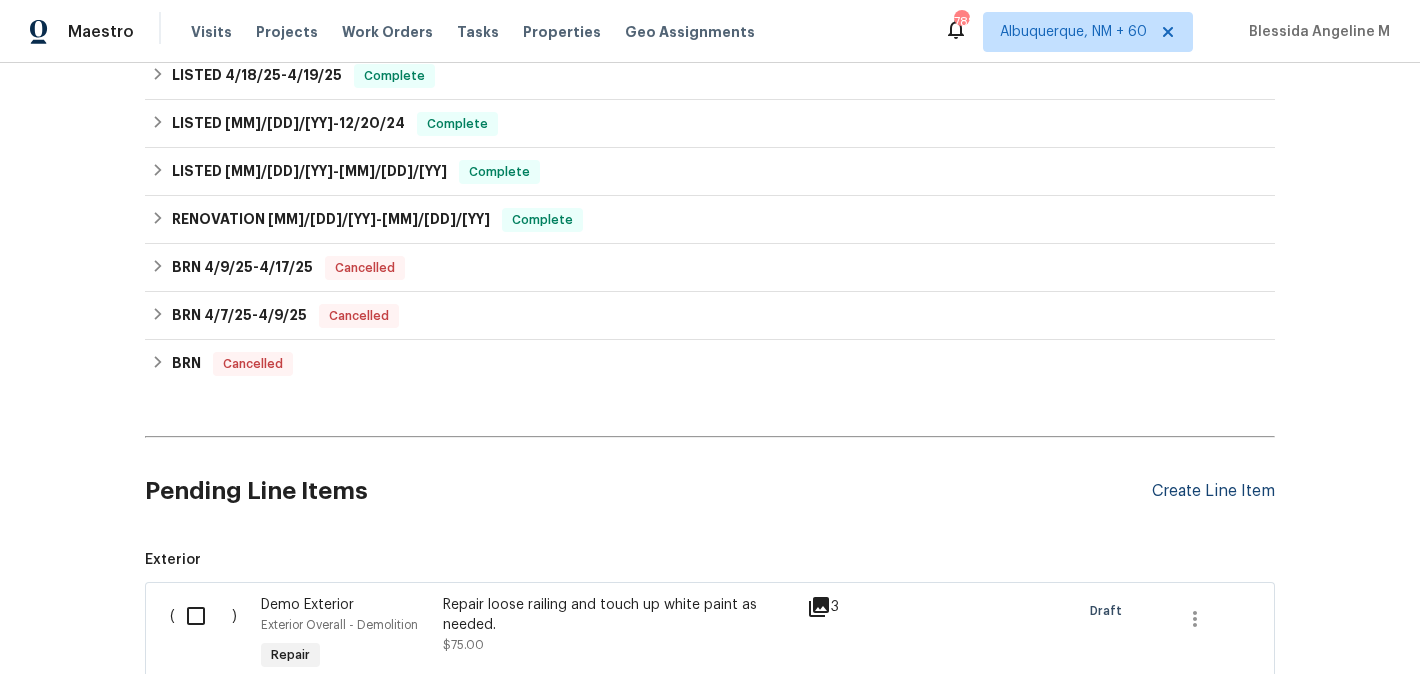 click on "Create Line Item" at bounding box center [1213, 491] 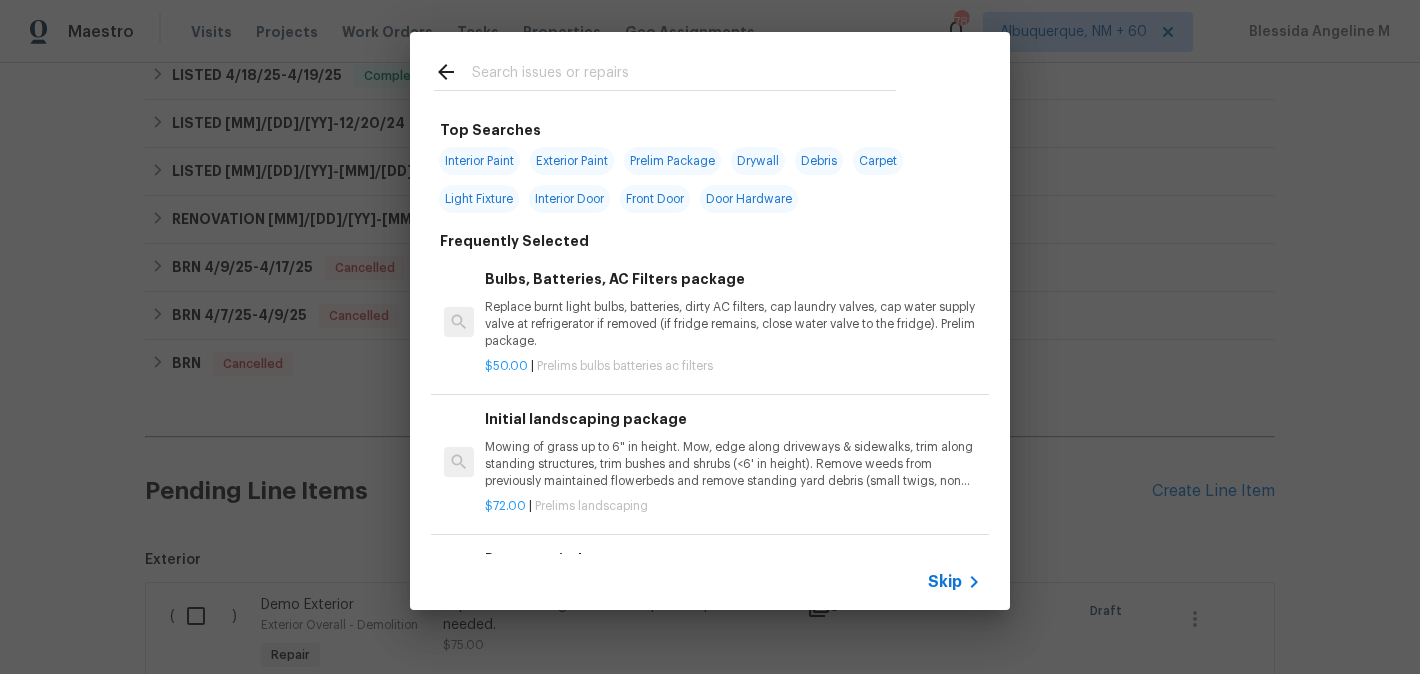 click at bounding box center (684, 75) 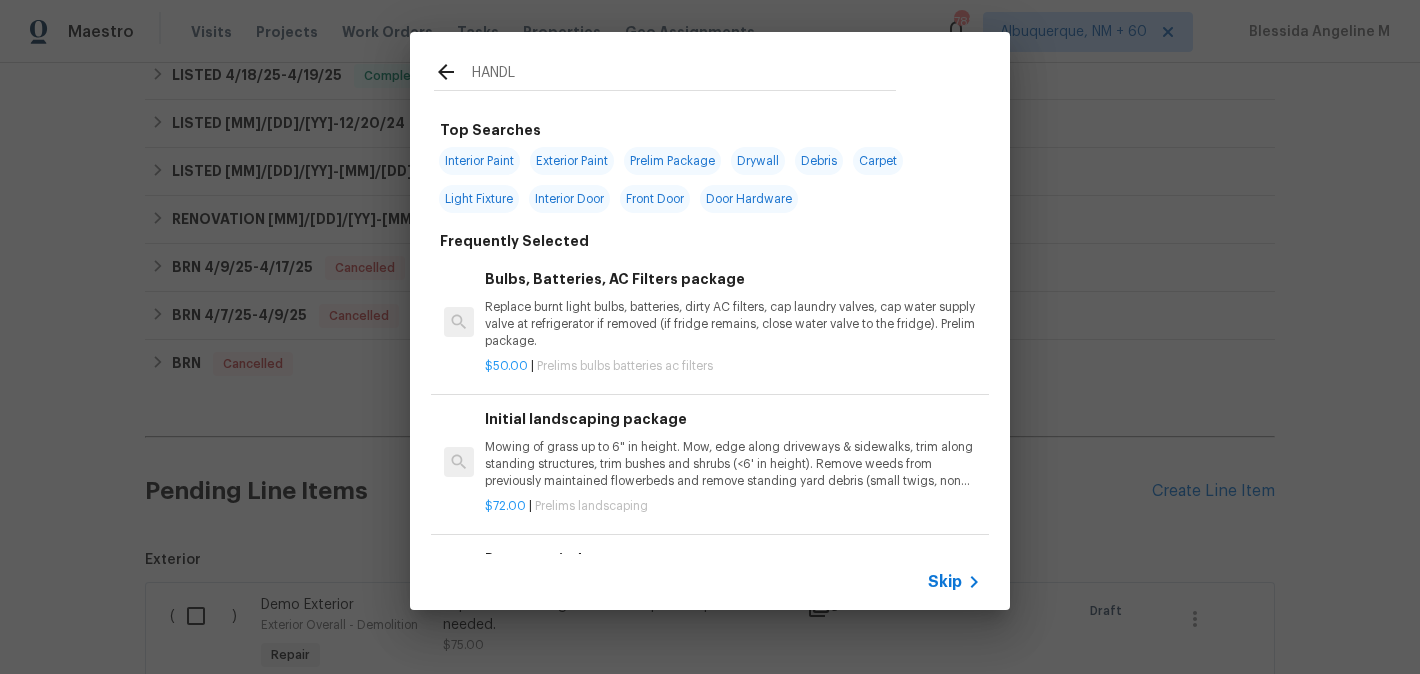 type on "HANDLE" 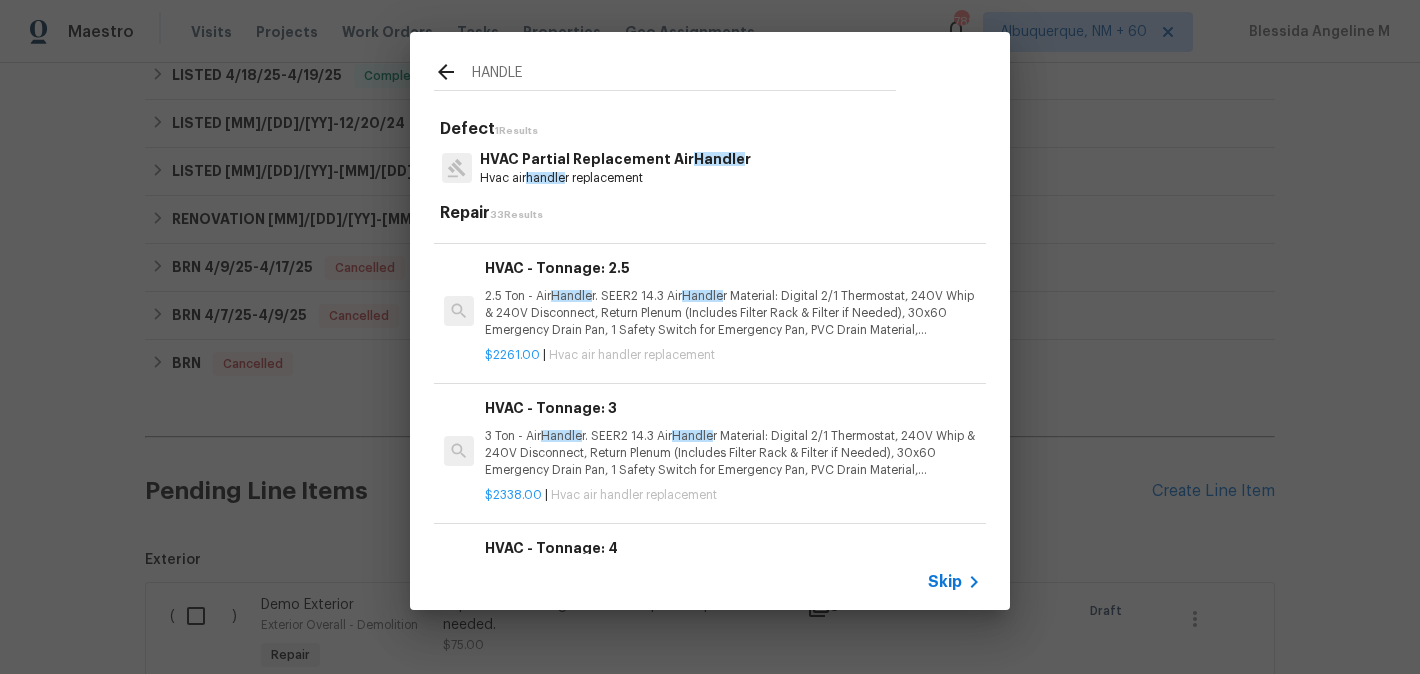 scroll, scrollTop: 0, scrollLeft: 0, axis: both 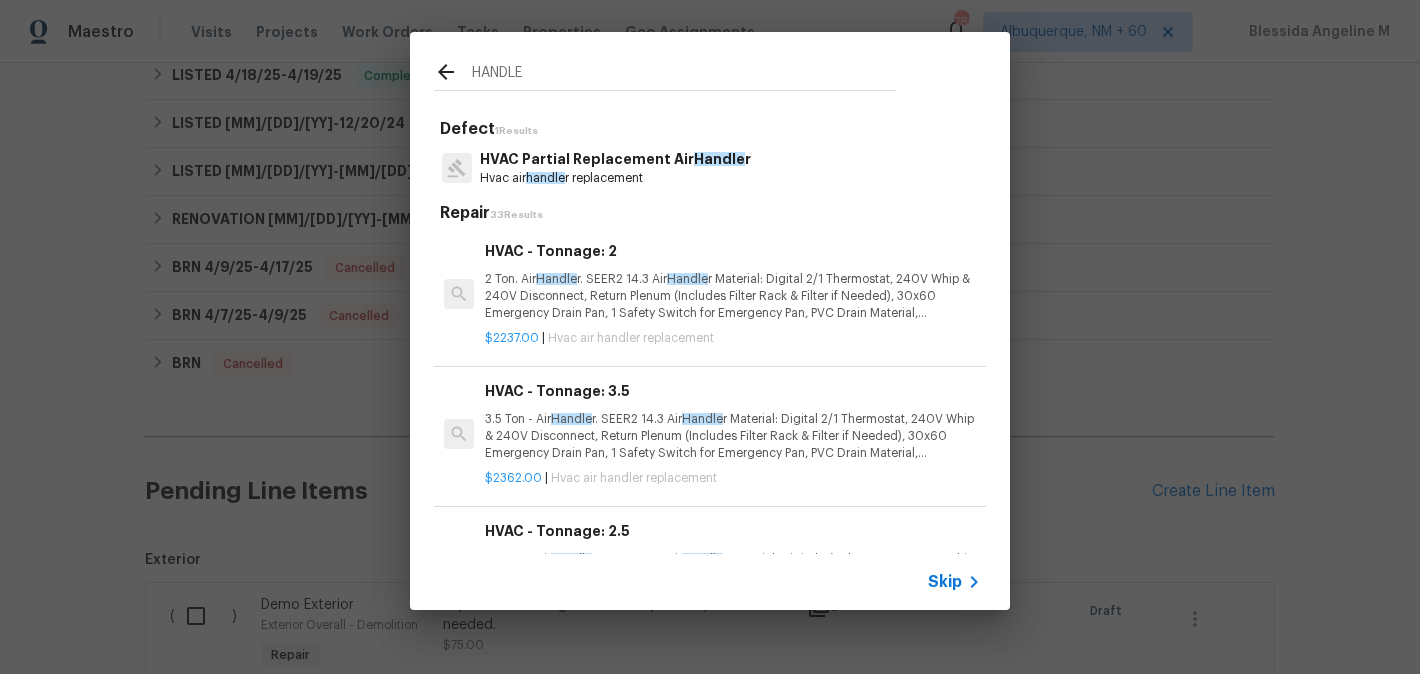 click on "HANDLE" at bounding box center [684, 75] 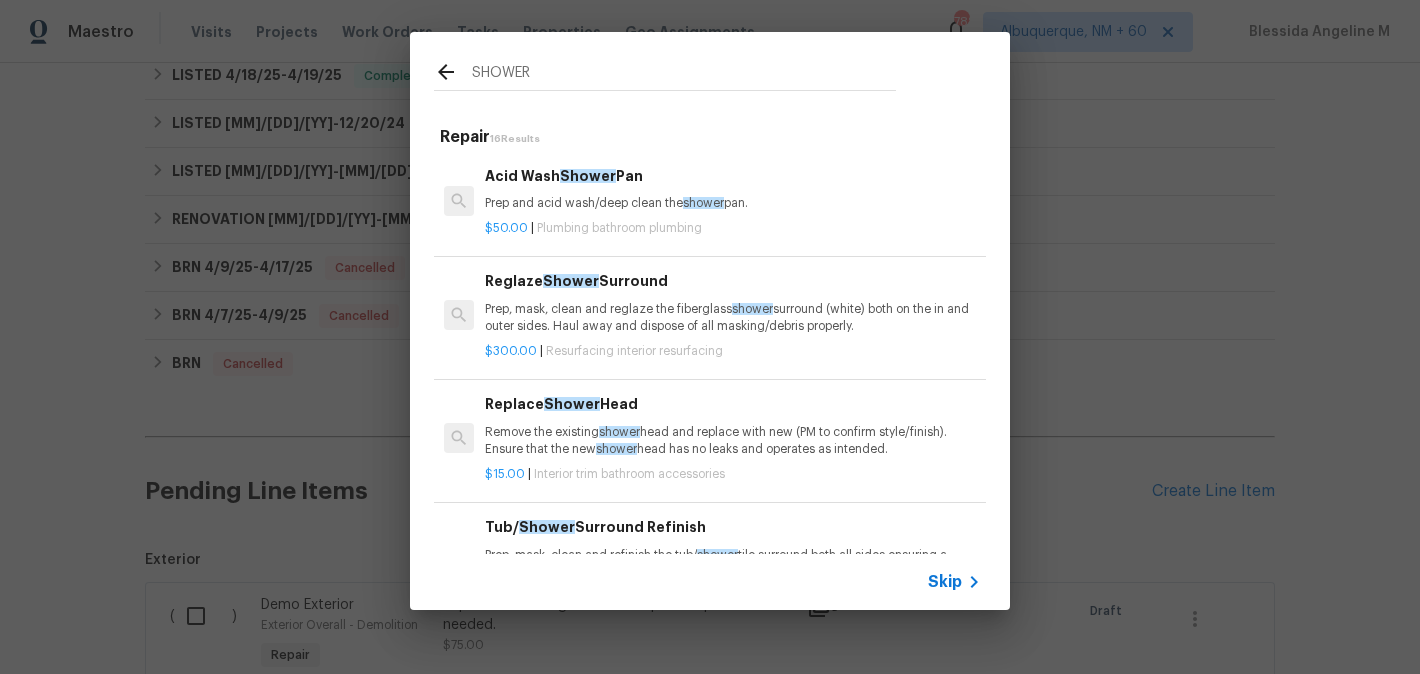 type on "SHOWER" 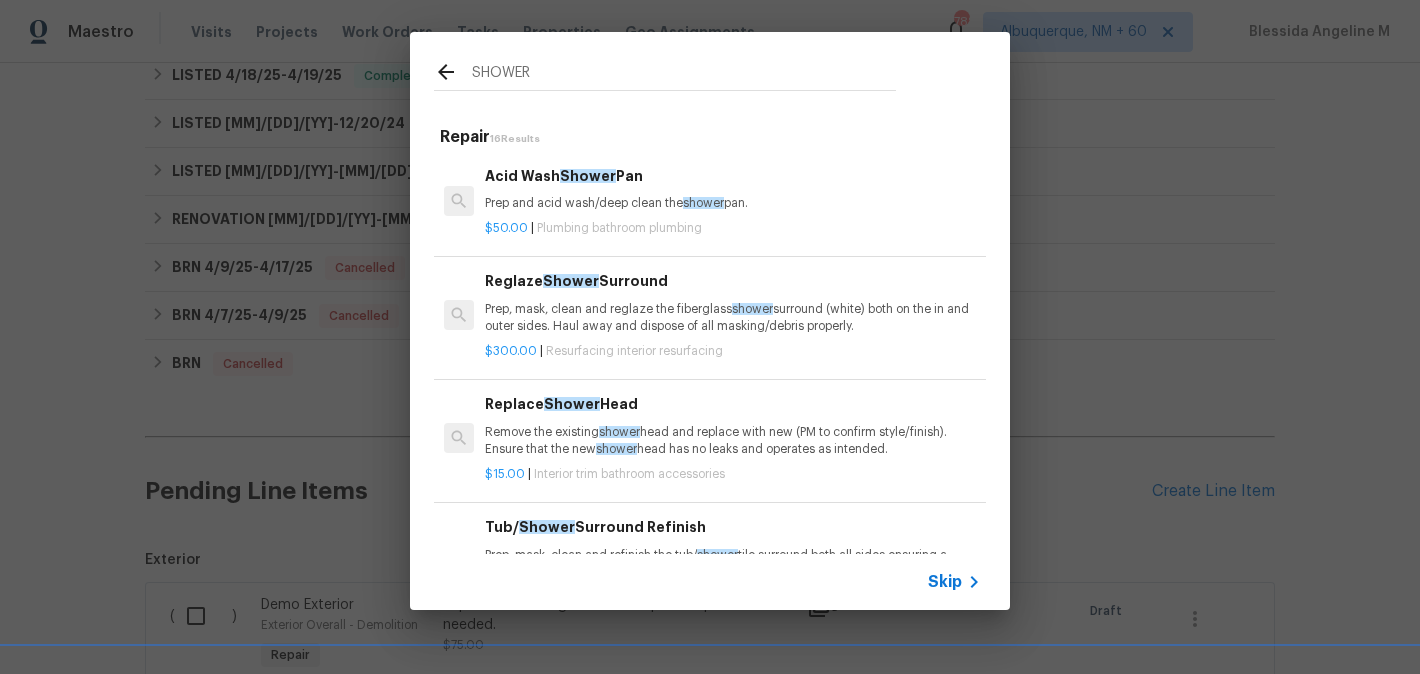 click on "Replace Shower Head Remove the existing shower head and replace with new (PM to confirm style/finish). Ensure that the new shower head has no leaks and operates as intended." at bounding box center [733, 425] 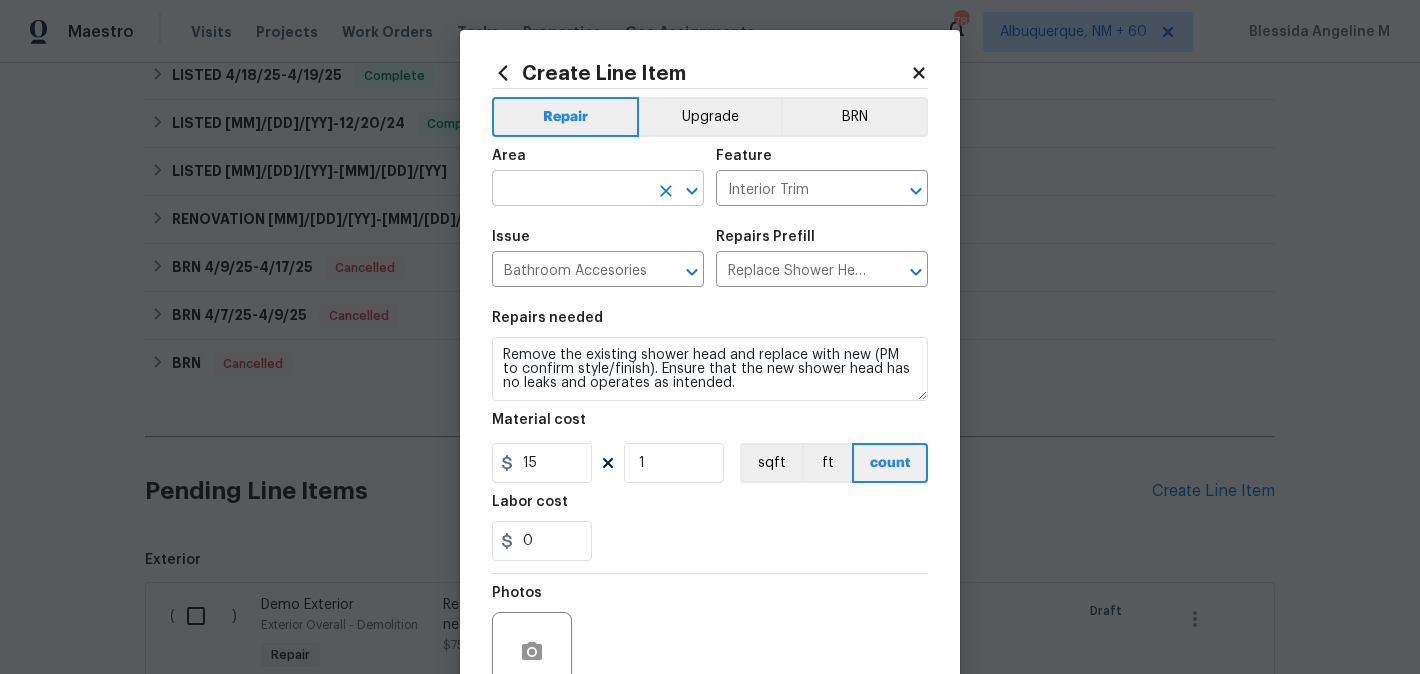 click at bounding box center [570, 190] 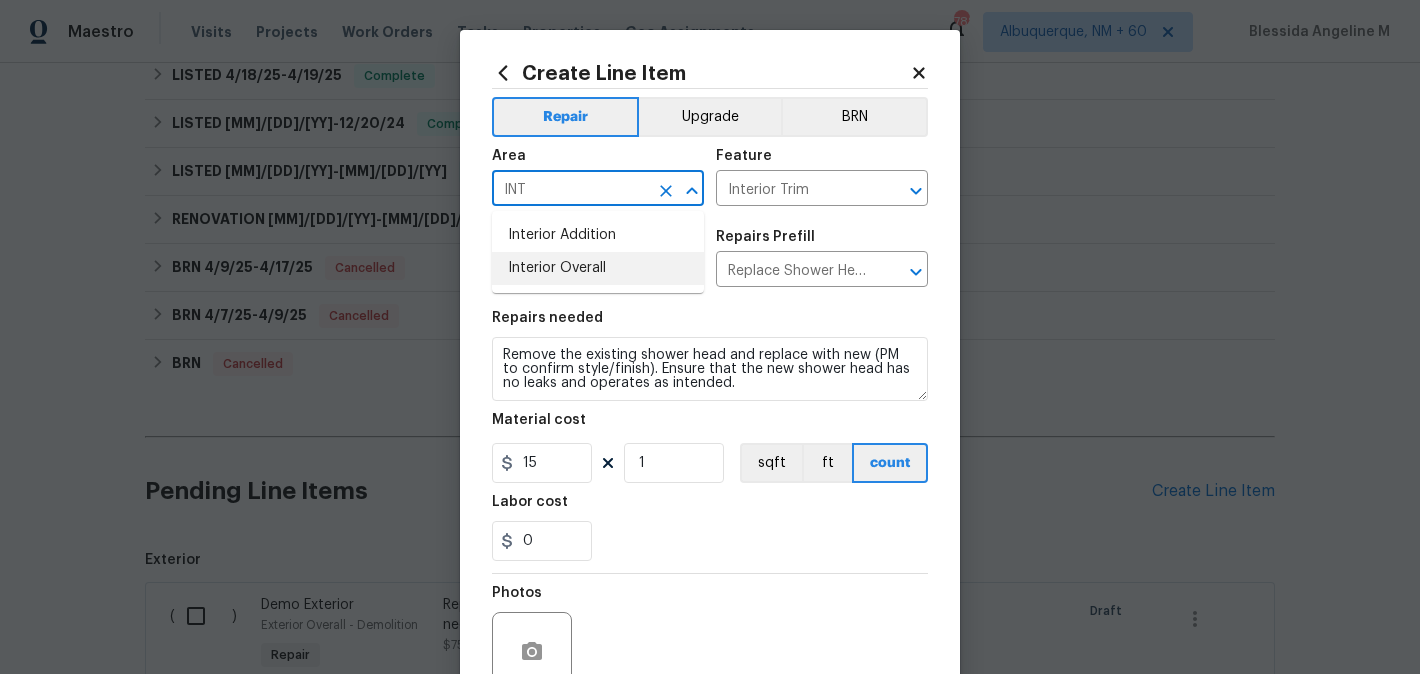 click on "Interior Overall" at bounding box center (598, 268) 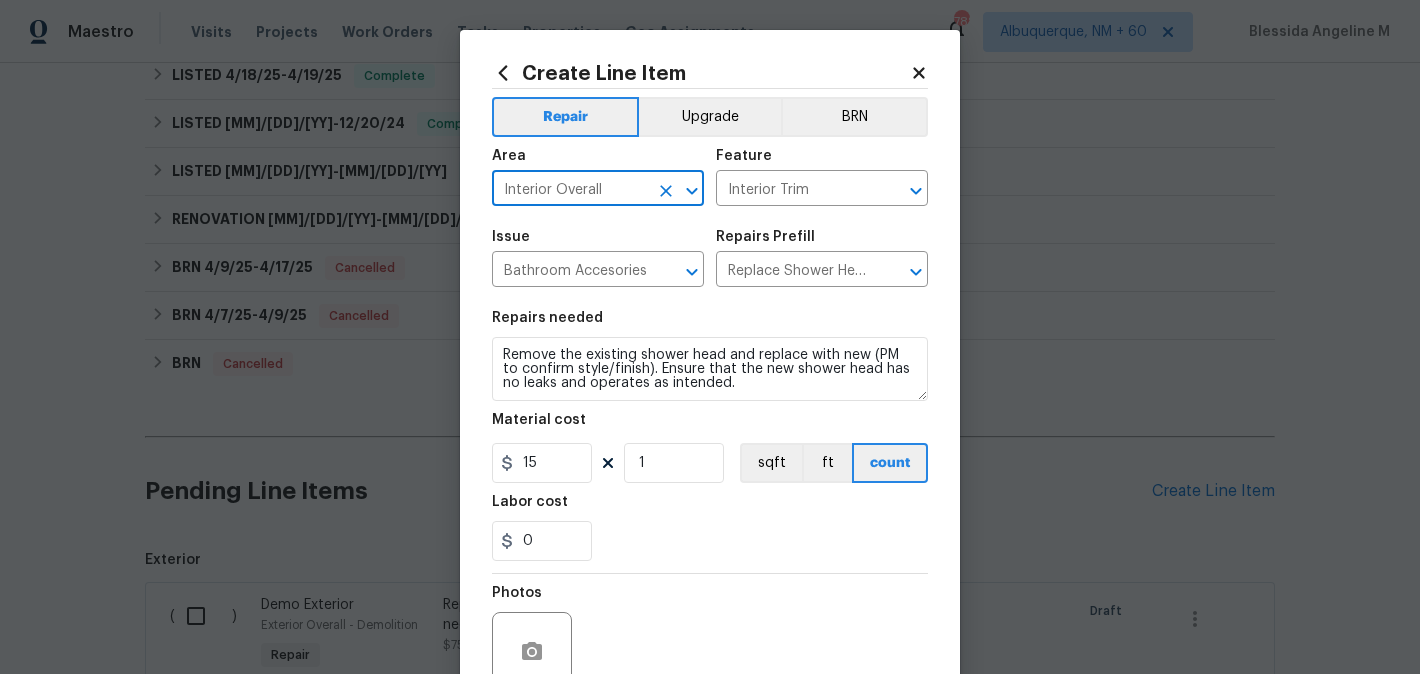 type on "Interior Overall" 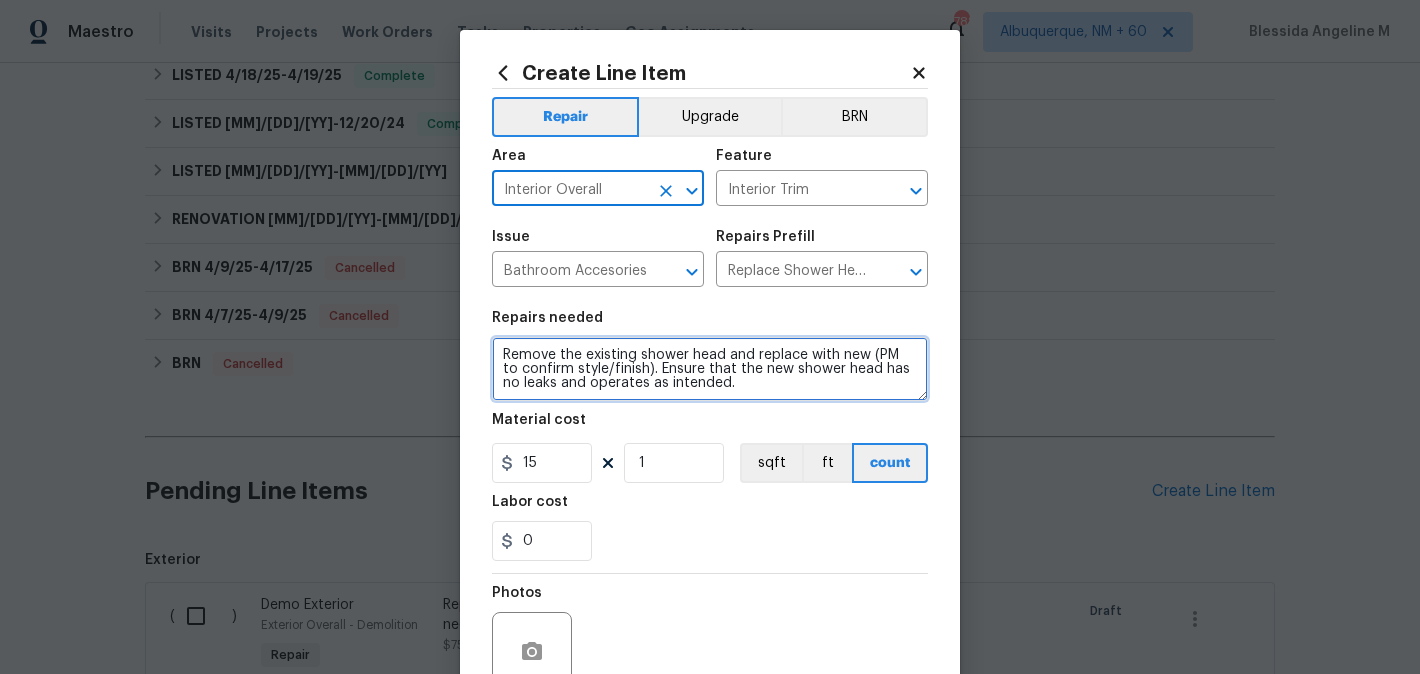 click on "Remove the existing shower head and replace with new (PM to confirm style/finish). Ensure that the new shower head has no leaks and operates as intended." at bounding box center (710, 369) 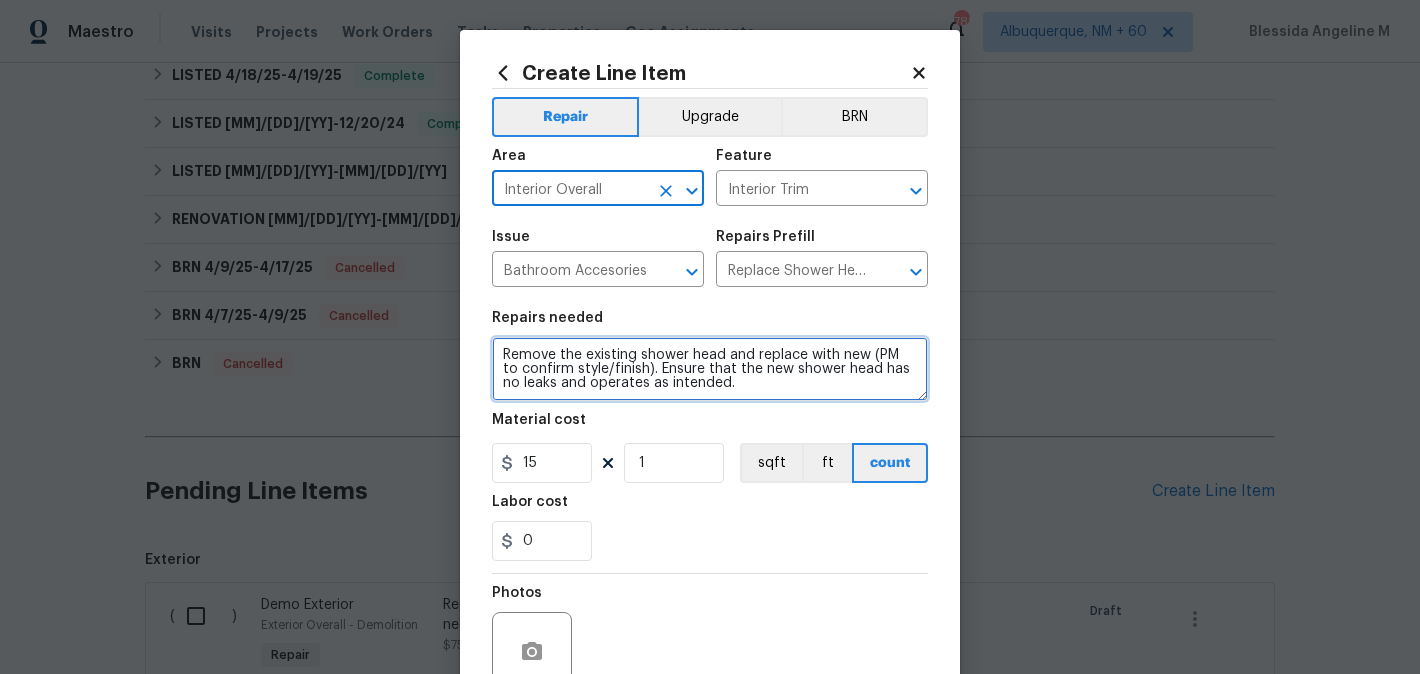click on "Remove the existing shower head and replace with new (PM to confirm style/finish). Ensure that the new shower head has no leaks and operates as intended." at bounding box center (710, 369) 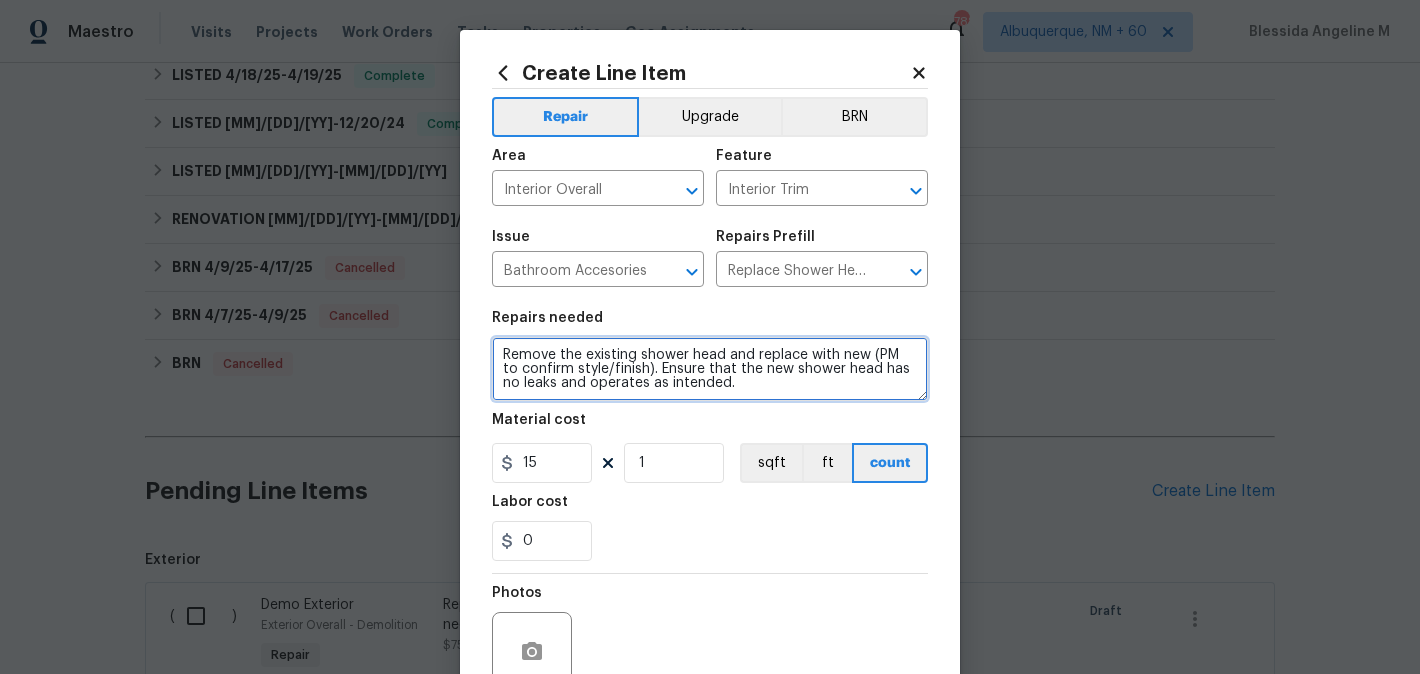 paste on "Add handle to glass shower door" 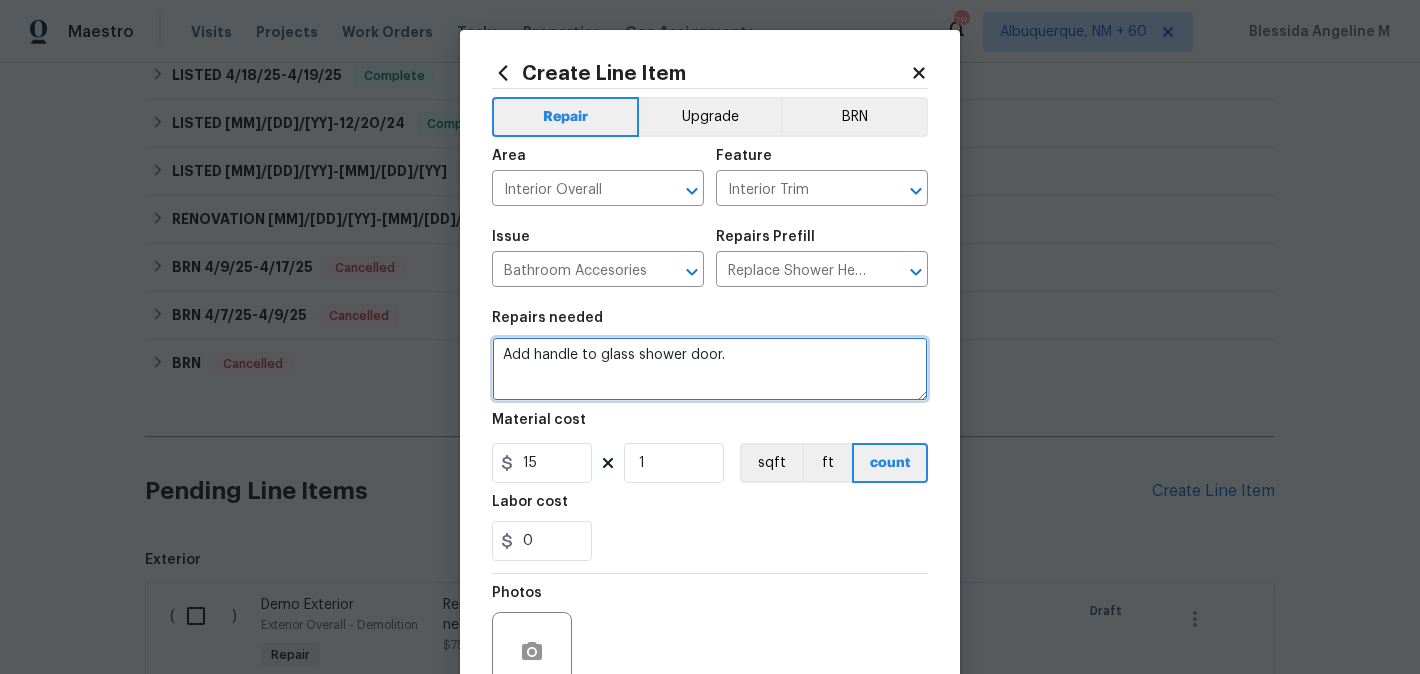 click on "Add handle to glass shower door." at bounding box center [710, 369] 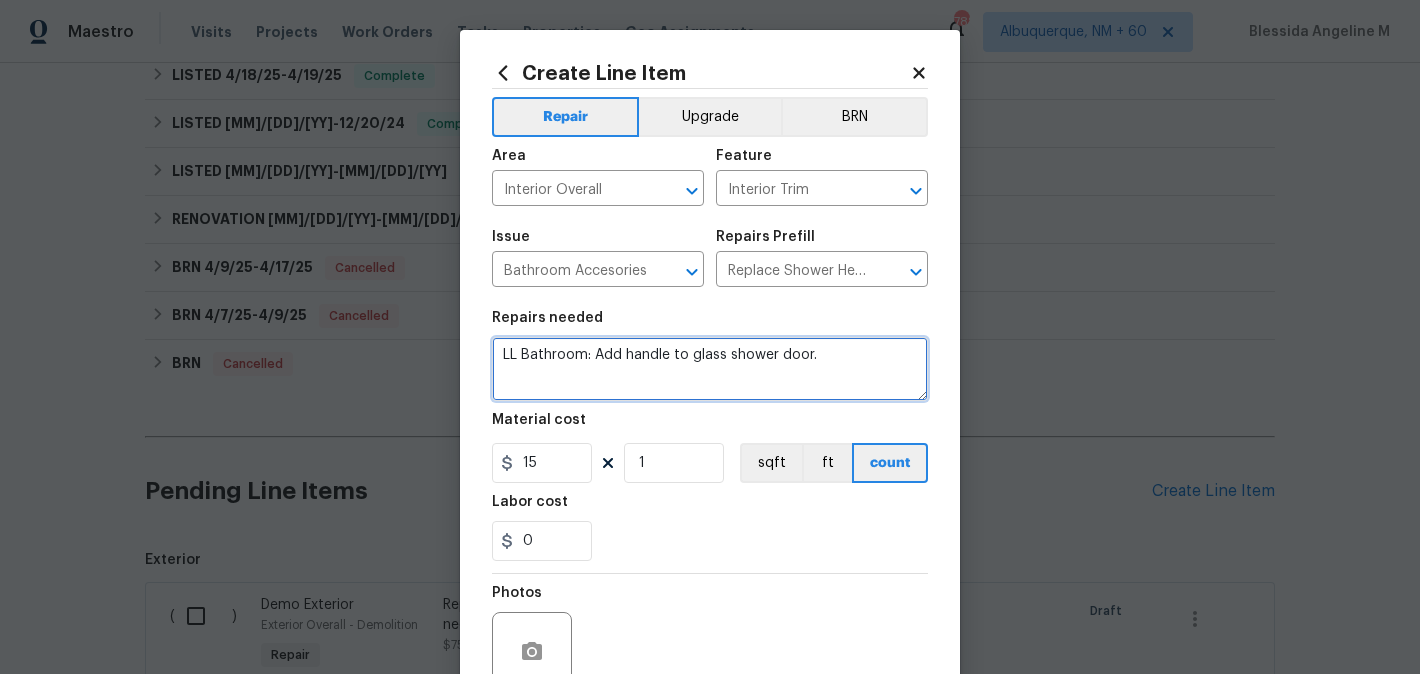 type on "LL Bathroom: Add handle to glass shower door." 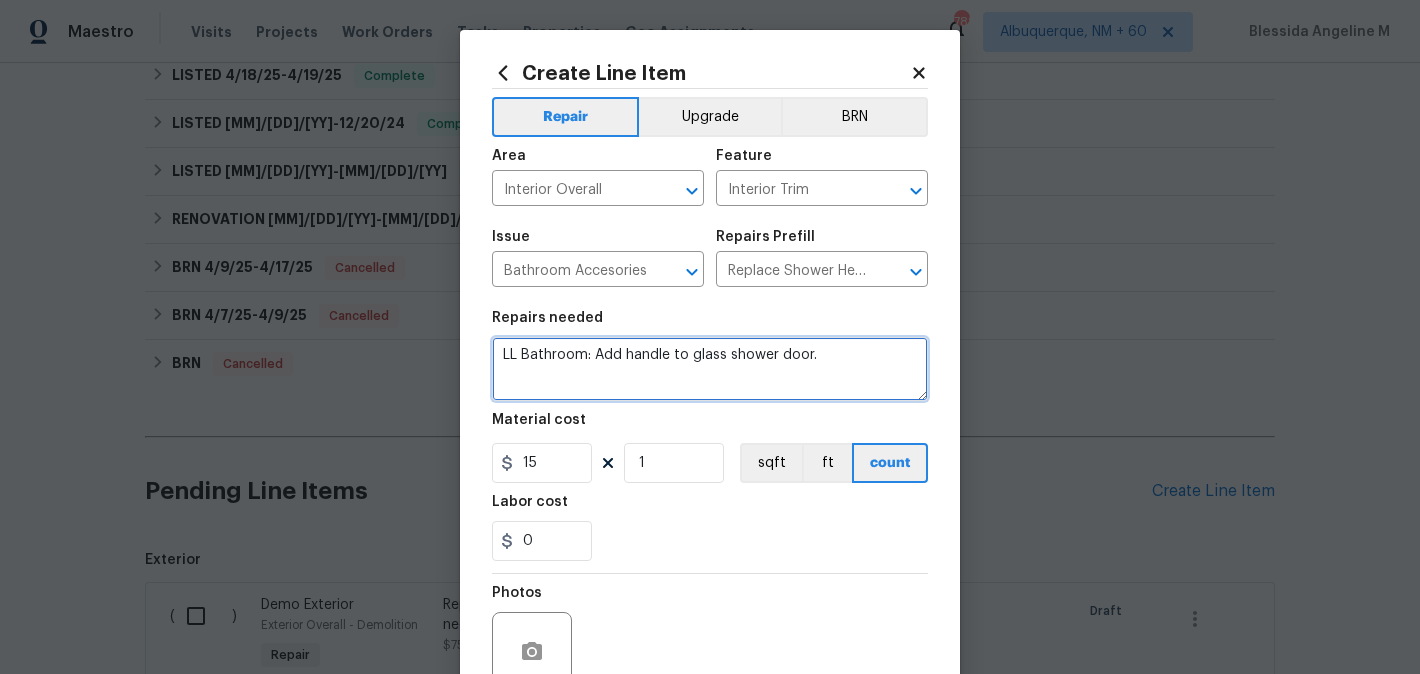 scroll, scrollTop: 188, scrollLeft: 0, axis: vertical 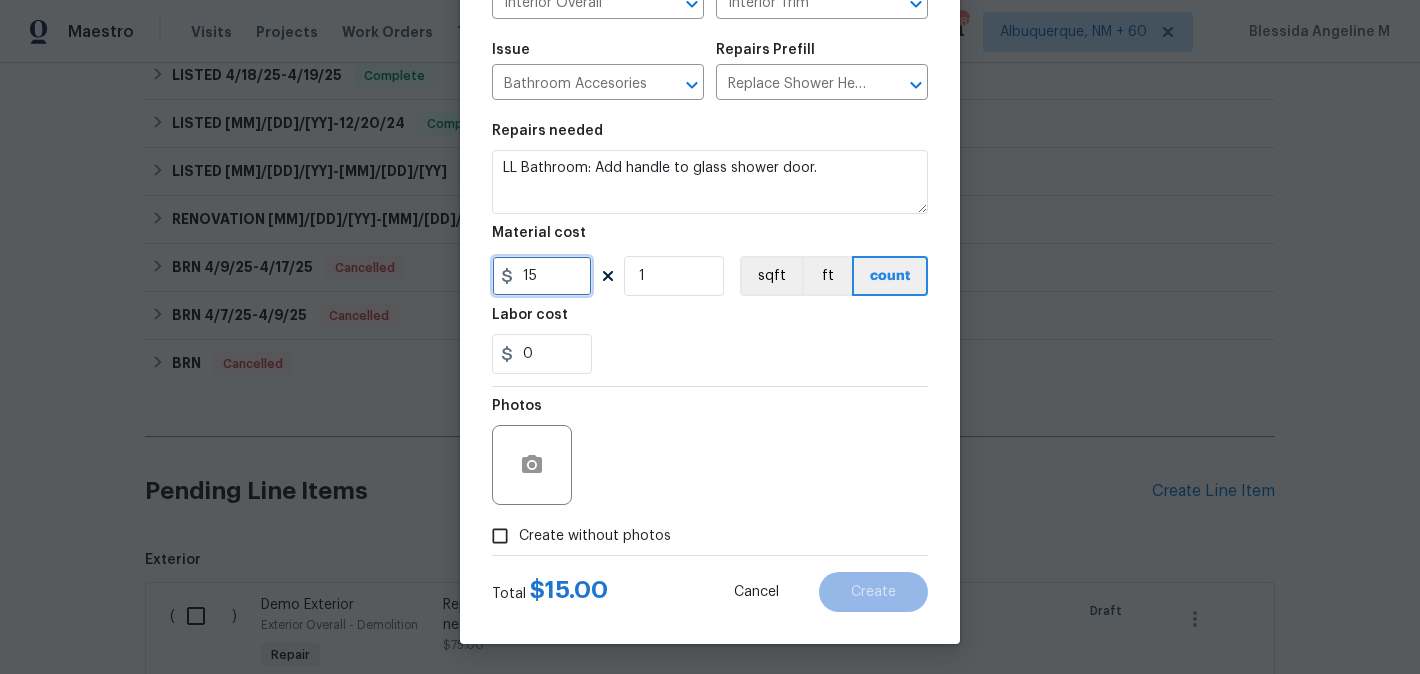 click on "15" at bounding box center [542, 276] 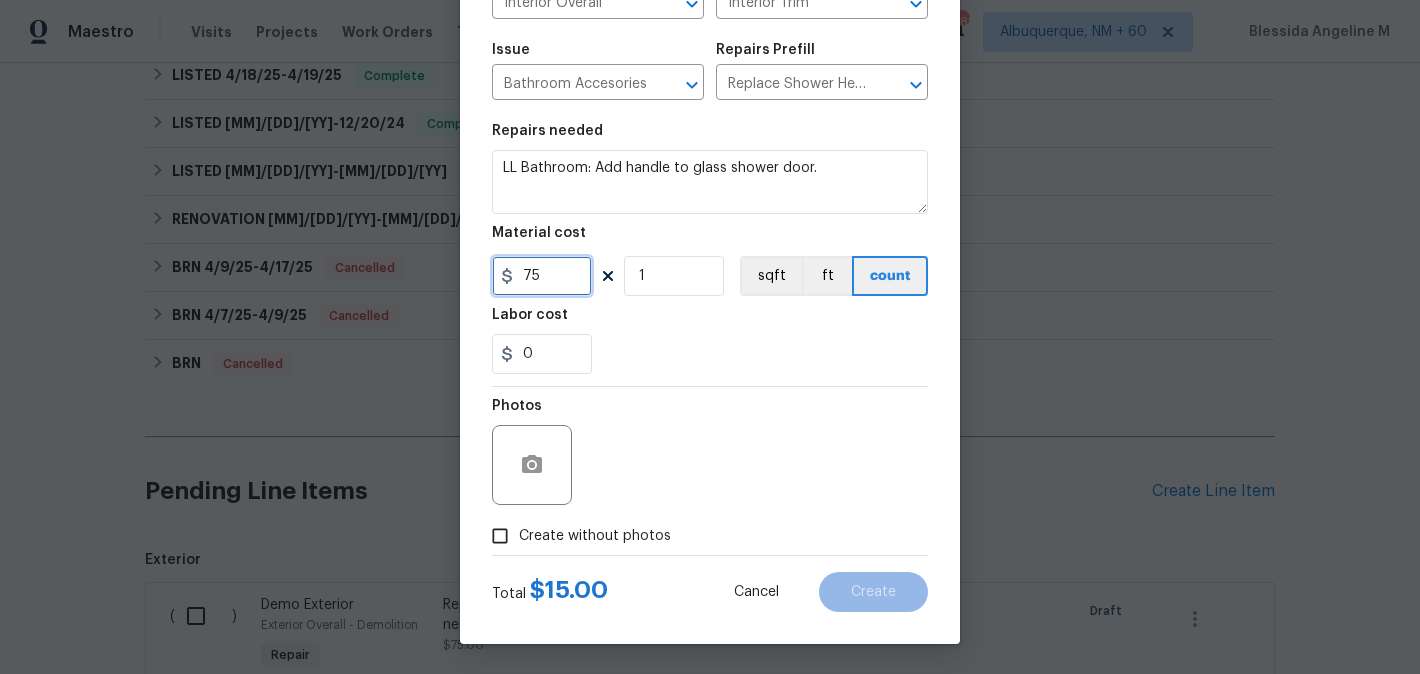 type on "75" 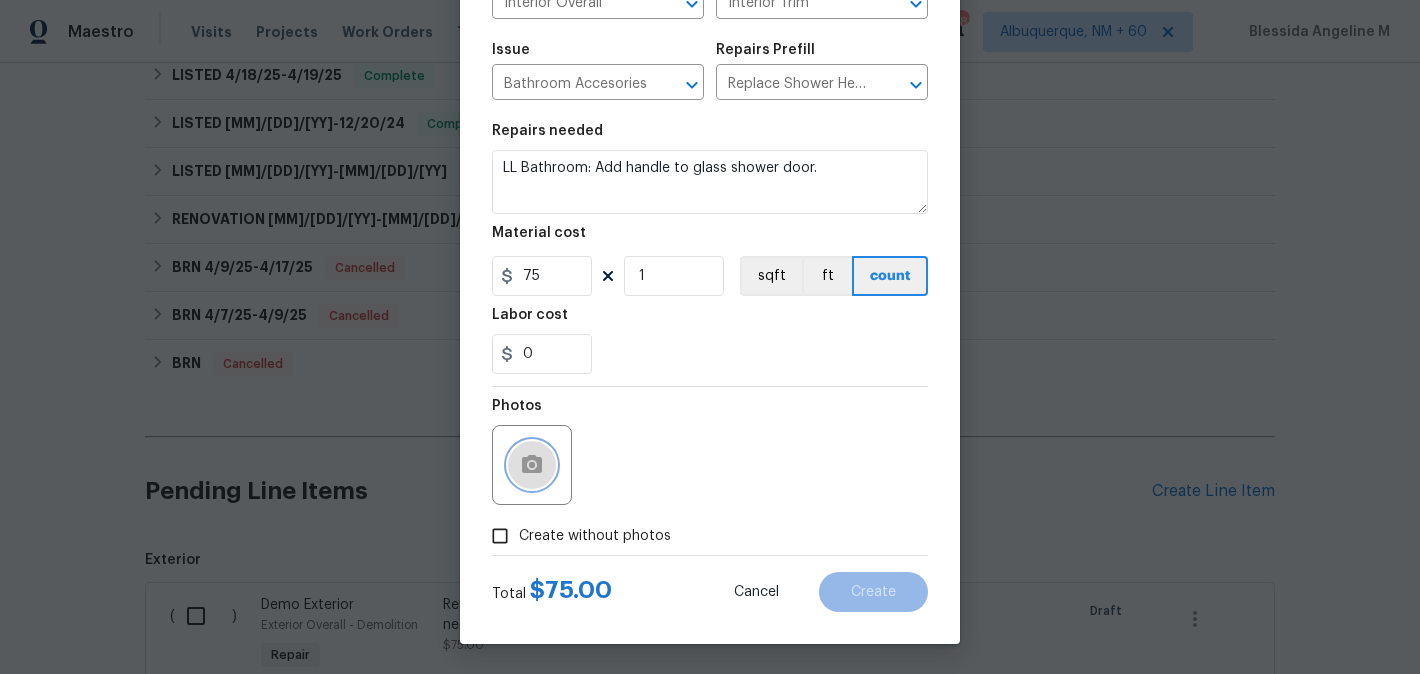 click 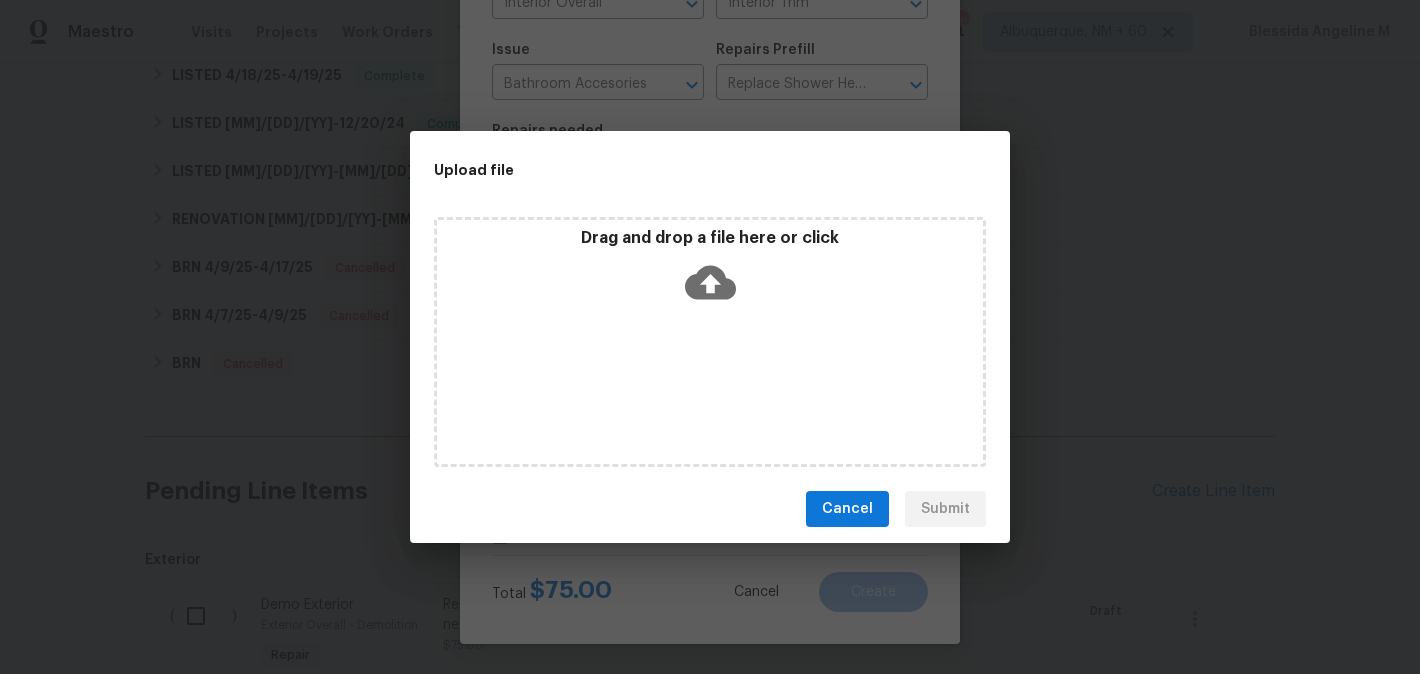 click 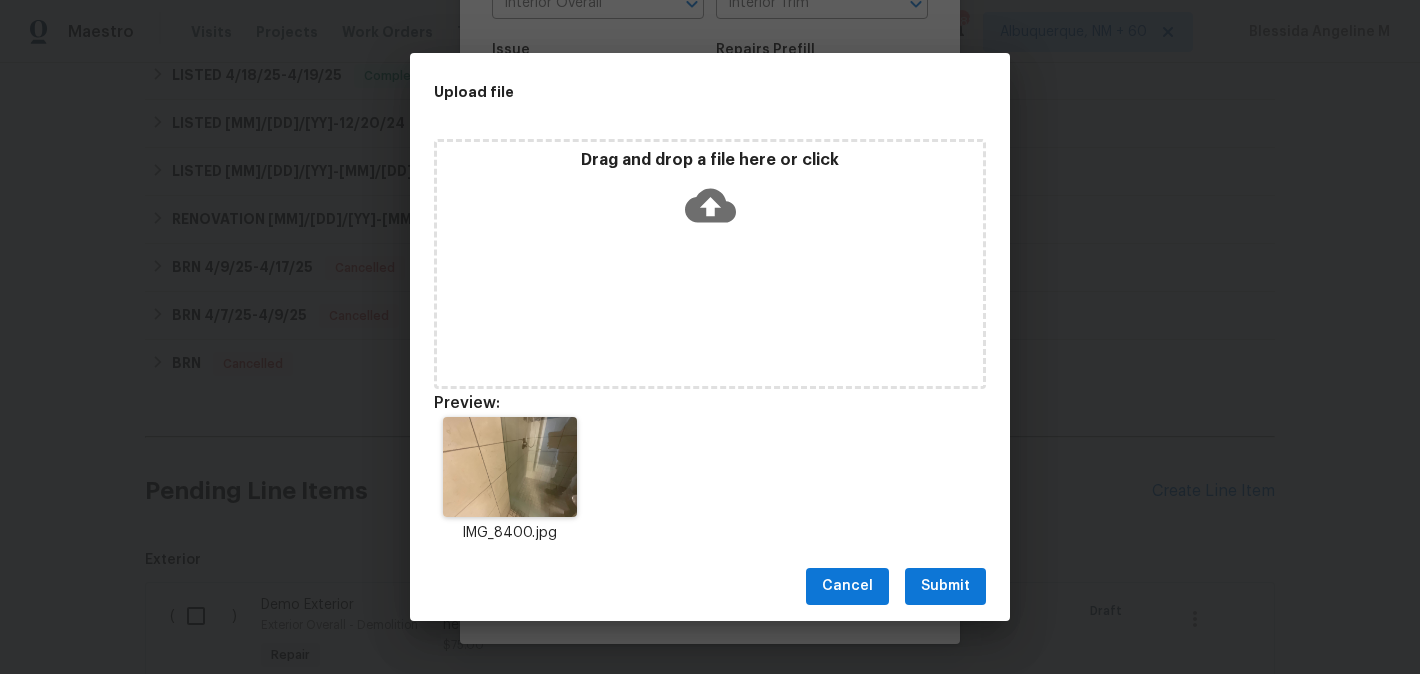 click on "Submit" at bounding box center [945, 586] 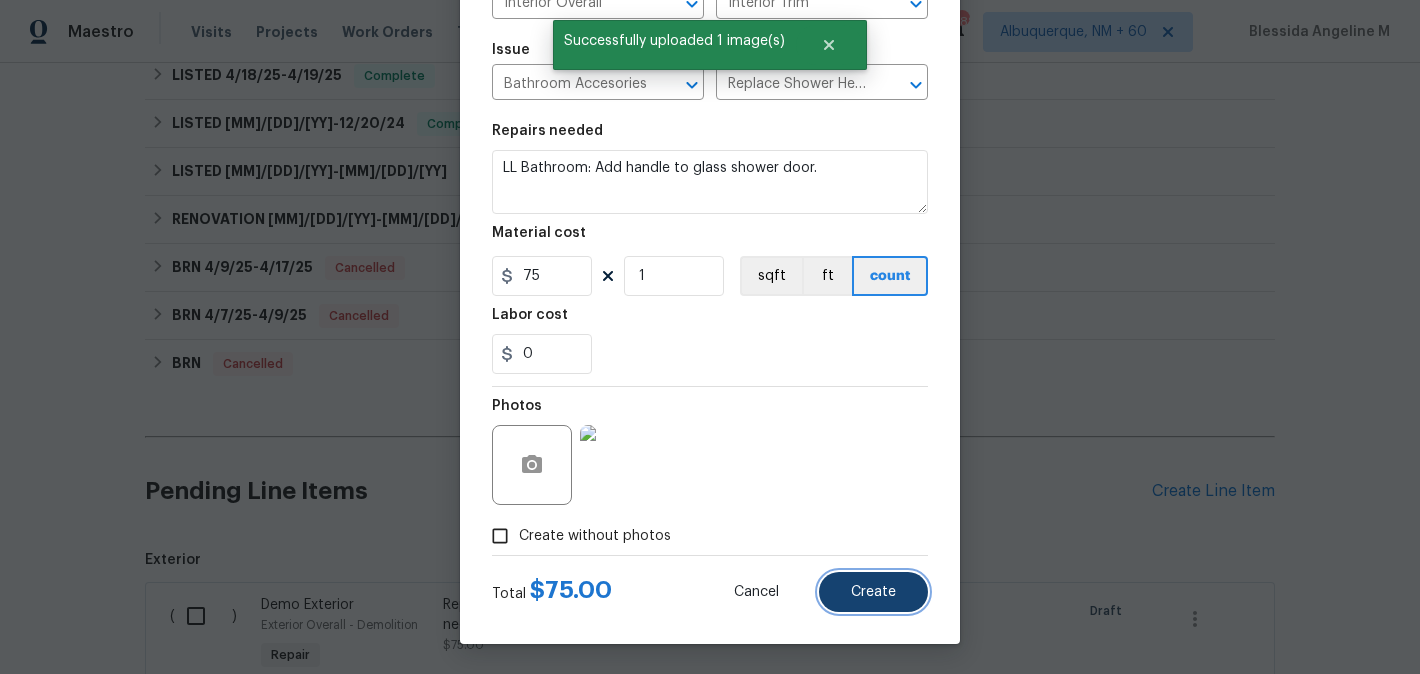 click on "Create" at bounding box center (873, 592) 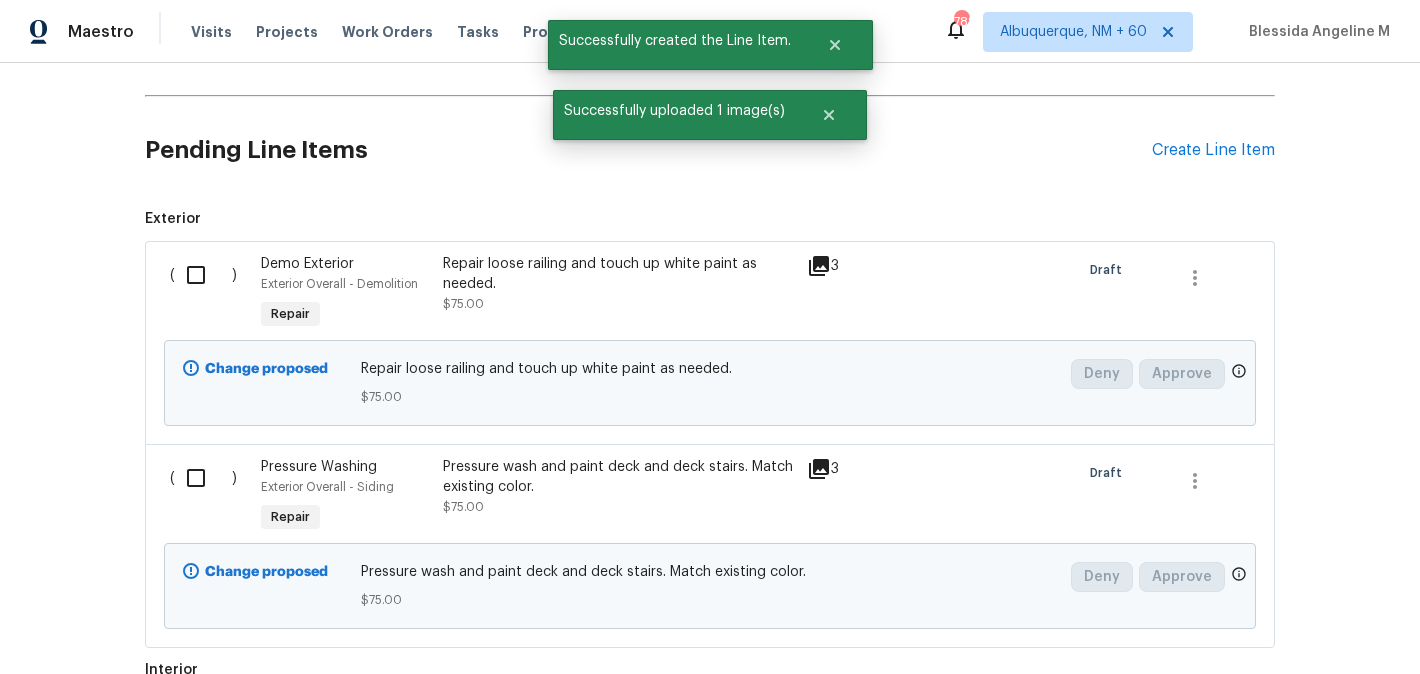 scroll, scrollTop: 583, scrollLeft: 0, axis: vertical 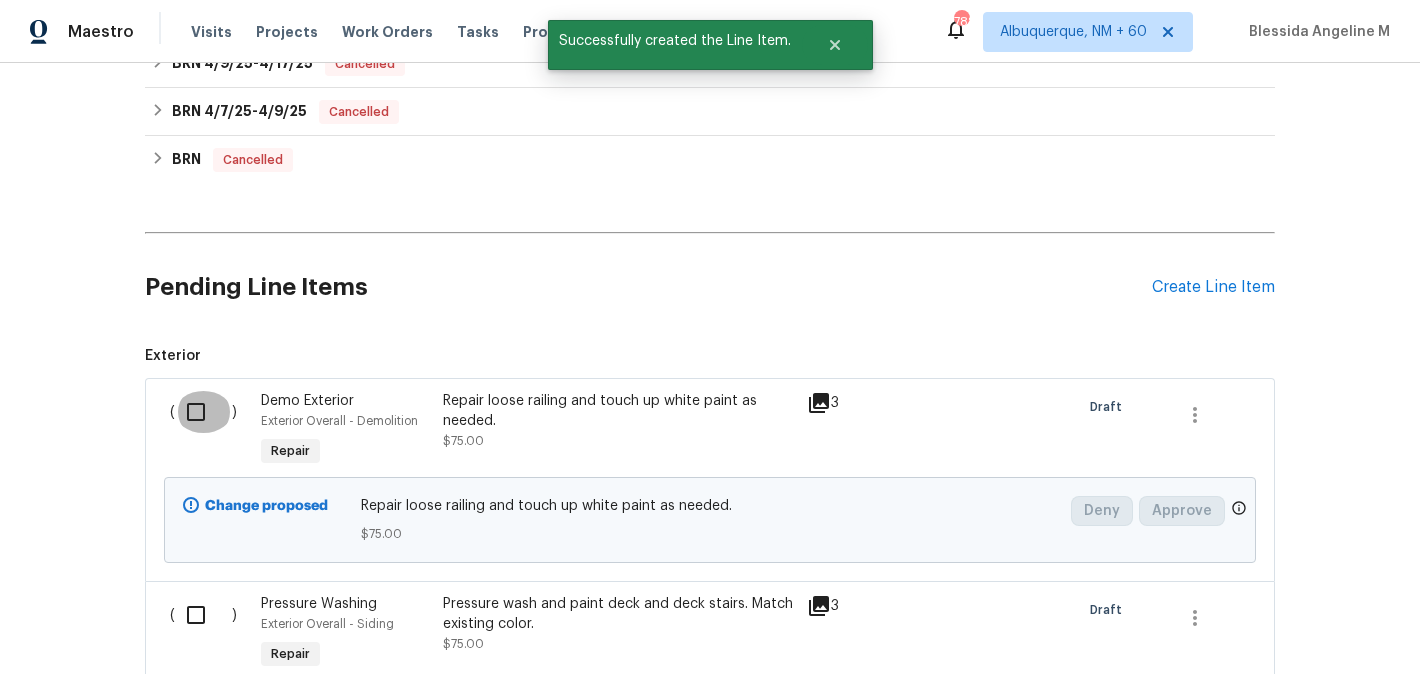 click at bounding box center (203, 412) 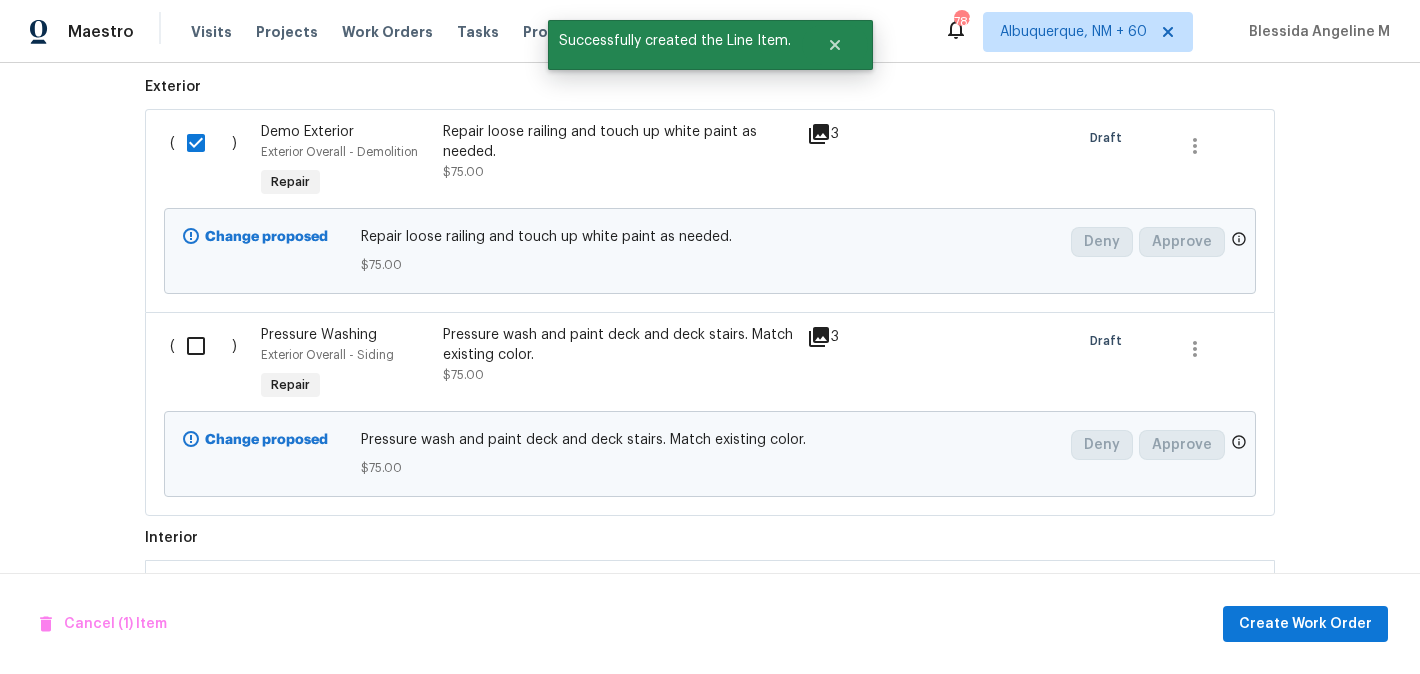 scroll, scrollTop: 855, scrollLeft: 0, axis: vertical 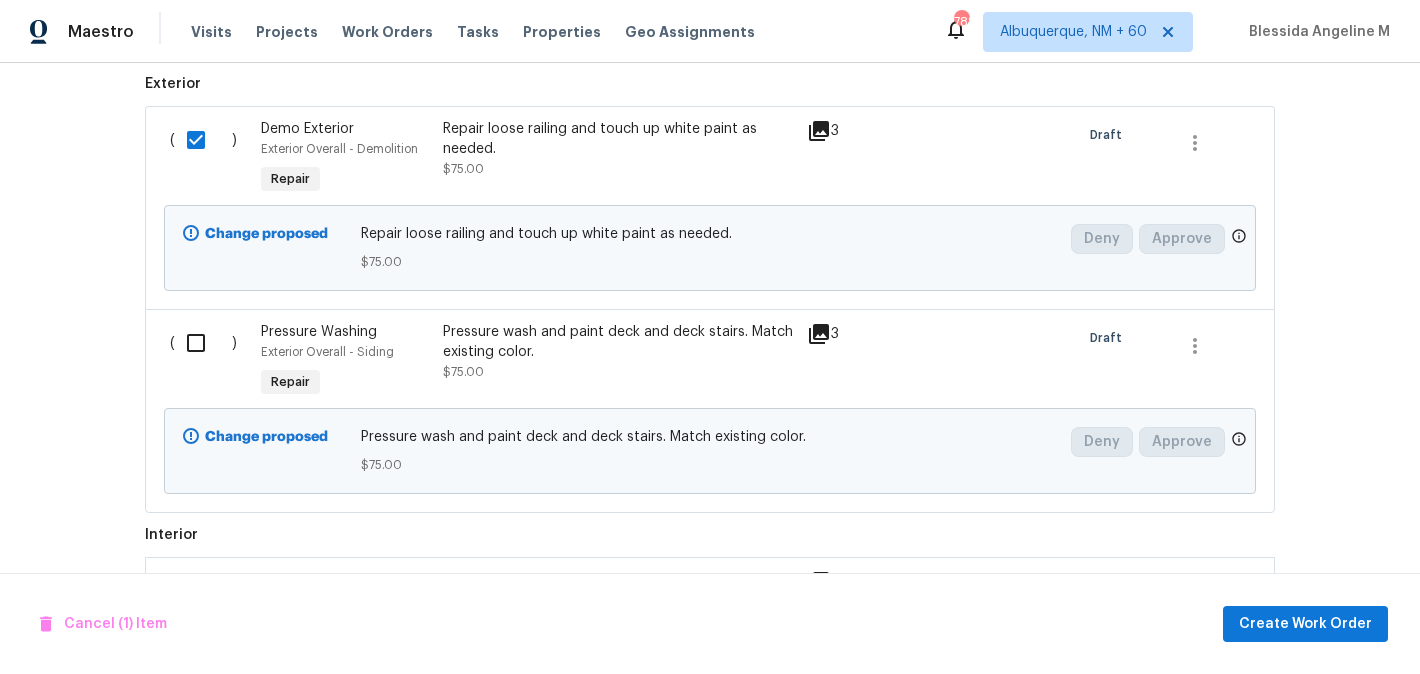 click at bounding box center (203, 343) 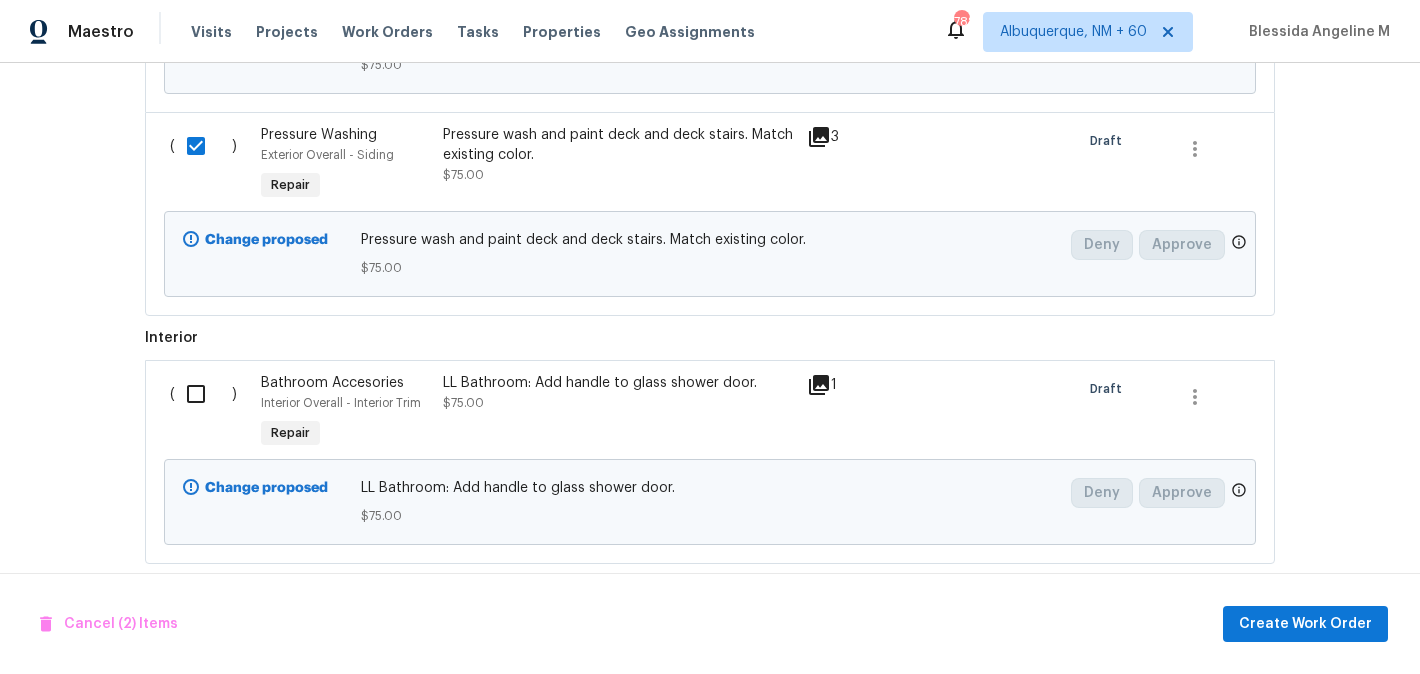 scroll, scrollTop: 1054, scrollLeft: 0, axis: vertical 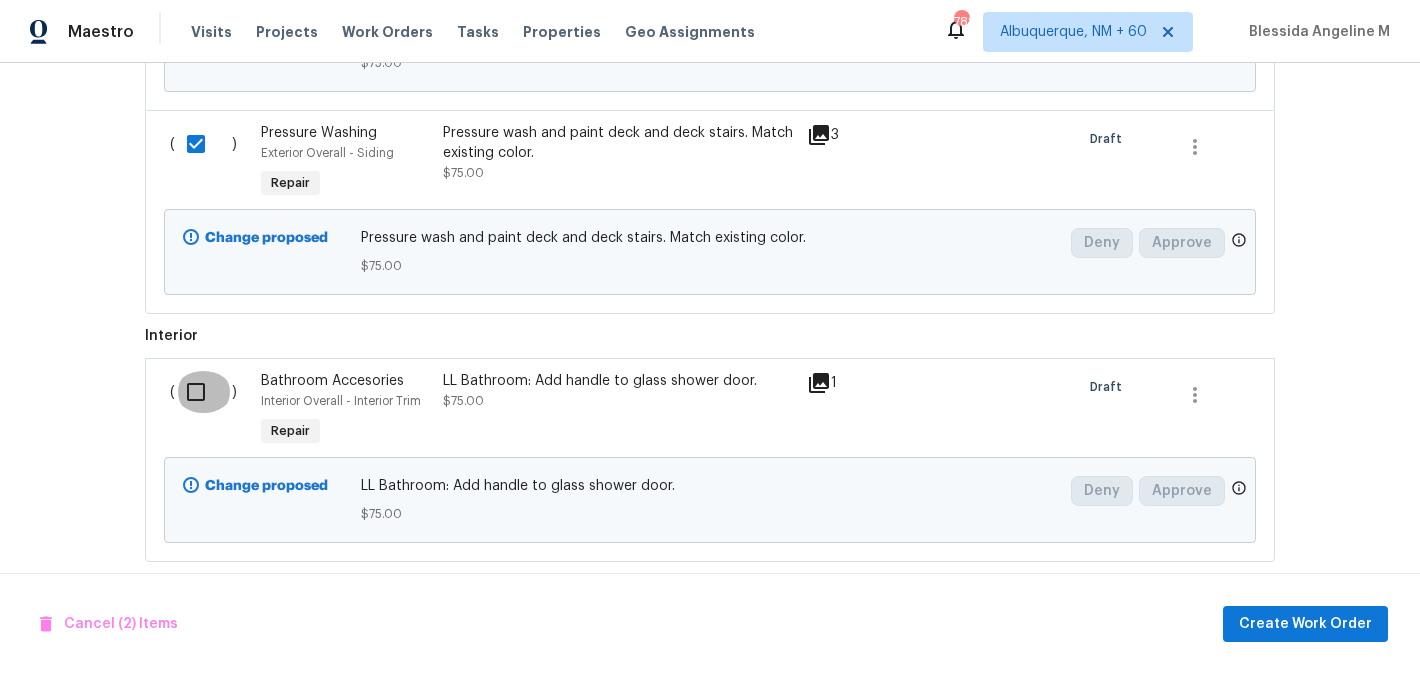 click at bounding box center [203, 392] 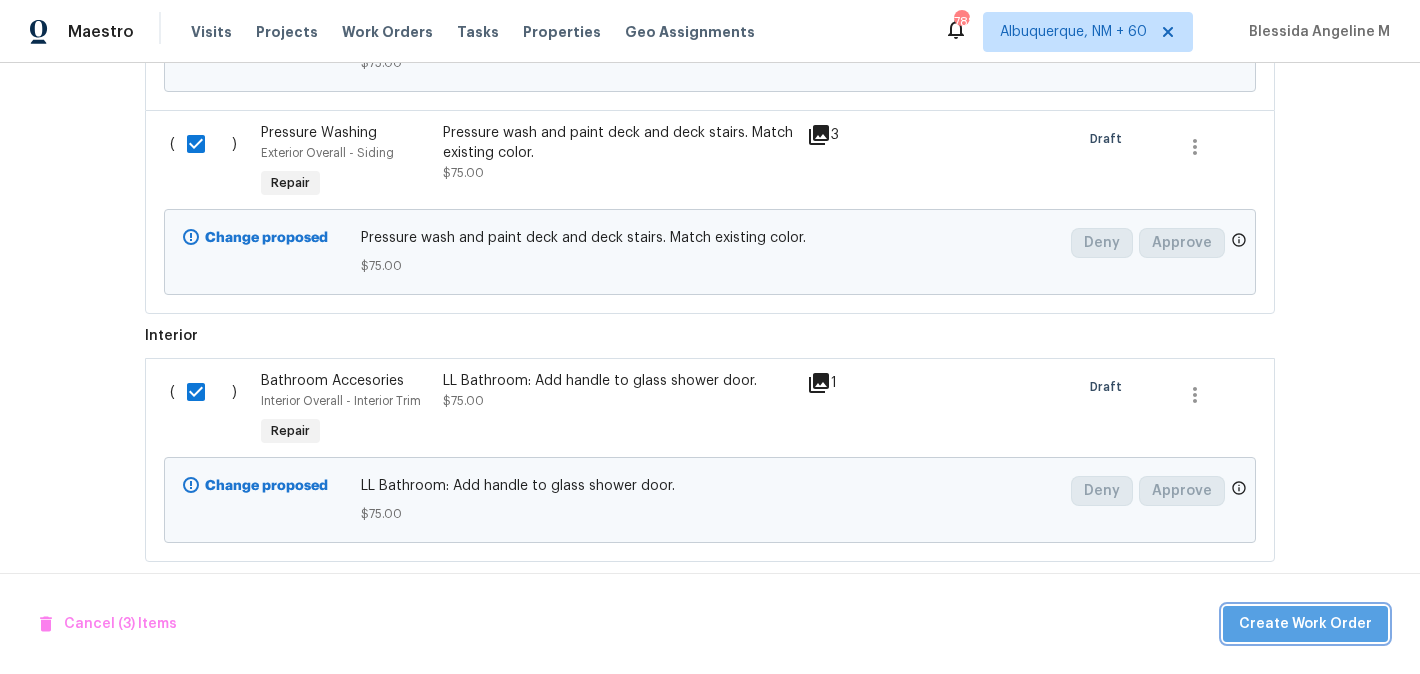 click on "Create Work Order" at bounding box center [1305, 624] 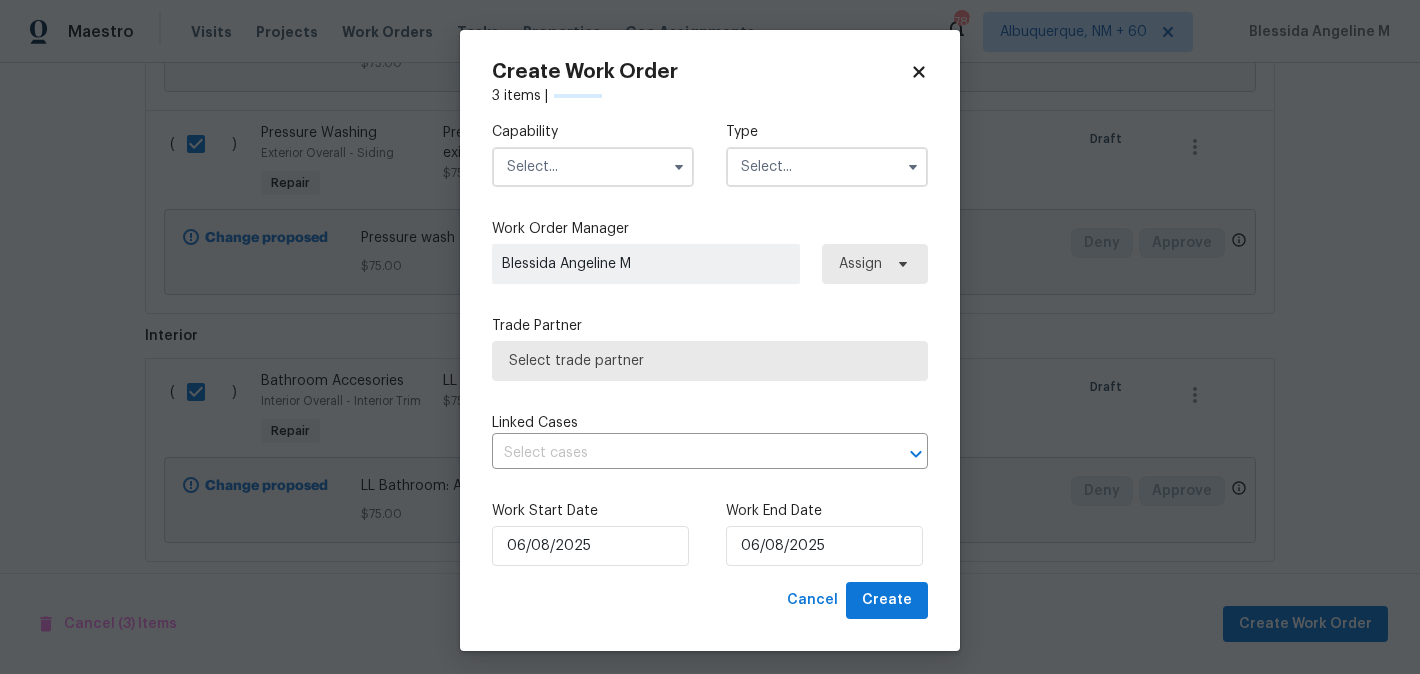 checkbox on "false" 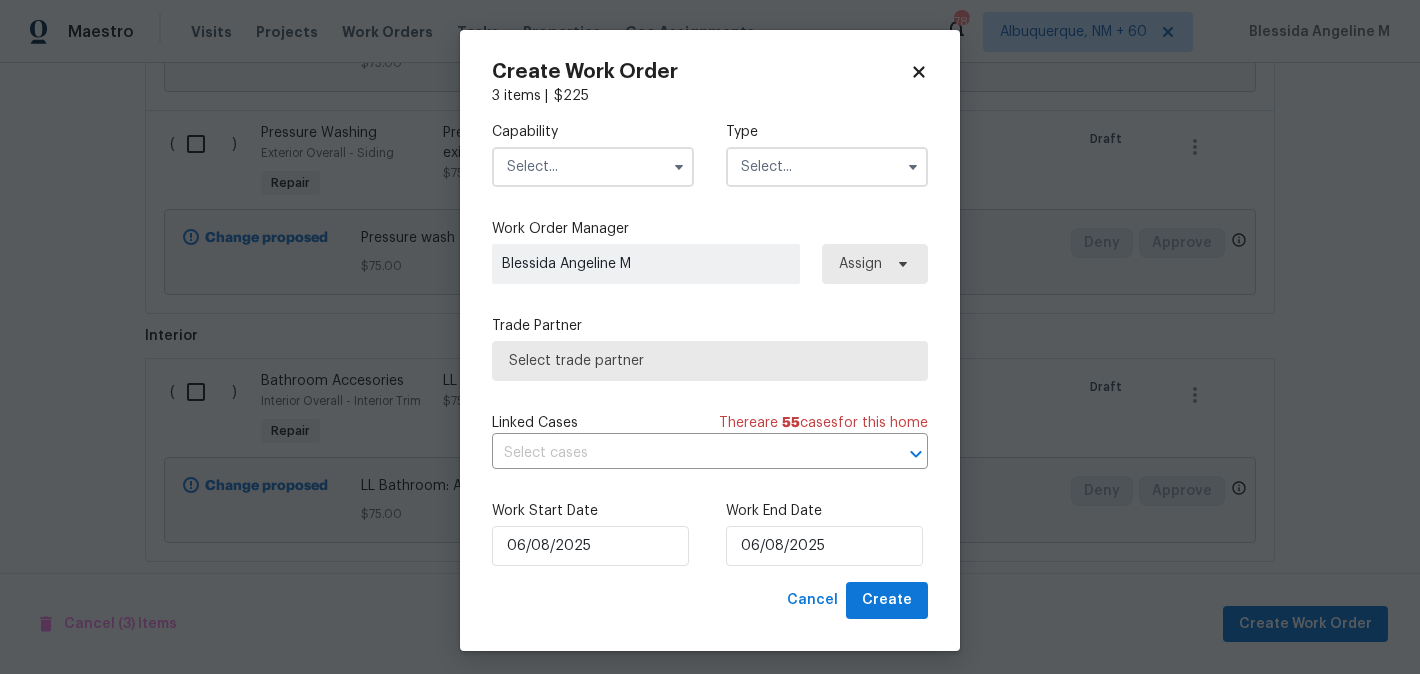 click at bounding box center (593, 167) 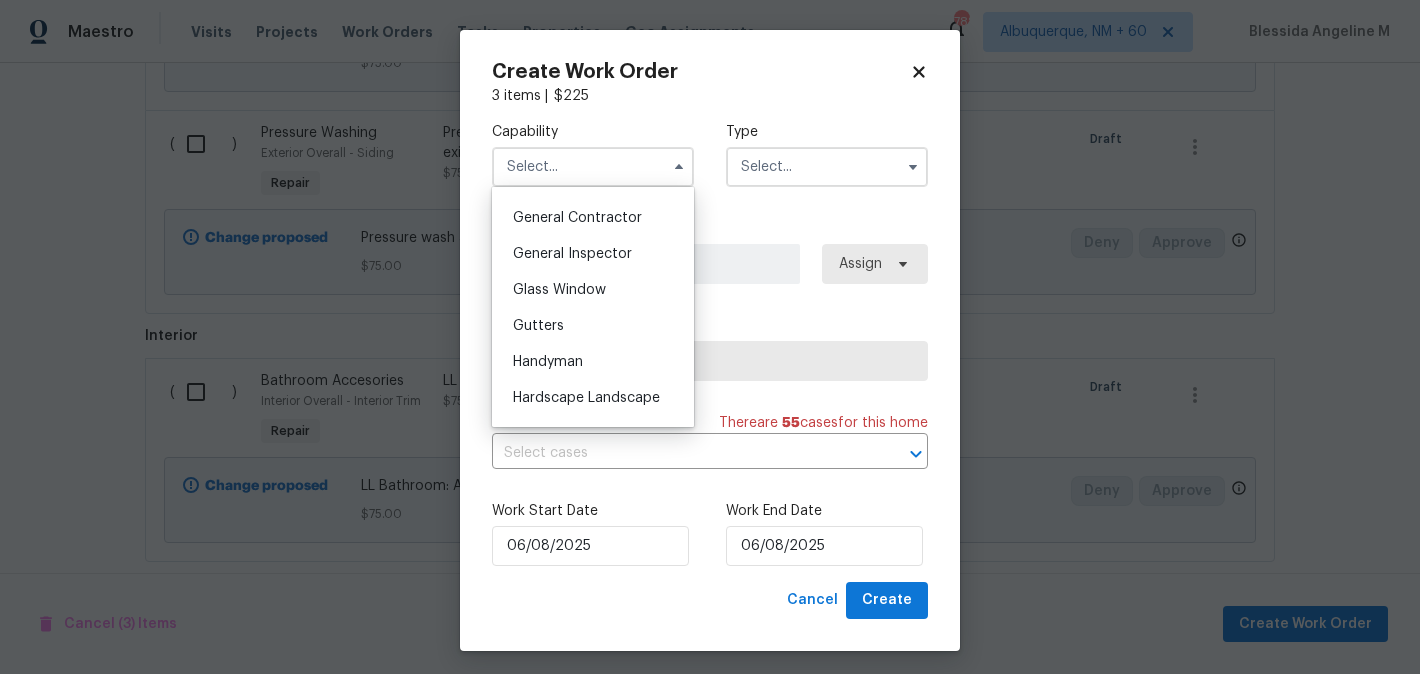 scroll, scrollTop: 952, scrollLeft: 0, axis: vertical 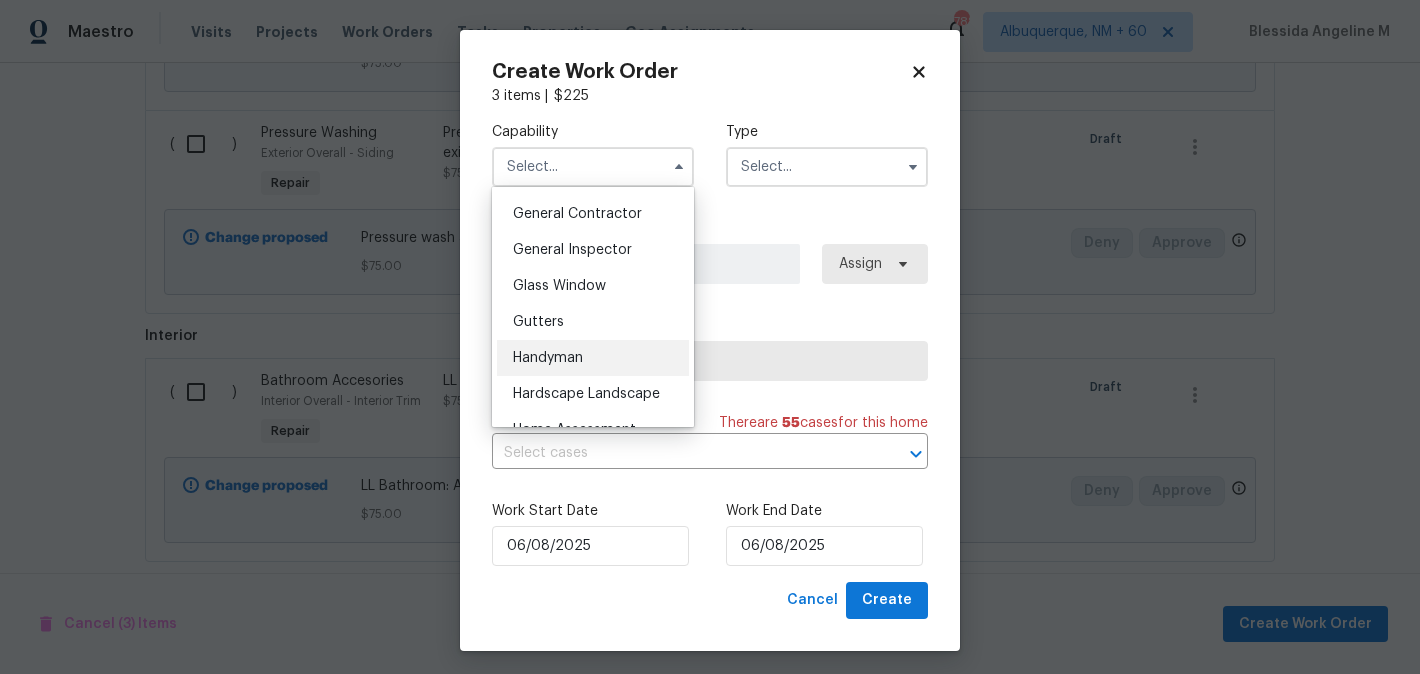 click on "Handyman" at bounding box center (548, 358) 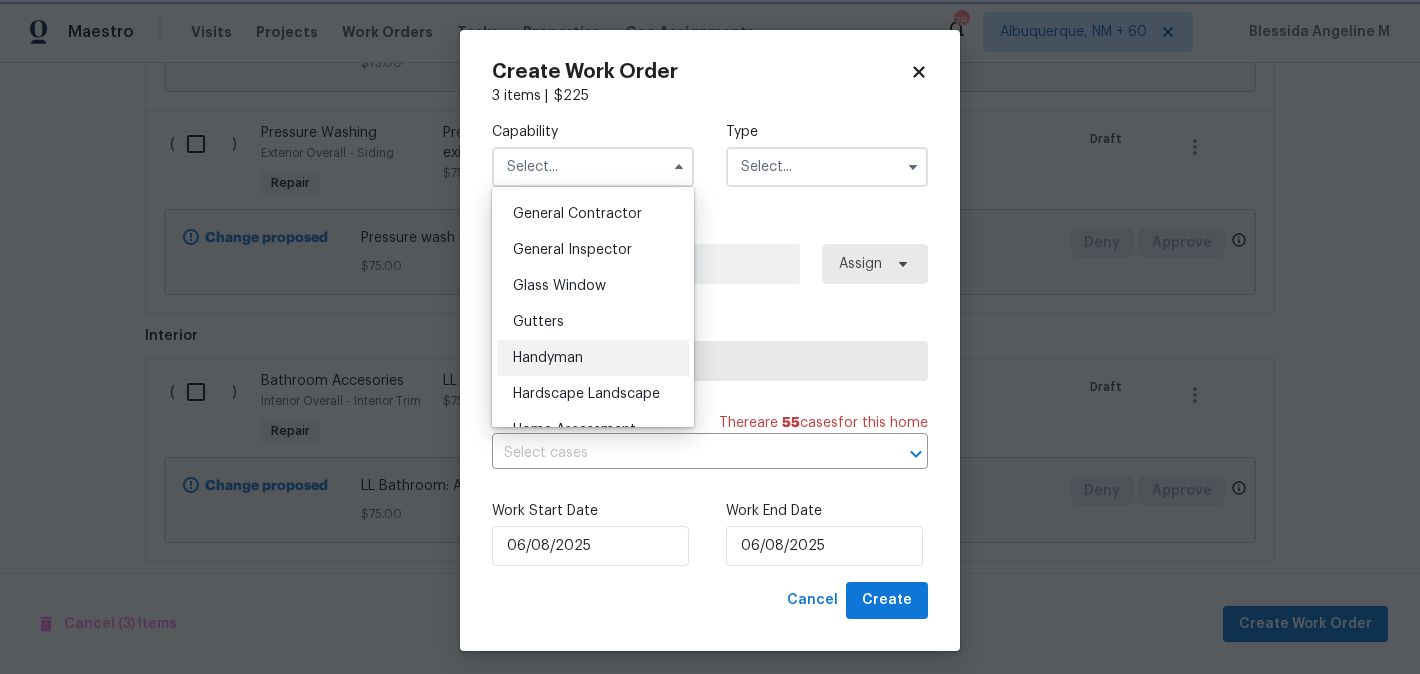type on "Handyman" 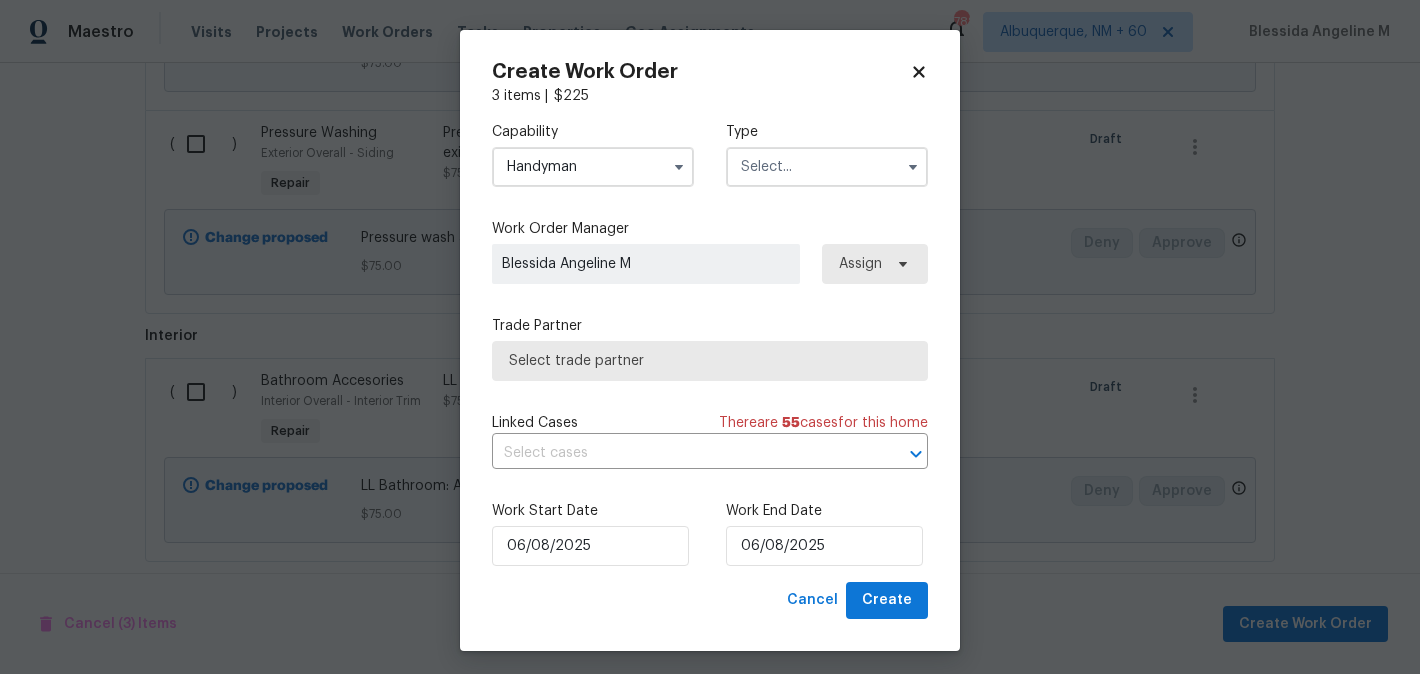 click at bounding box center (827, 167) 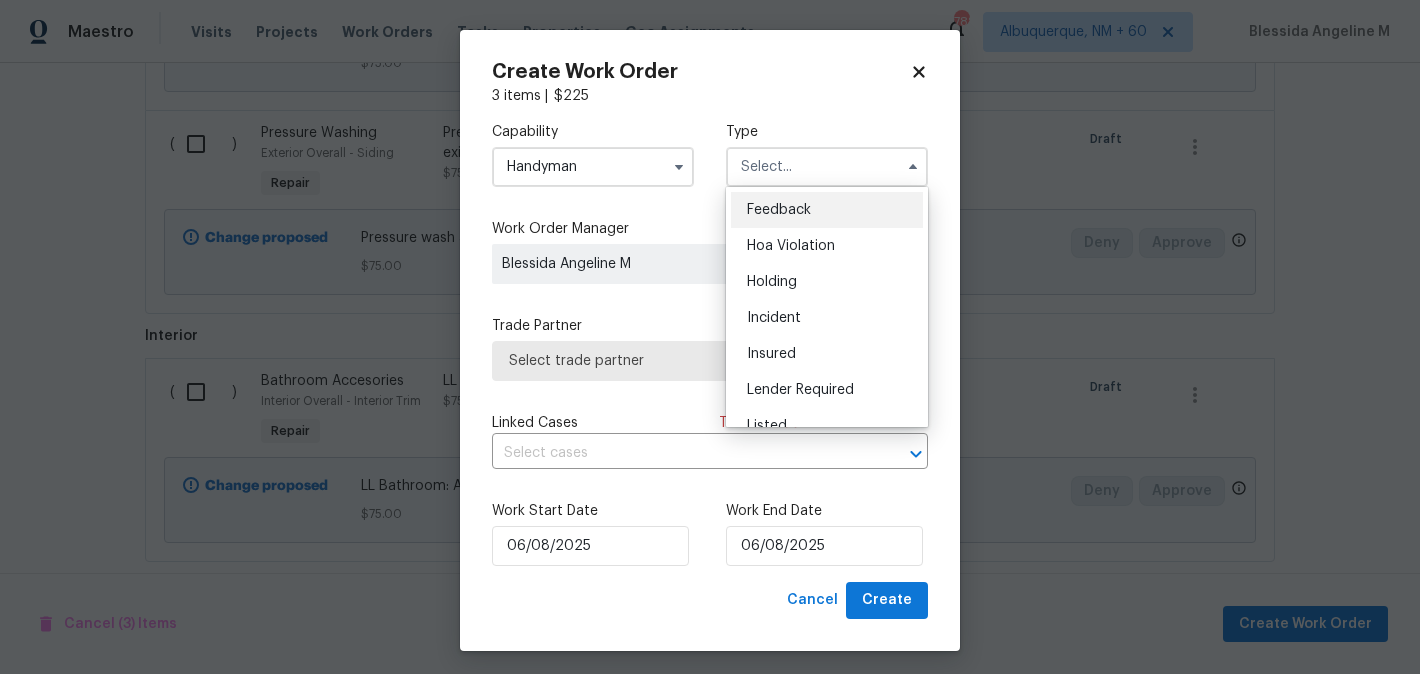 click on "Feedback" at bounding box center [779, 210] 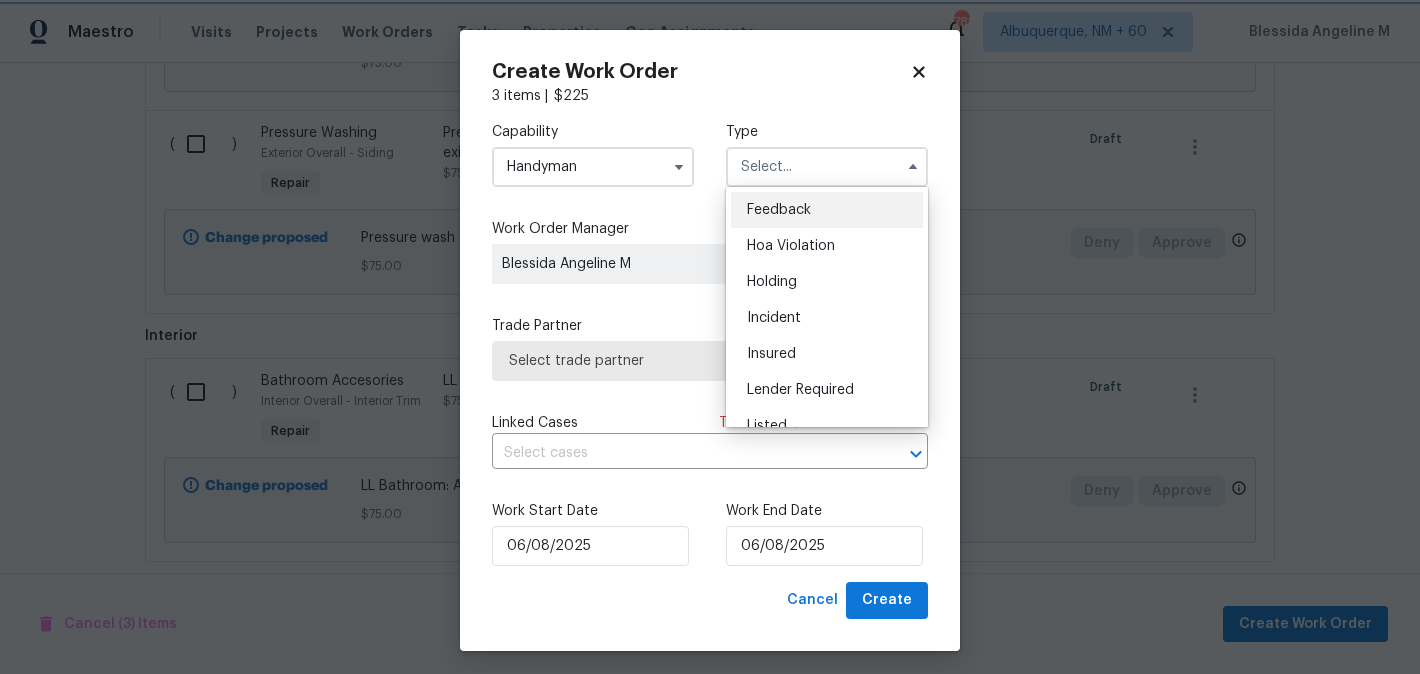 type on "Feedback" 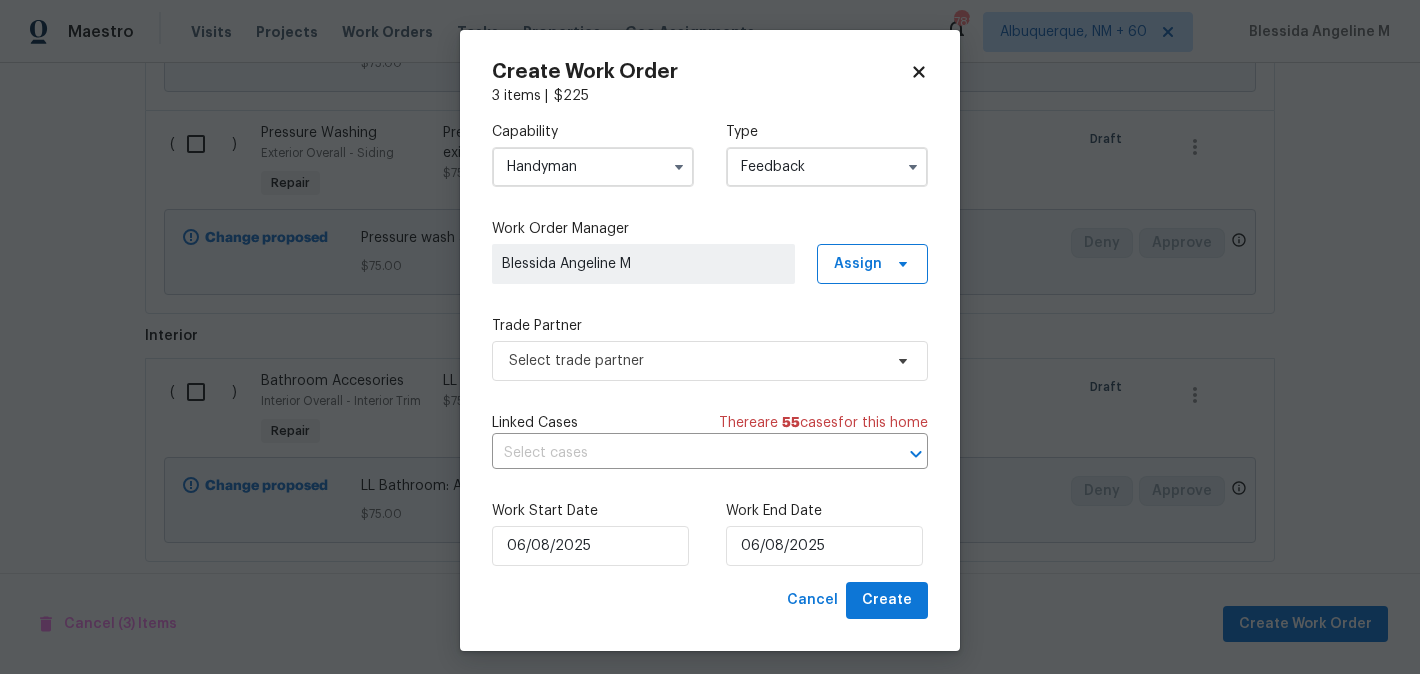 click on "Trade Partner   Select trade partner" at bounding box center [710, 348] 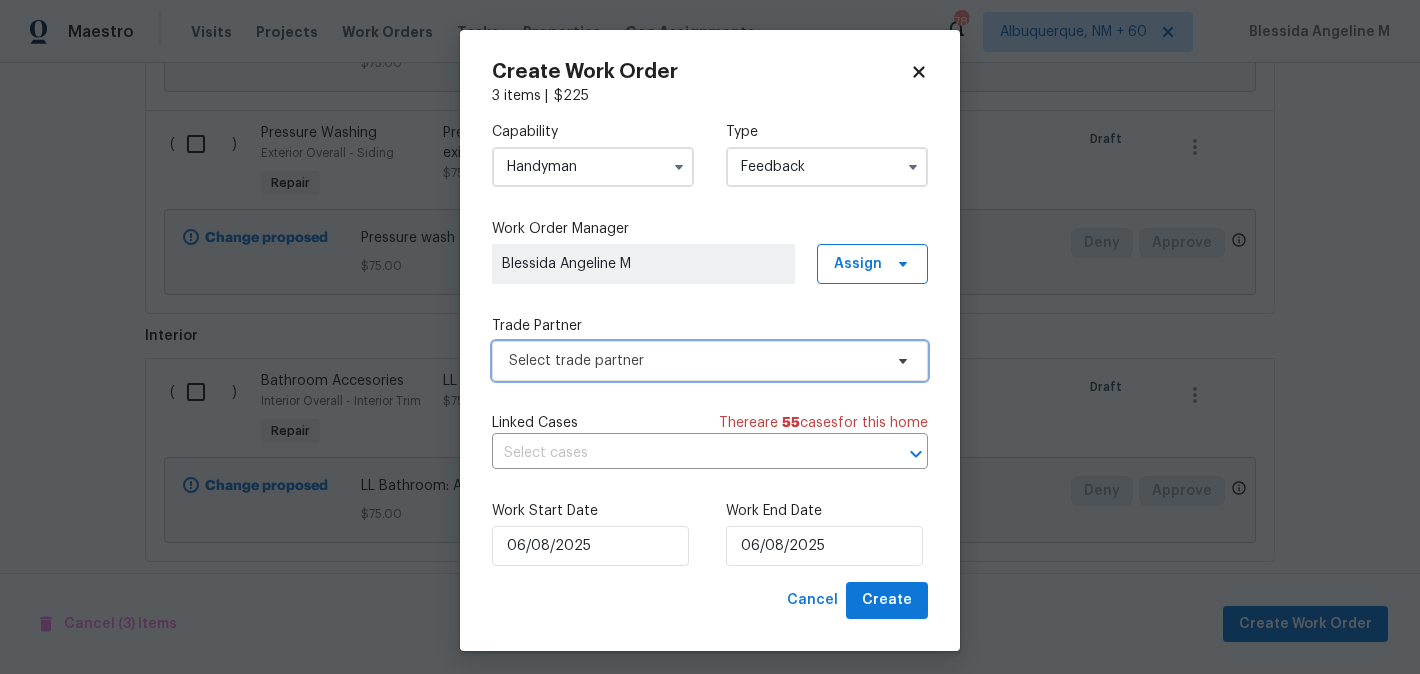 click on "Select trade partner" at bounding box center [695, 361] 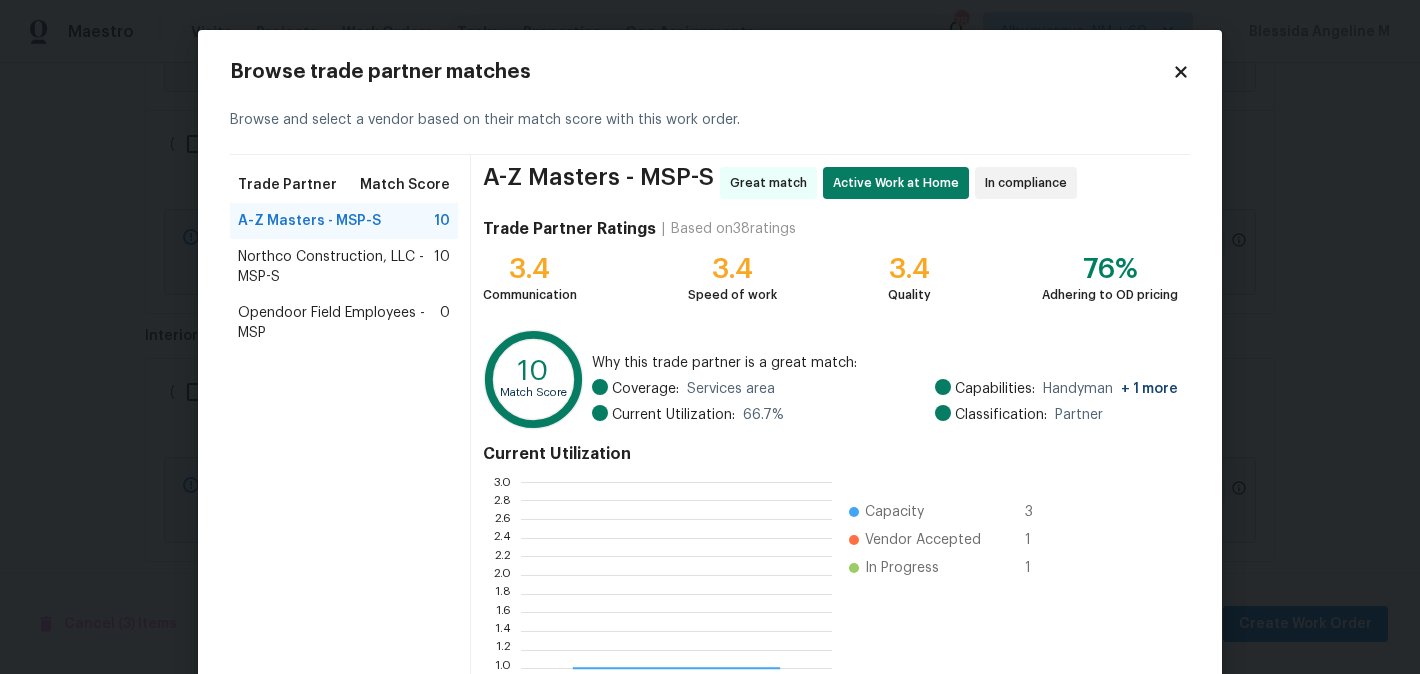 scroll, scrollTop: 2, scrollLeft: 1, axis: both 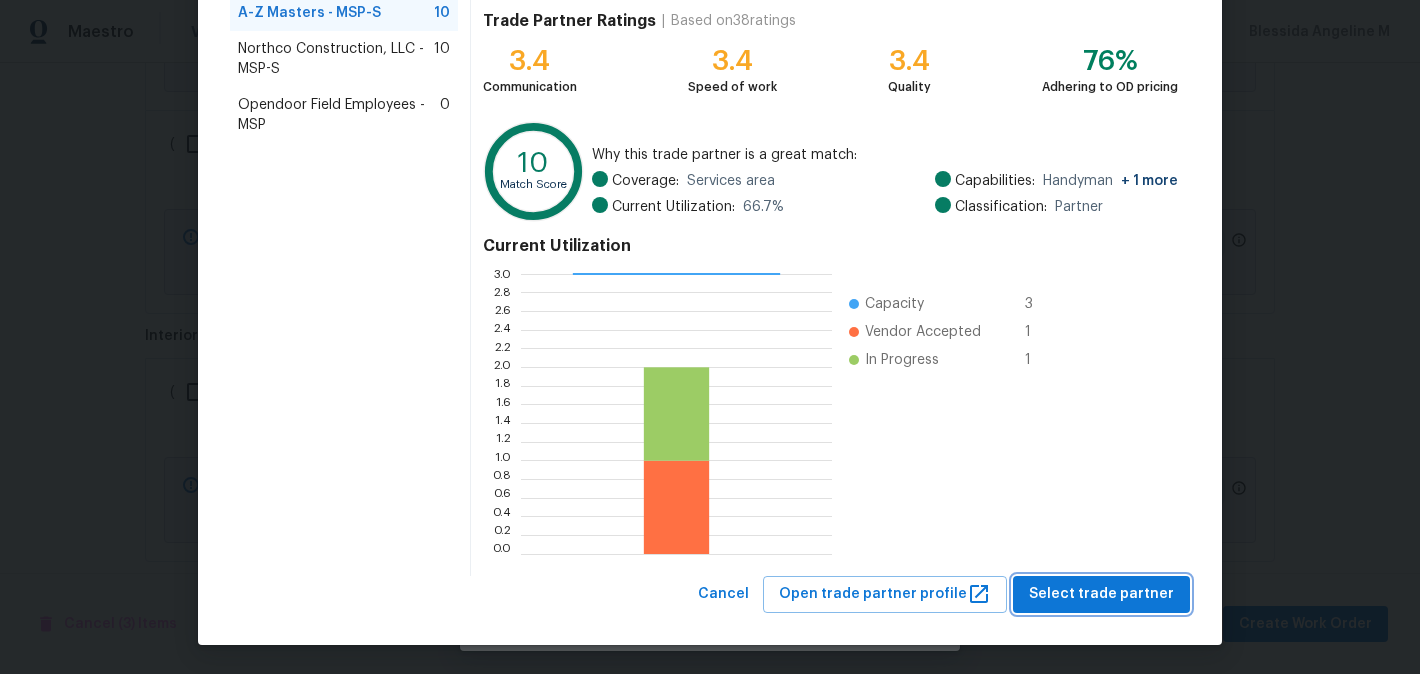 click on "Select trade partner" at bounding box center (1101, 594) 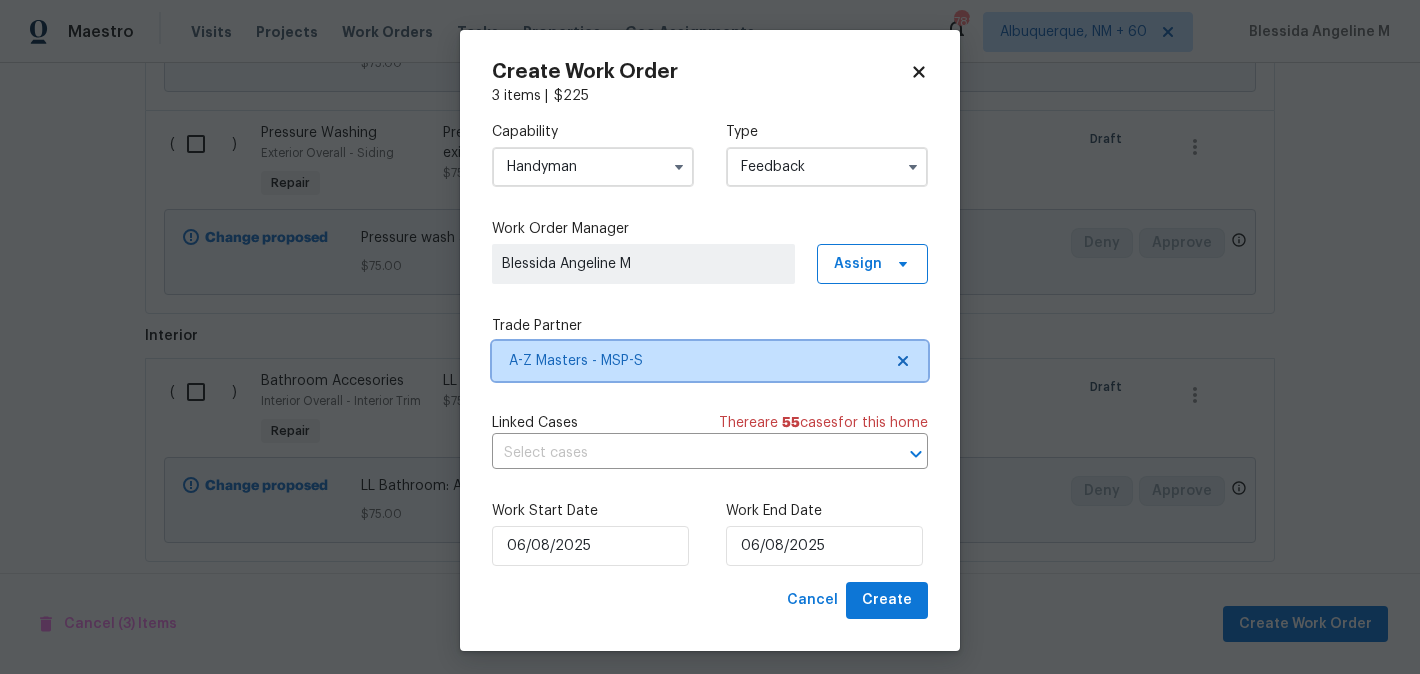 scroll, scrollTop: 0, scrollLeft: 0, axis: both 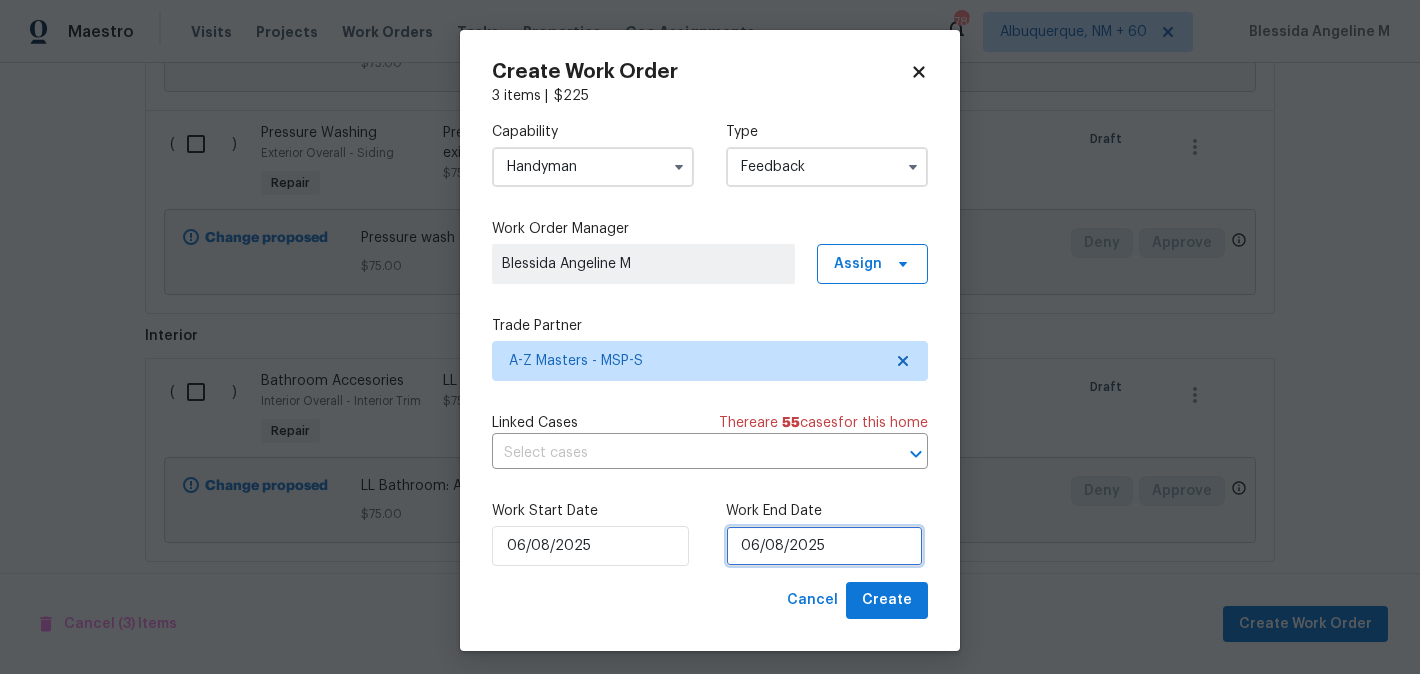 click on "06/08/2025" at bounding box center (824, 546) 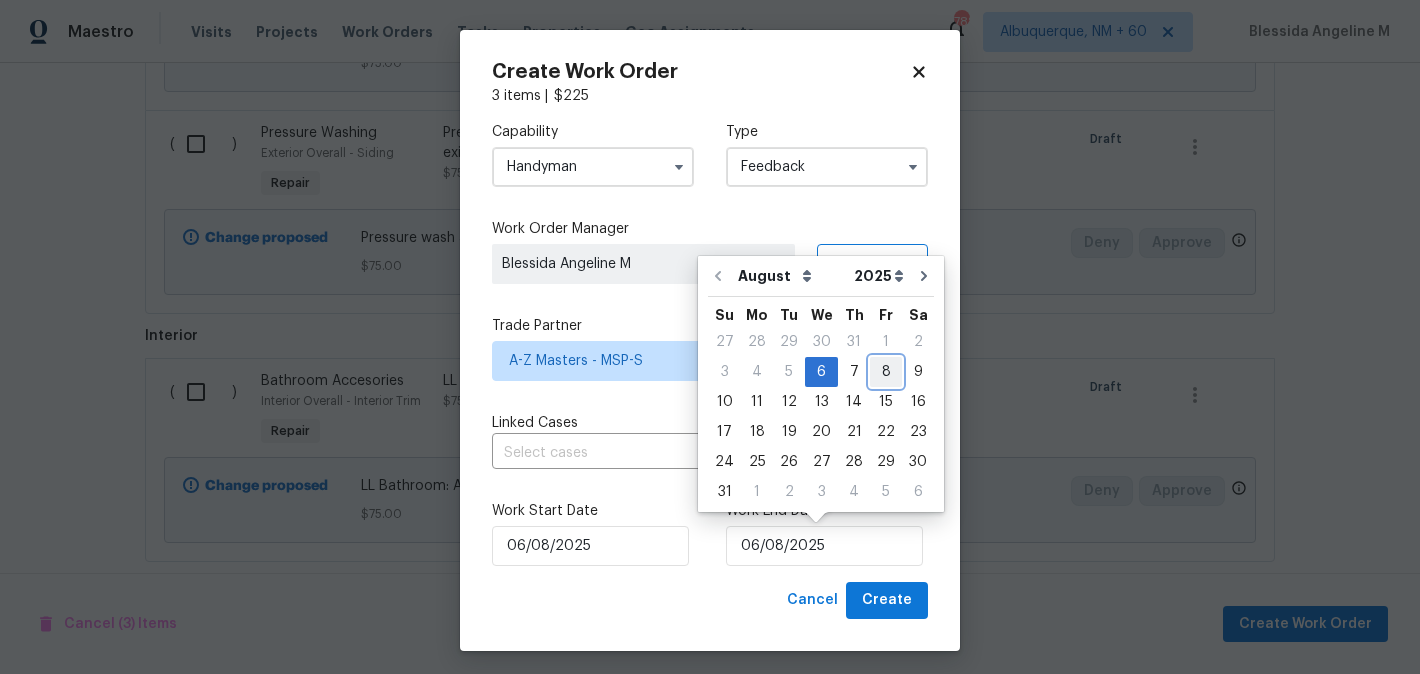 click on "8" at bounding box center [886, 372] 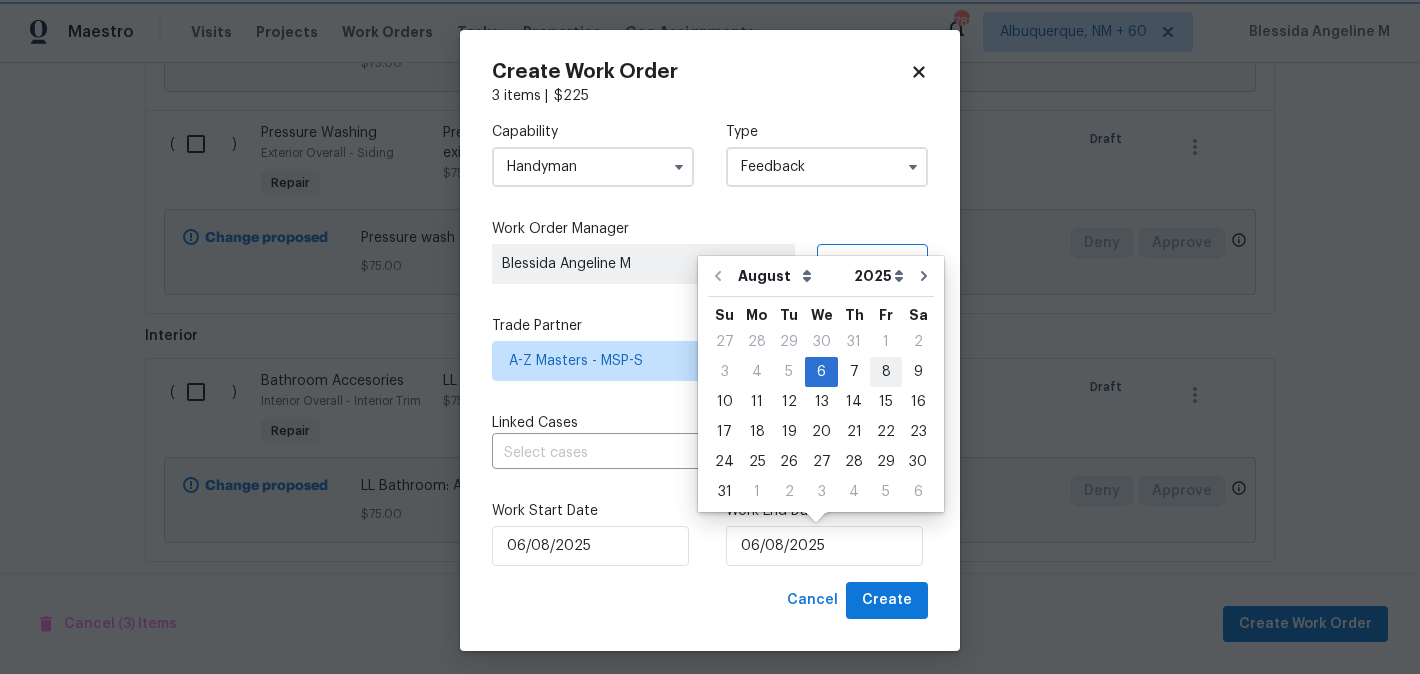 type on "08/08/2025" 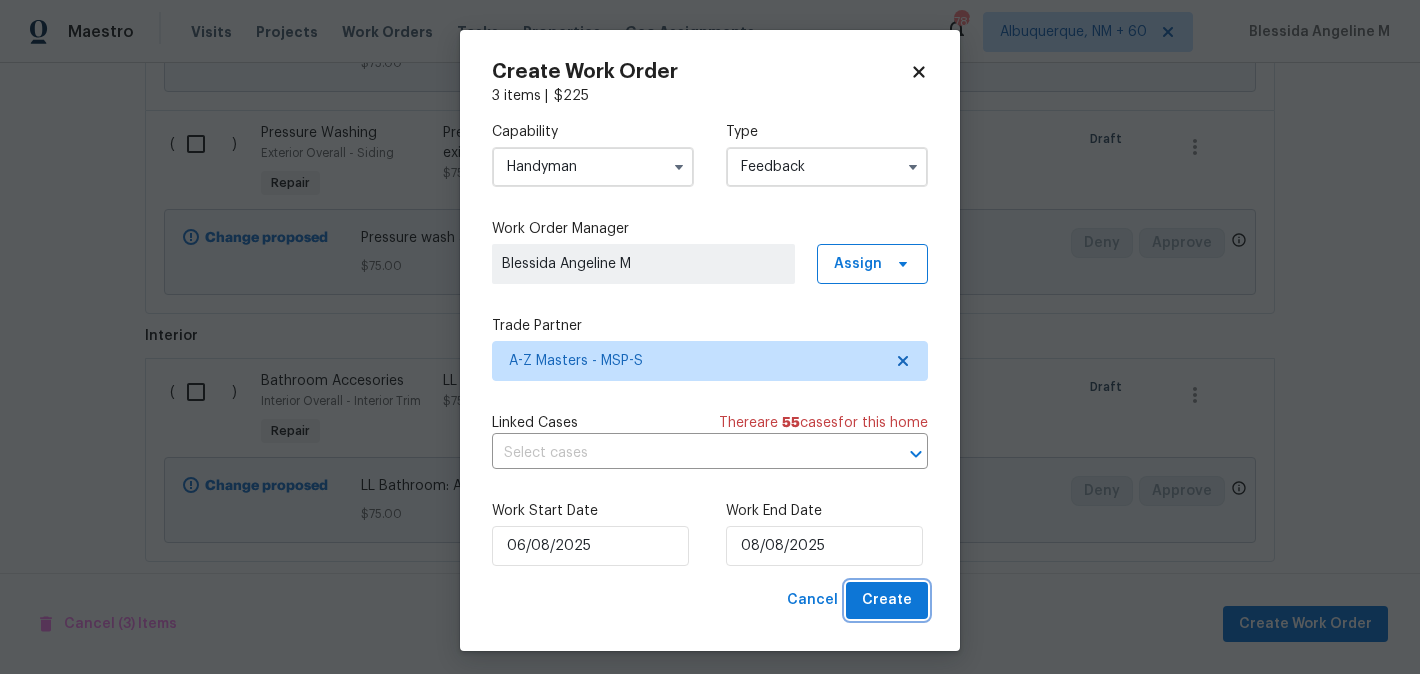 click on "Create" at bounding box center (887, 600) 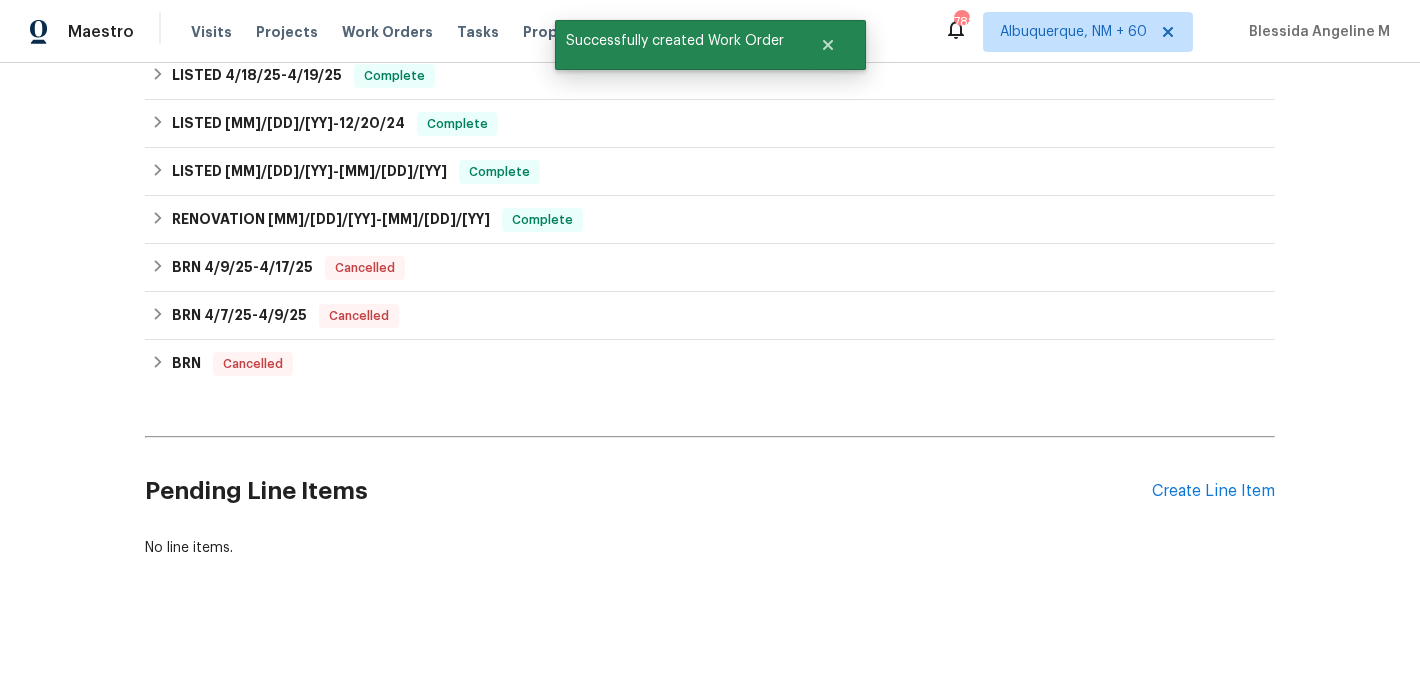 scroll, scrollTop: 0, scrollLeft: 0, axis: both 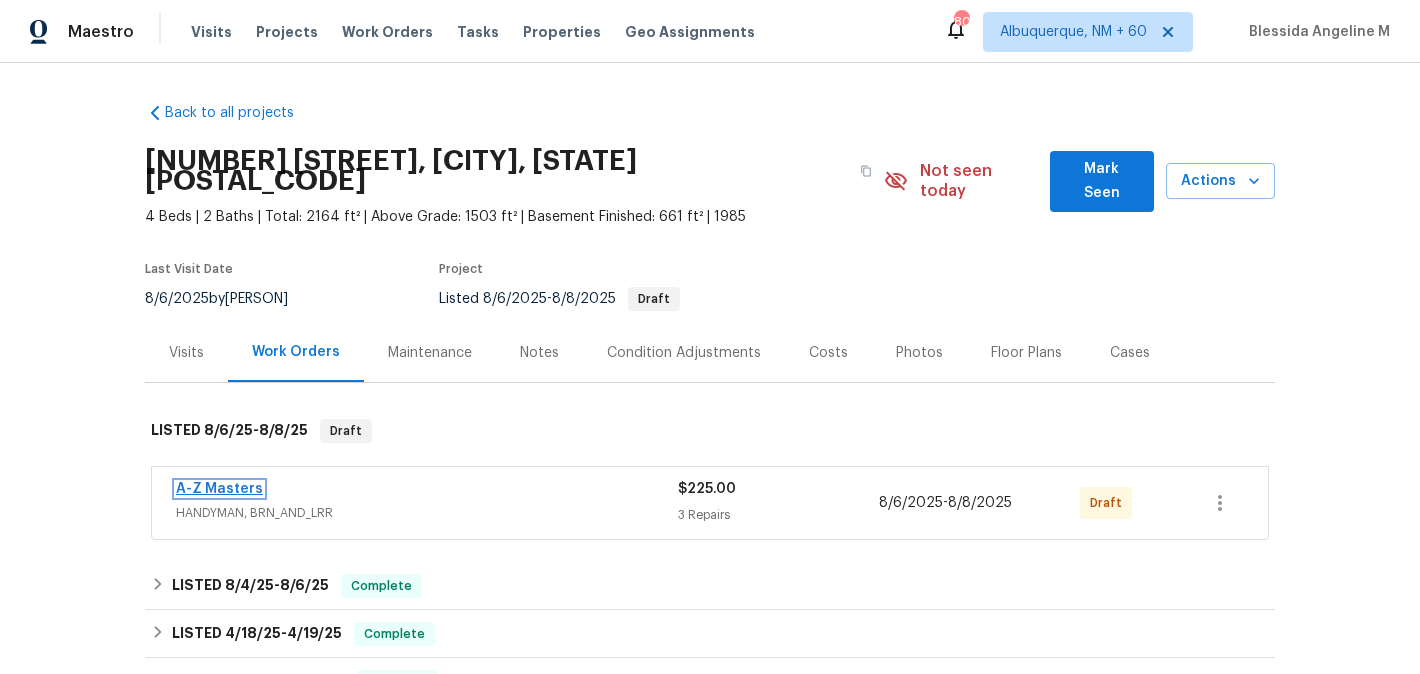 click on "A-Z Masters" at bounding box center [219, 489] 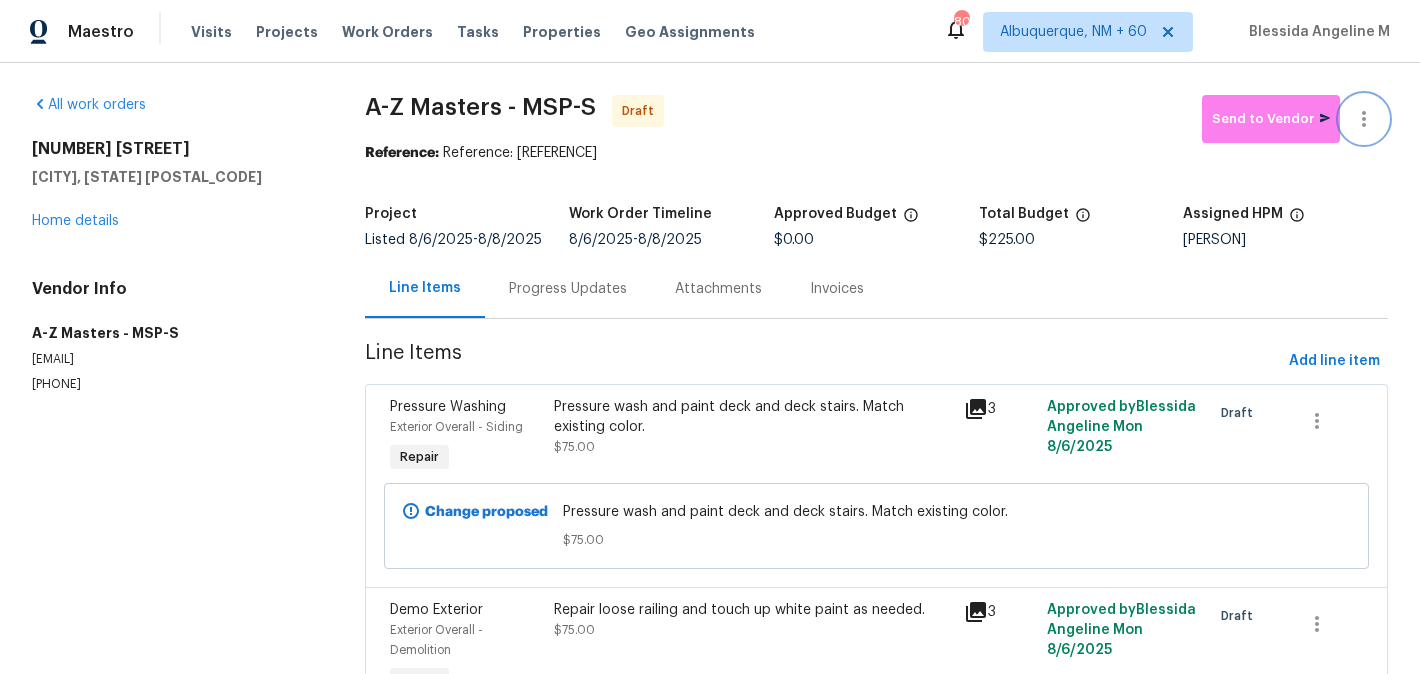 click at bounding box center [1364, 119] 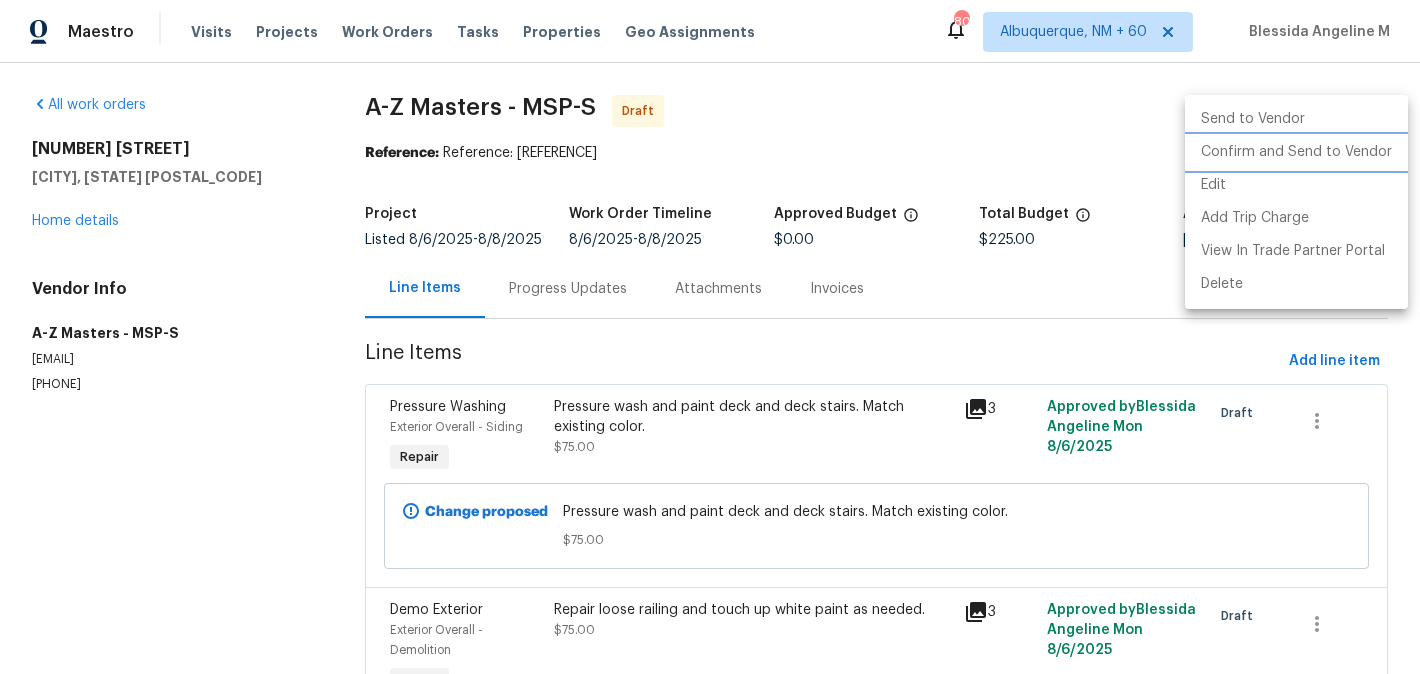 click on "Confirm and Send to Vendor" at bounding box center (1296, 152) 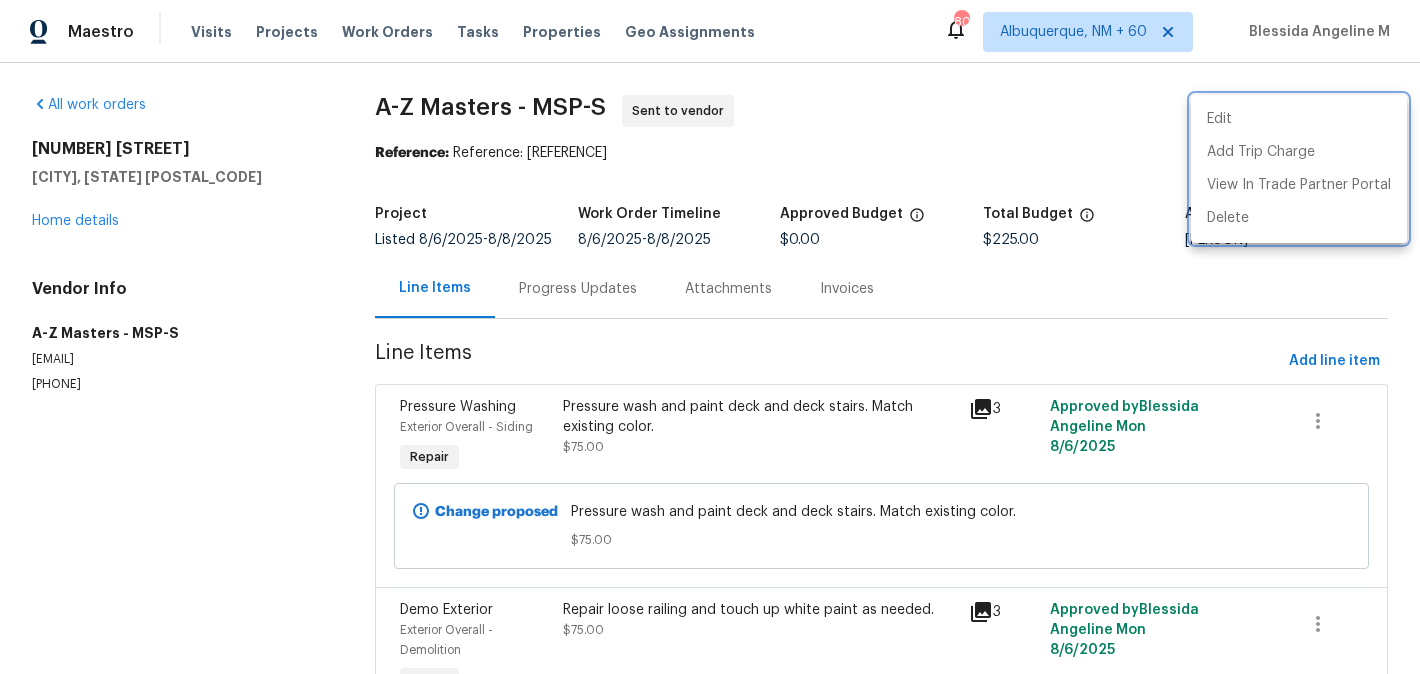 click at bounding box center [710, 337] 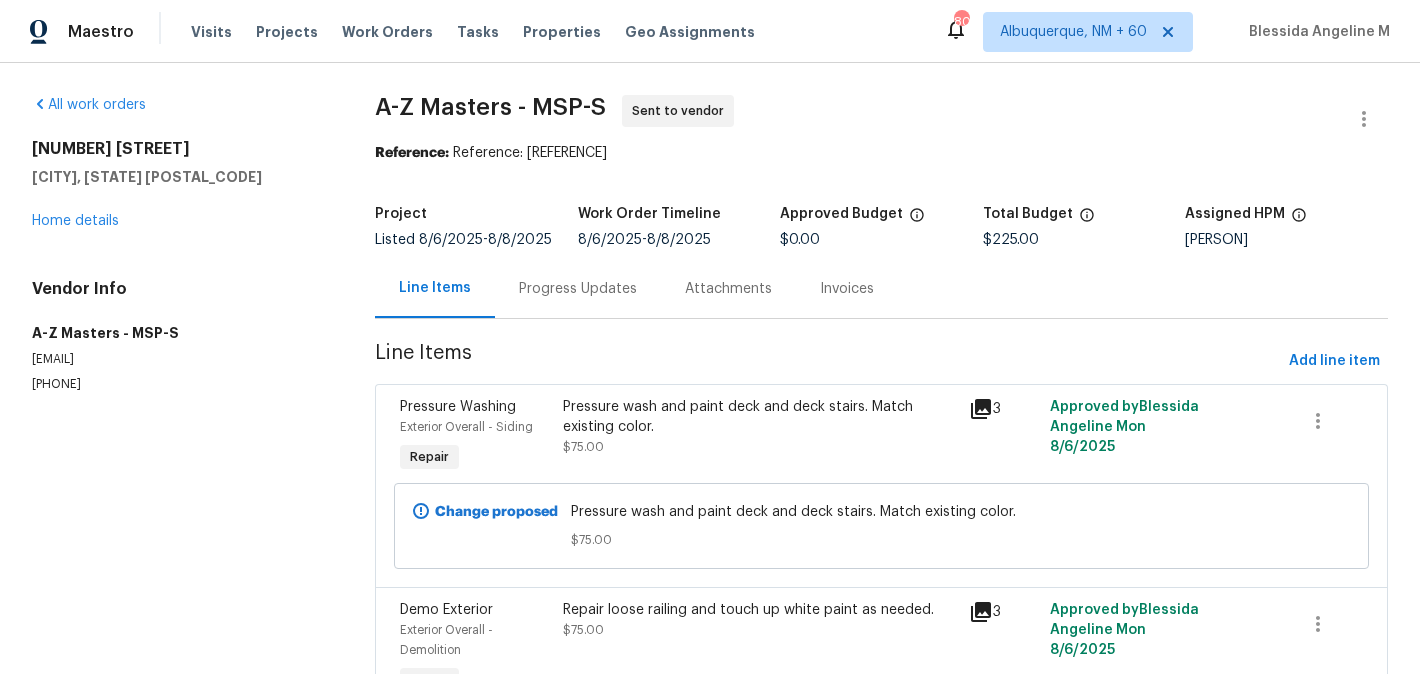 click on "Progress Updates" at bounding box center (578, 289) 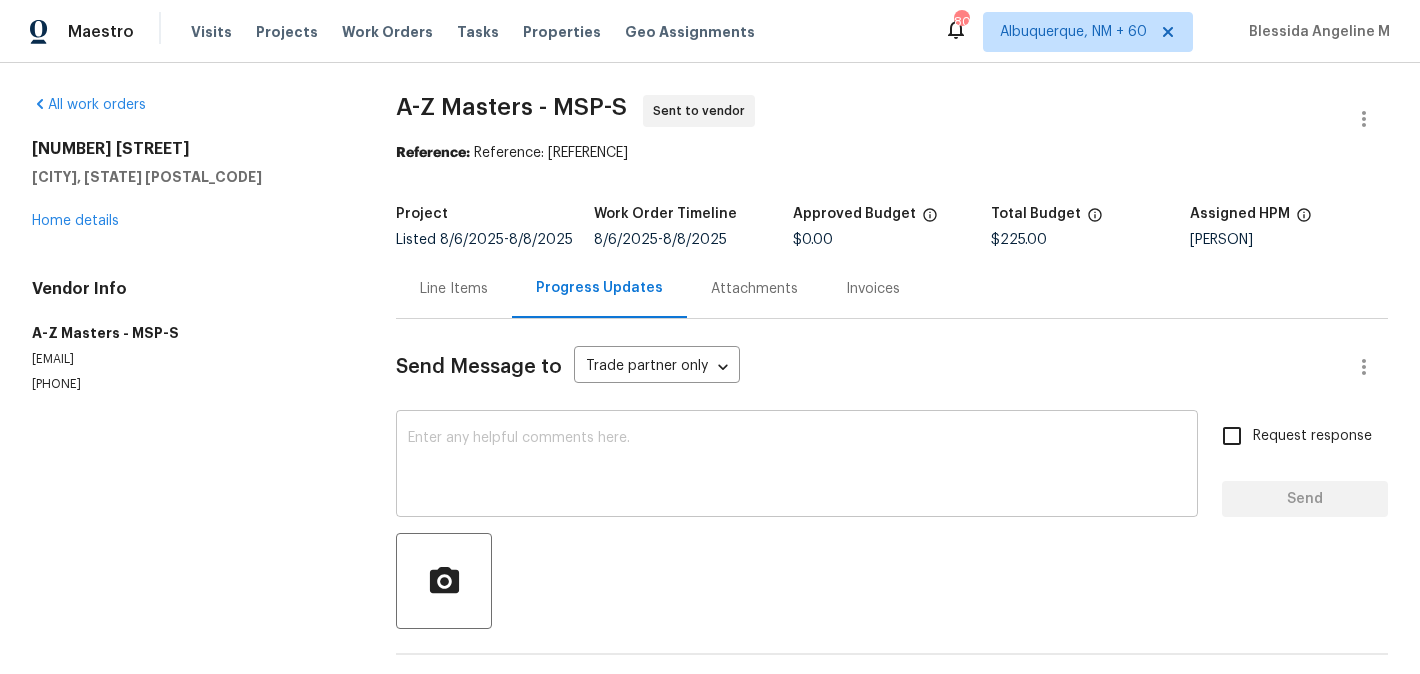 click at bounding box center (797, 466) 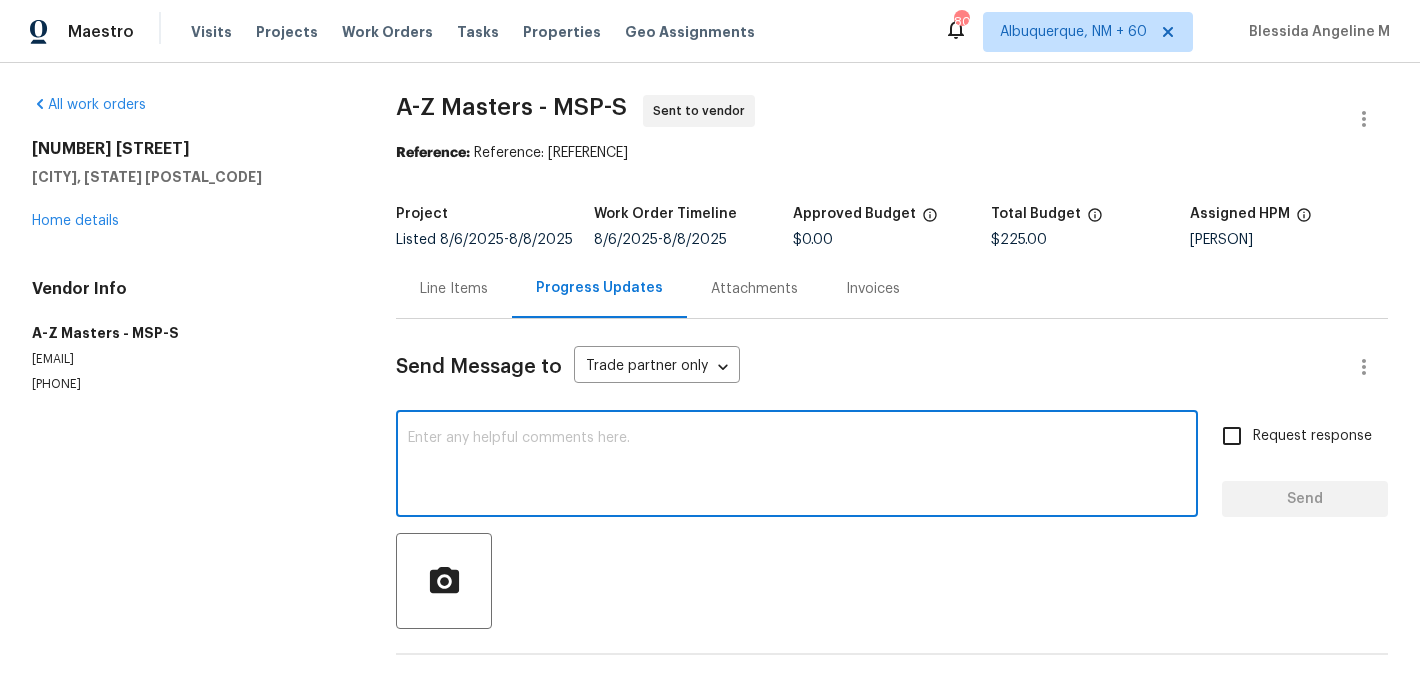 paste on "Hi, this is [FIRST] with Opendoor. I’m confirming you received the WO for the property at (Address). Please review and accept the WO within 24 hours and provide a schedule date. Please disregard the contact information for the HPM included in the WO. Our Centralised LWO Team is responsible for Listed WOs. The team can be reached through the portal or by phone at ([PHONE])." 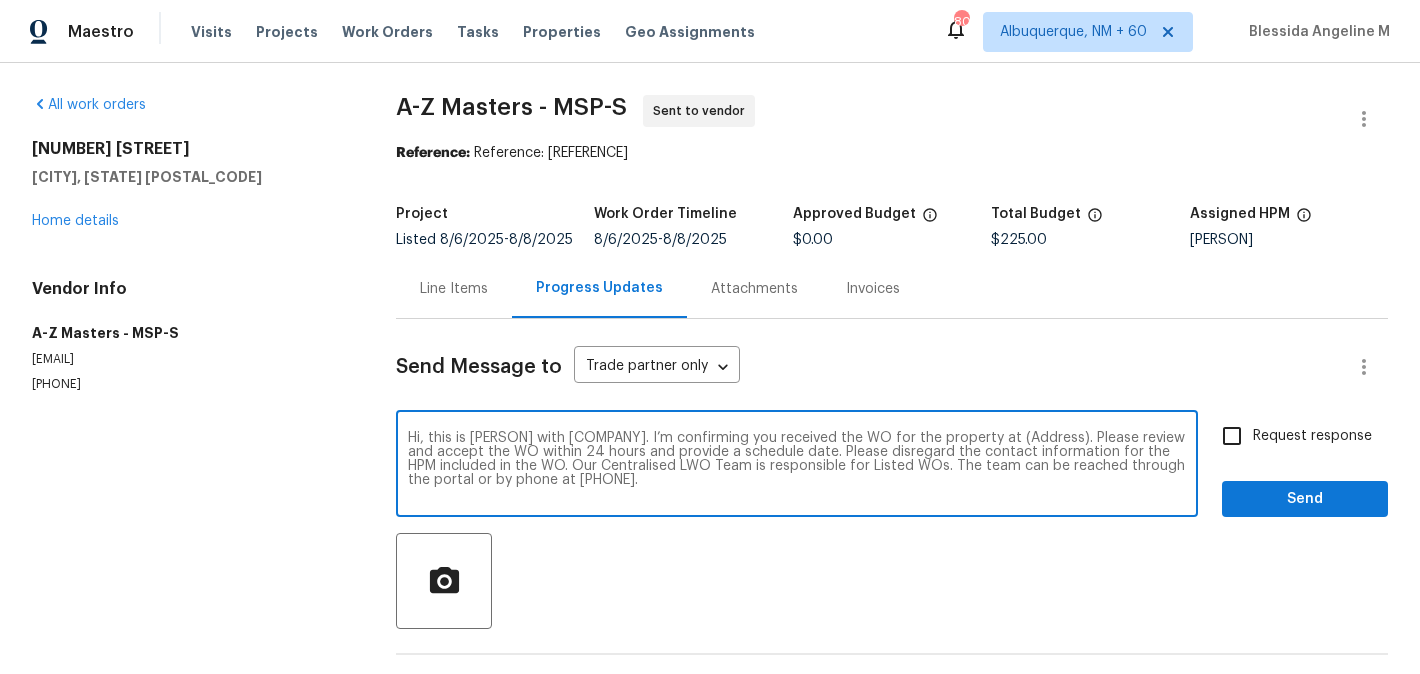 click on "Hi, this is [FIRST] with Opendoor. I’m confirming you received the WO for the property at (Address). Please review and accept the WO within 24 hours and provide a schedule date. Please disregard the contact information for the HPM included in the WO. Our Centralised LWO Team is responsible for Listed WOs. The team can be reached through the portal or by phone at ([PHONE])." at bounding box center [797, 466] 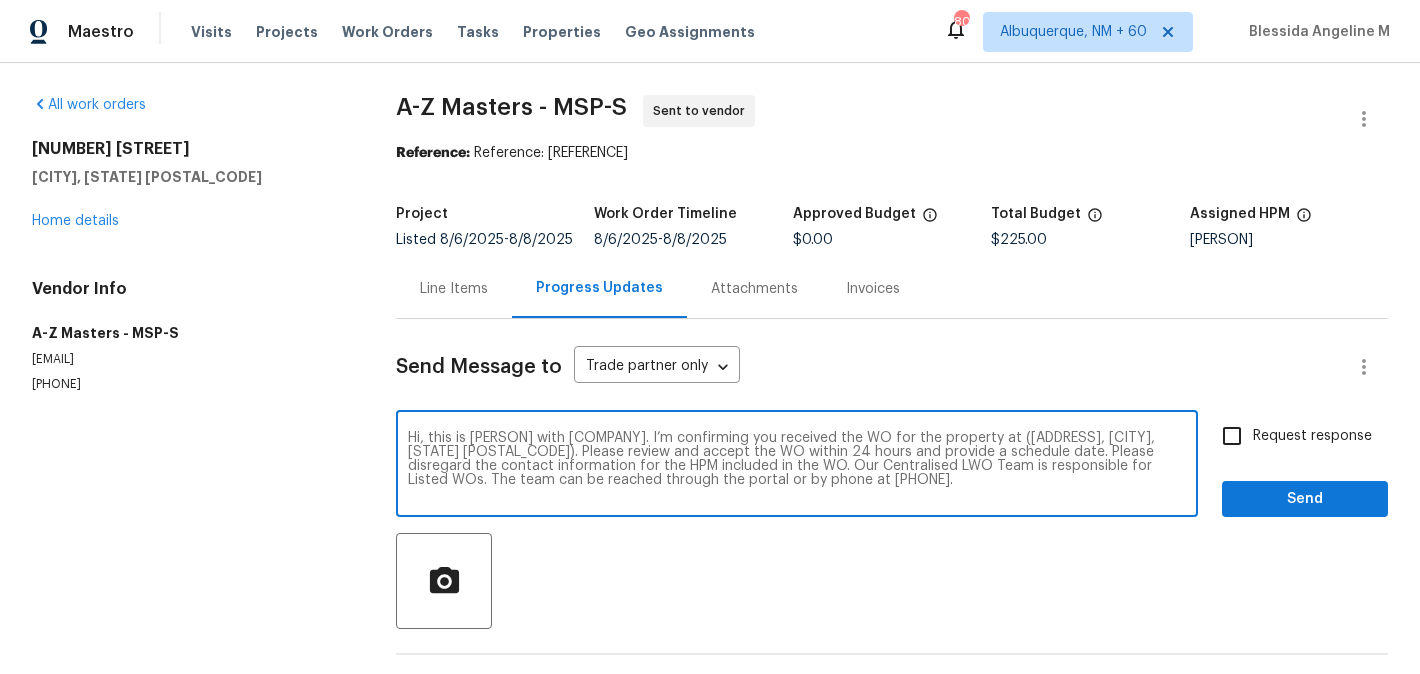 type on "Hi, this is Blessida with Opendoor. I’m confirming you received the WO for the property at (327 Oakwood Dr, Shoreview, MN 55126). Please review and accept the WO within 24 hours and provide a schedule date. Please disregard the contact information for the HPM included in the WO. Our Centralised LWO Team is responsible for Listed WOs. The team can be reached through the portal or by phone at (480) 478-0155." 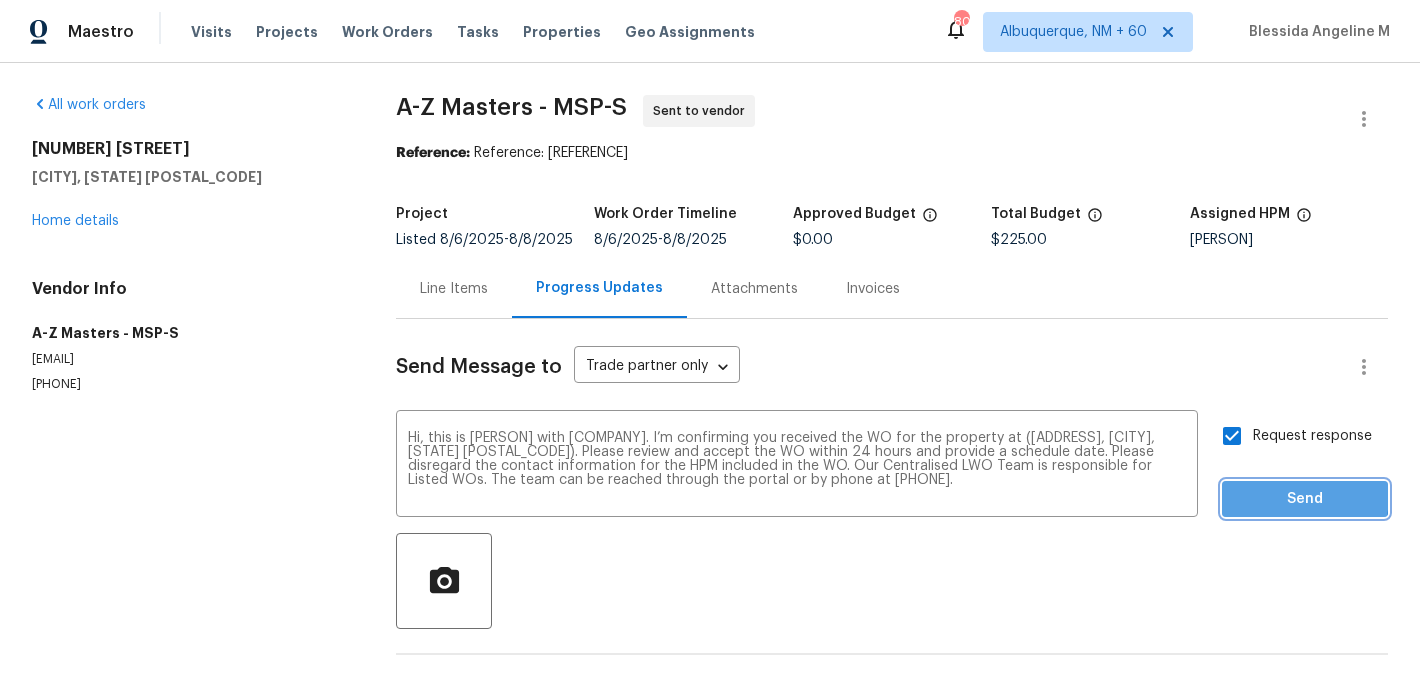 click on "Send" at bounding box center [1305, 499] 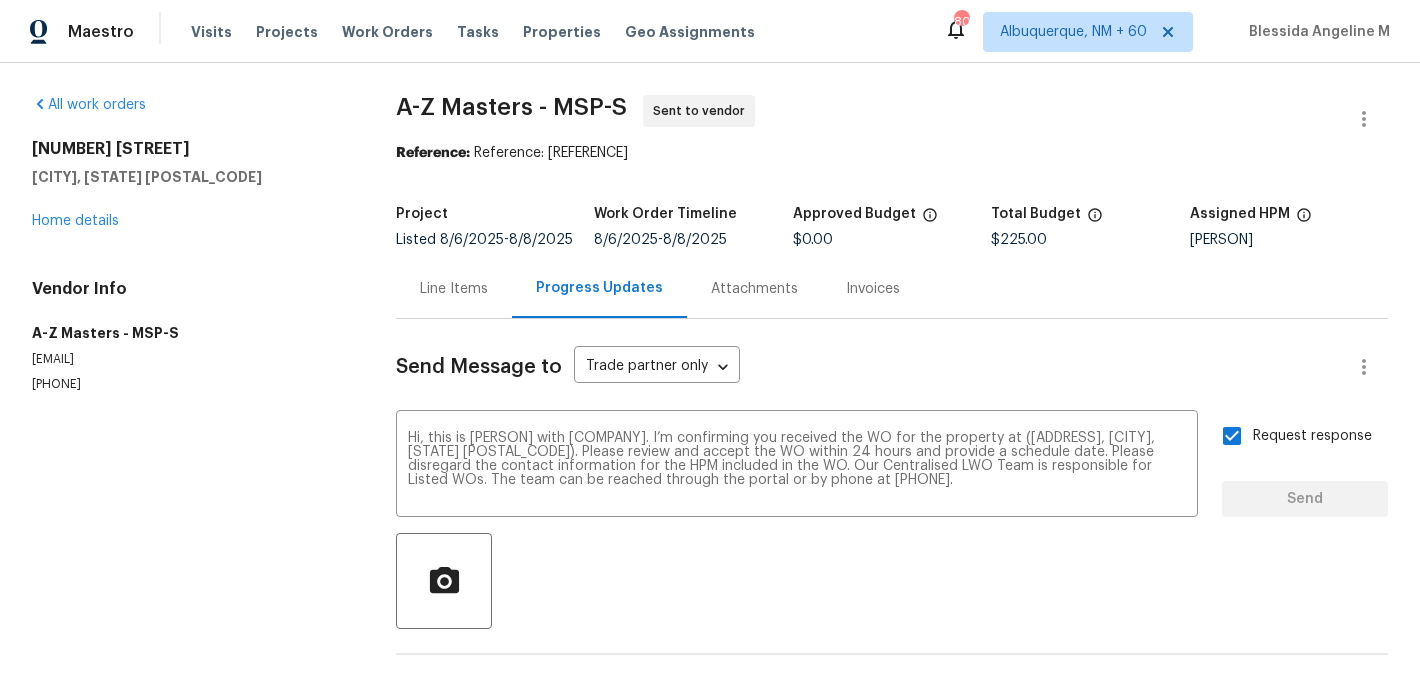 type 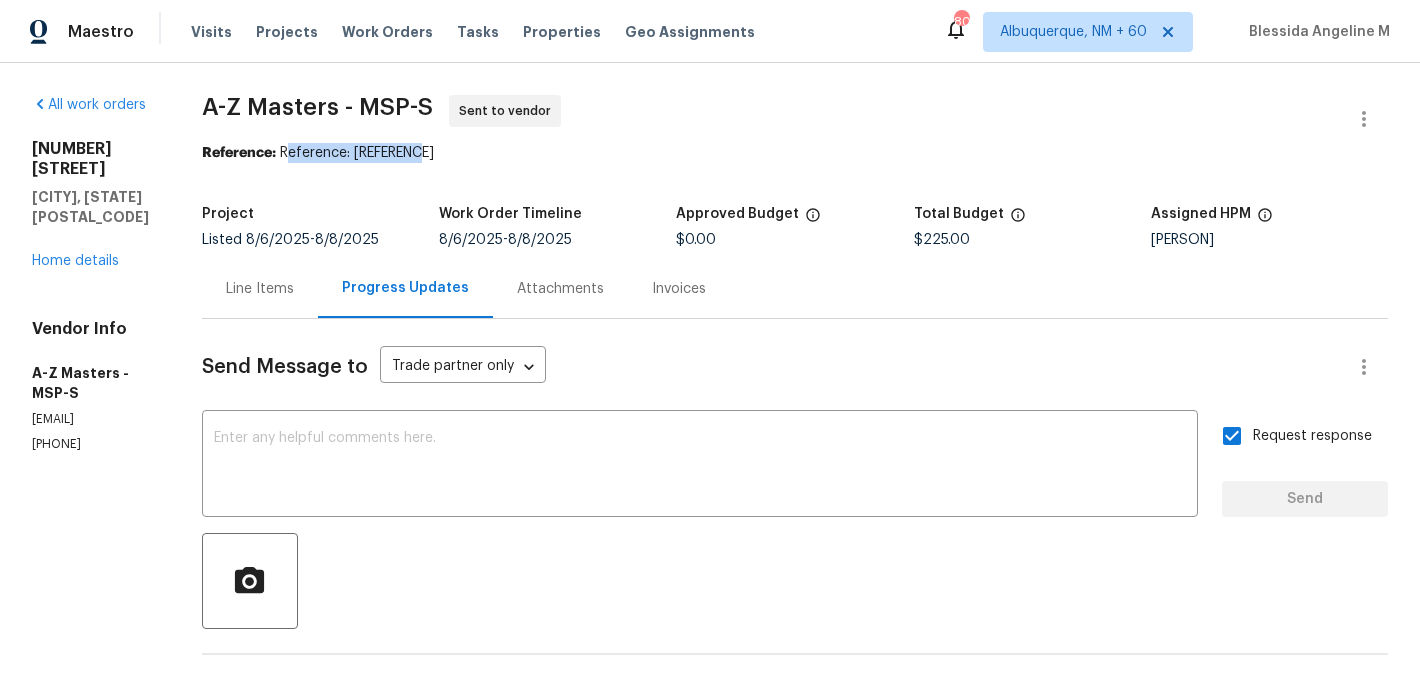 drag, startPoint x: 286, startPoint y: 150, endPoint x: 549, endPoint y: 150, distance: 263 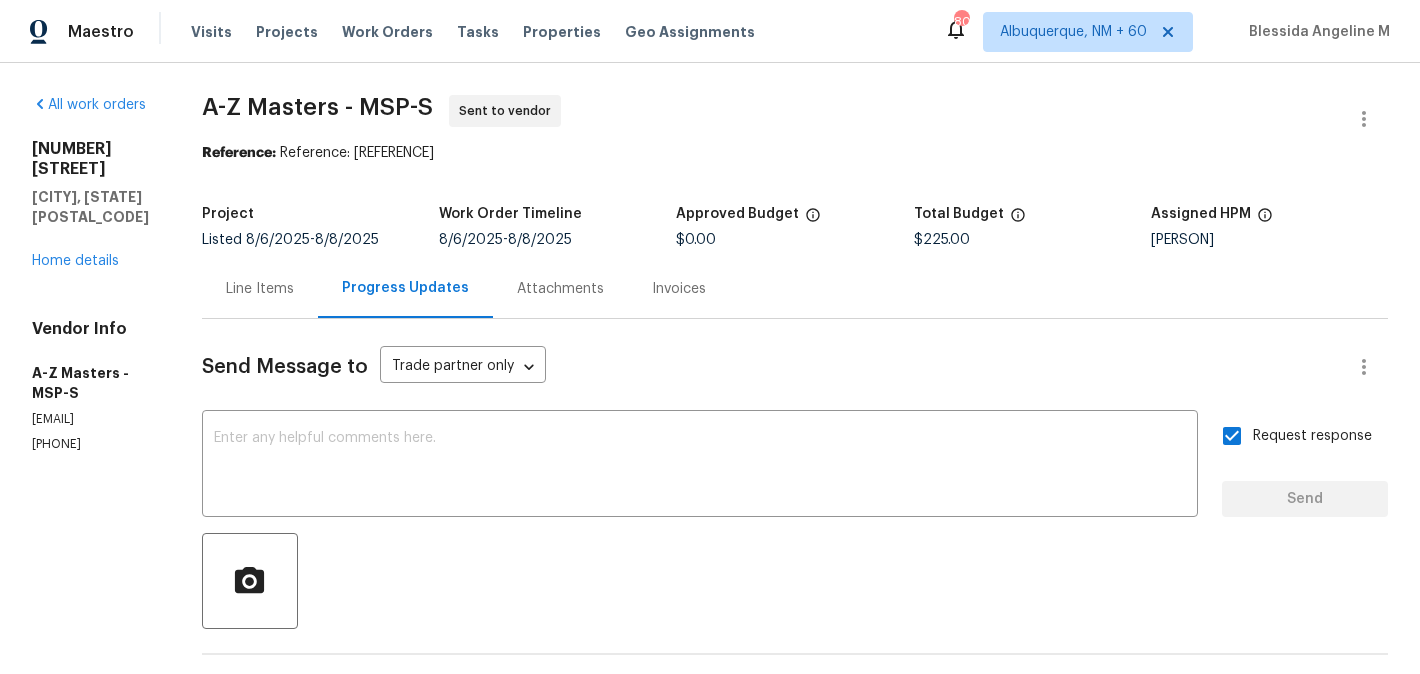 click on "Reference:   JMD3AVQ1DNFN-53cfe6d10" at bounding box center (795, 153) 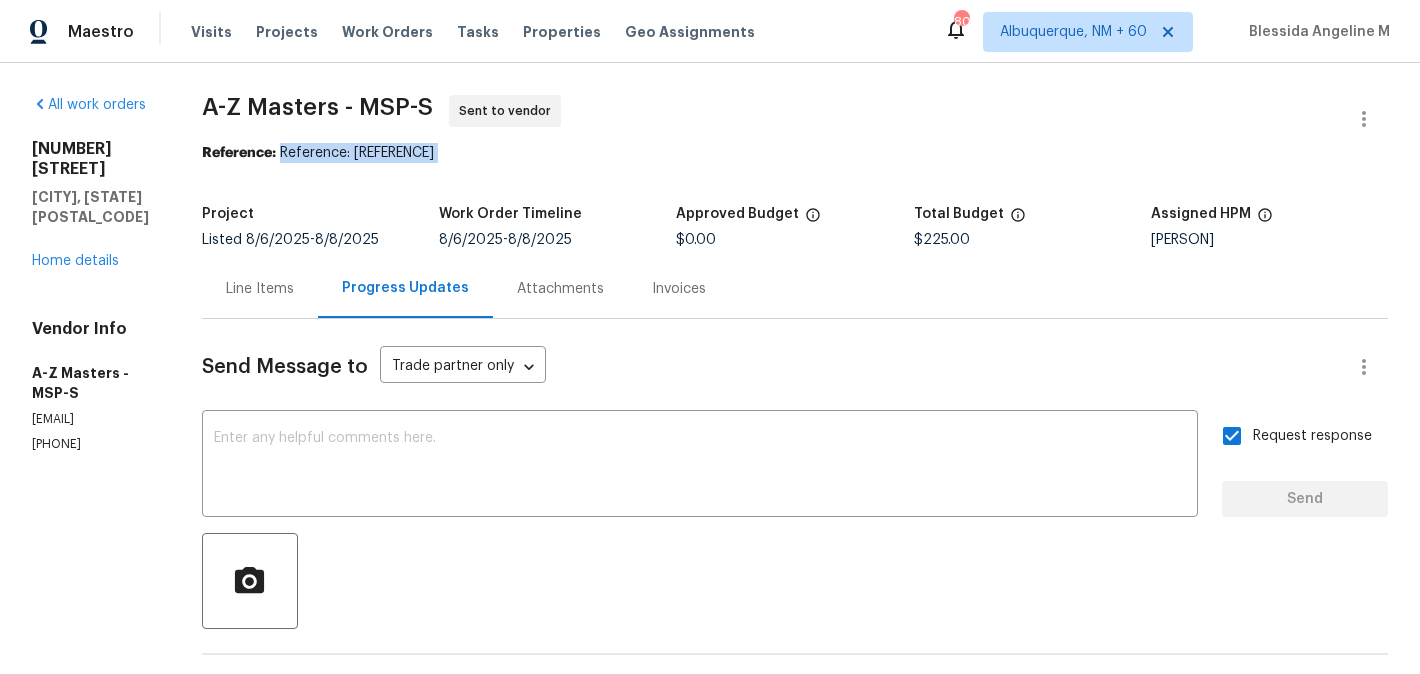 drag, startPoint x: 284, startPoint y: 155, endPoint x: 506, endPoint y: 155, distance: 222 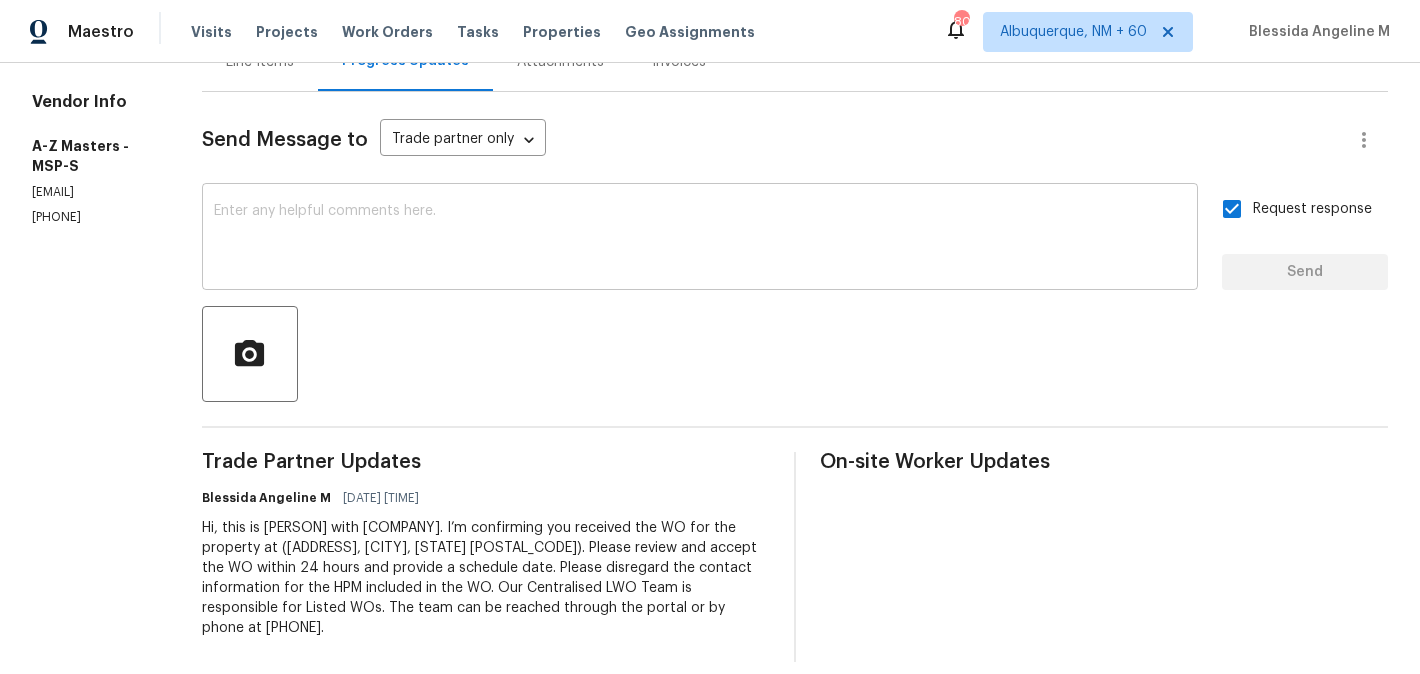 scroll, scrollTop: 0, scrollLeft: 0, axis: both 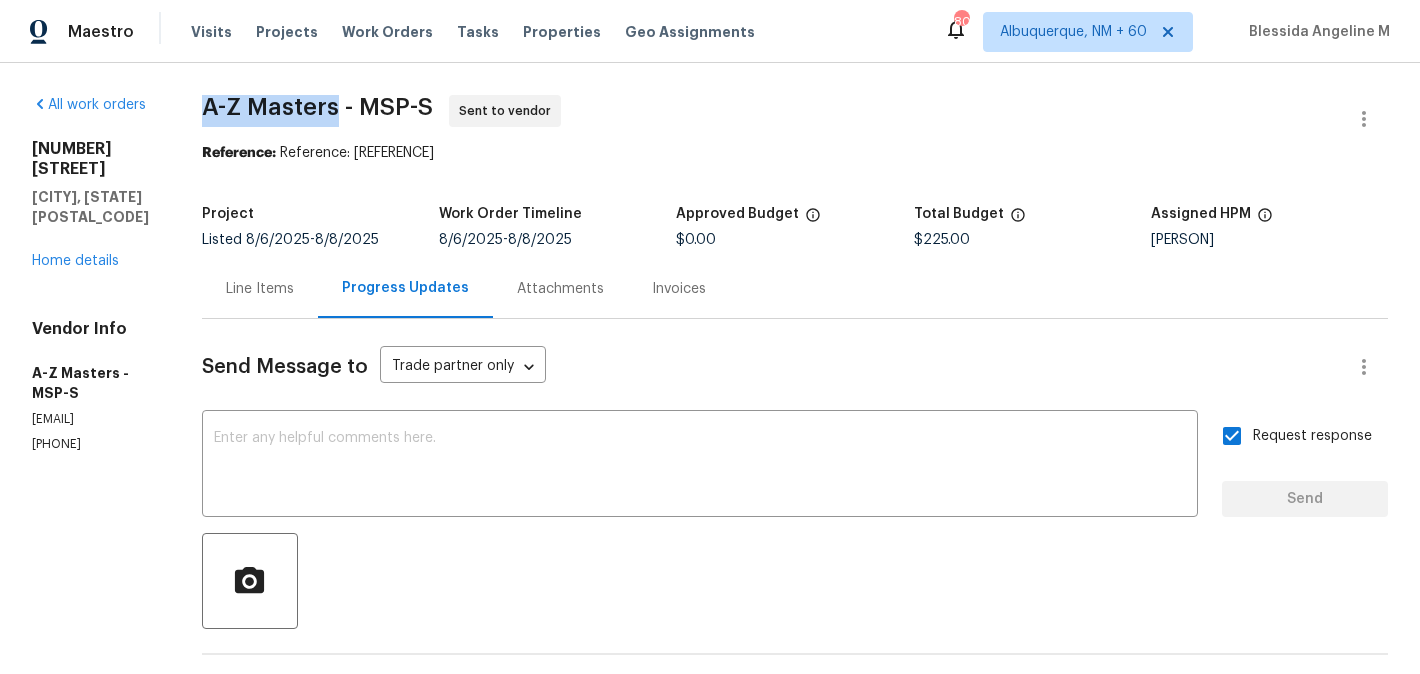 drag, startPoint x: 200, startPoint y: 115, endPoint x: 341, endPoint y: 117, distance: 141.01419 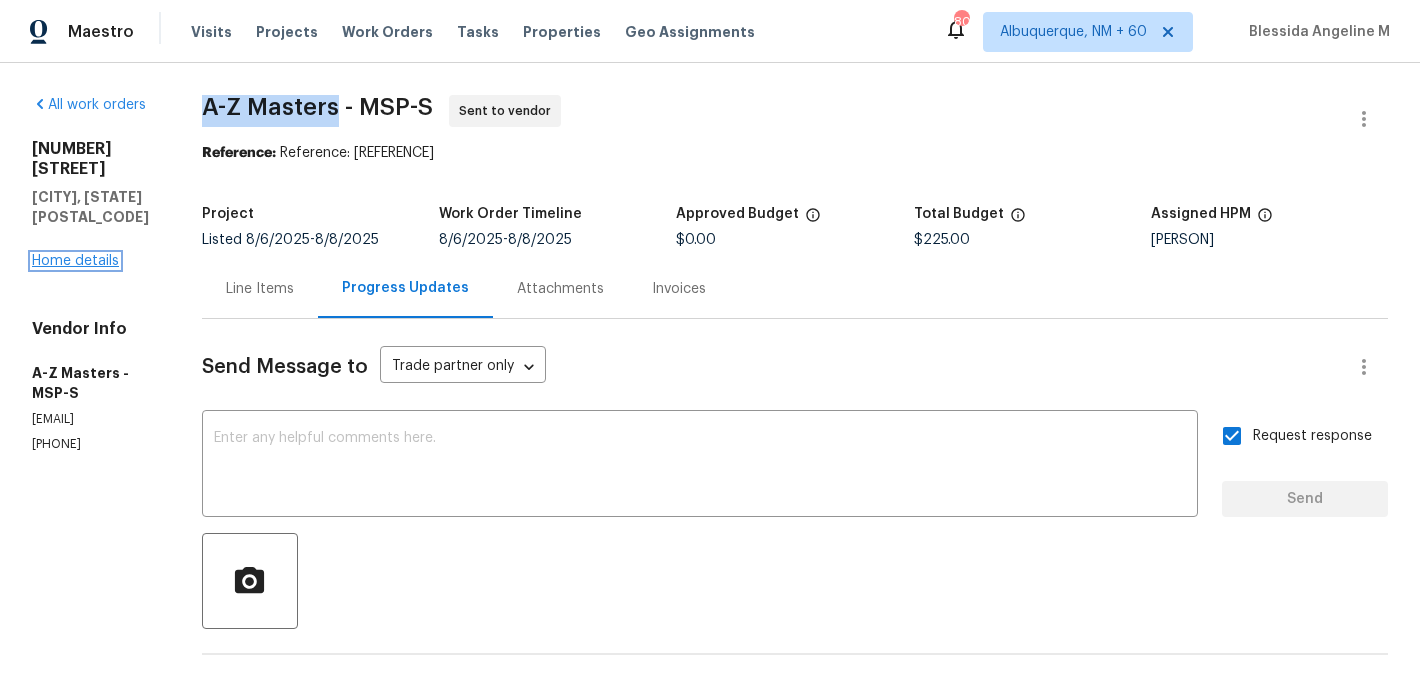click on "Home details" at bounding box center [75, 261] 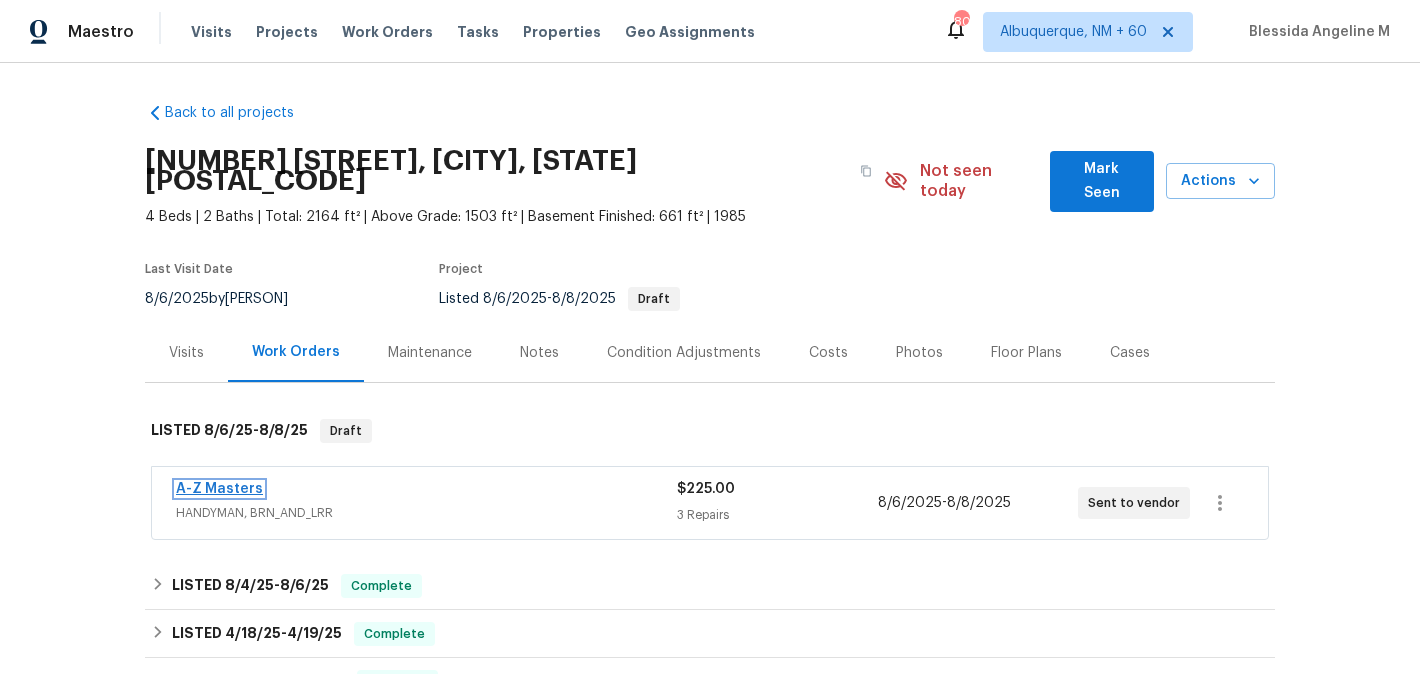 click on "A-Z Masters" at bounding box center [219, 489] 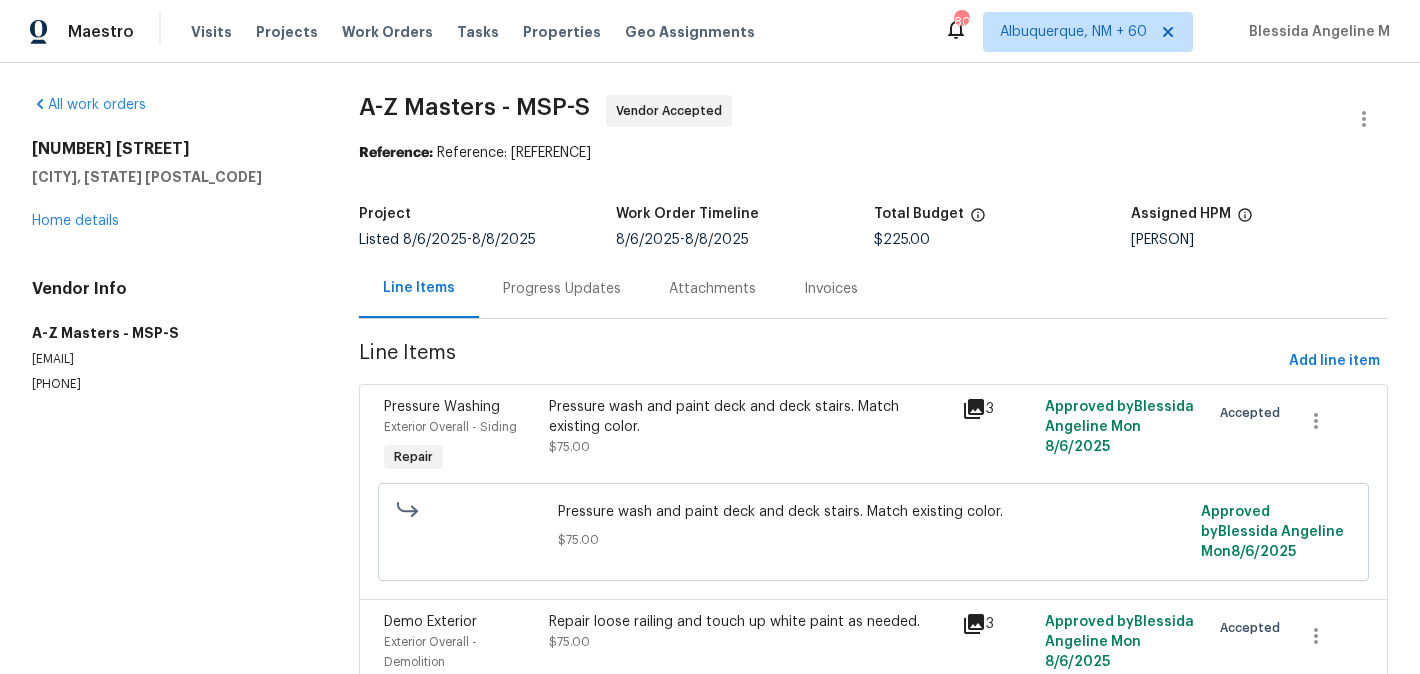 click on "Progress Updates" at bounding box center (562, 289) 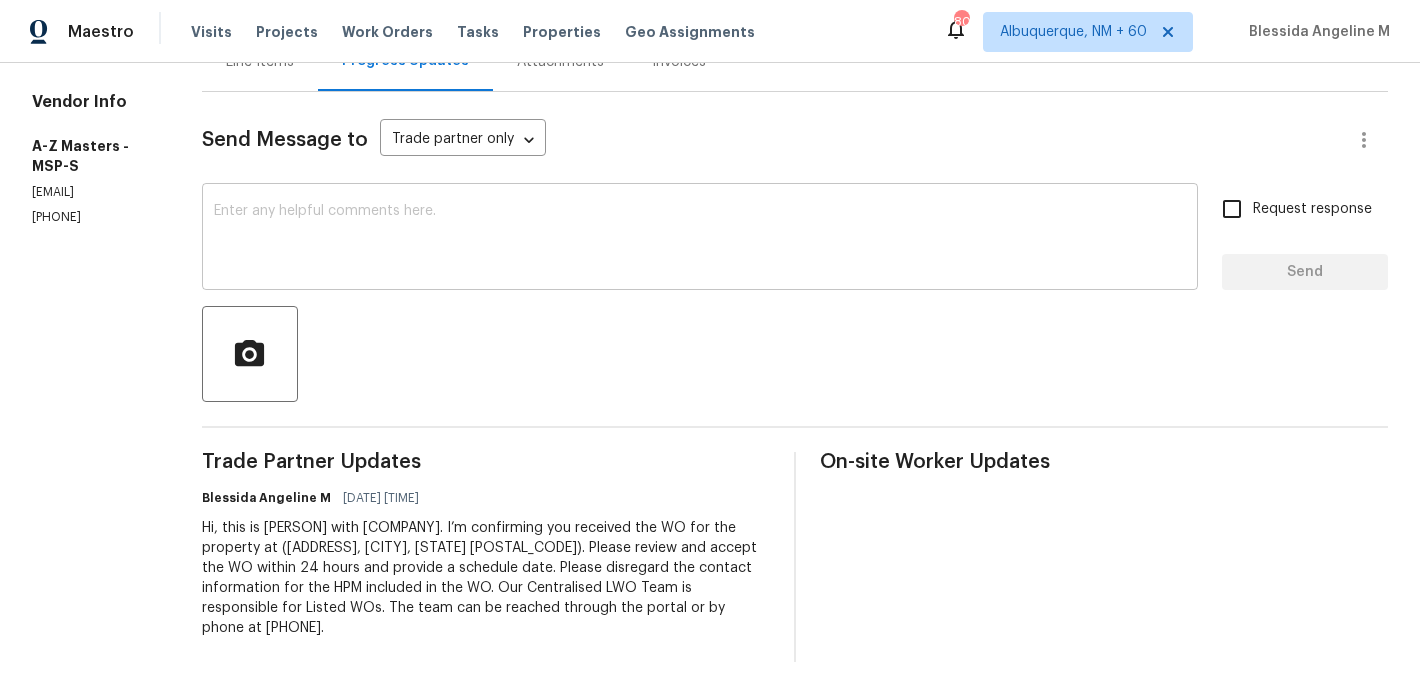scroll, scrollTop: 0, scrollLeft: 0, axis: both 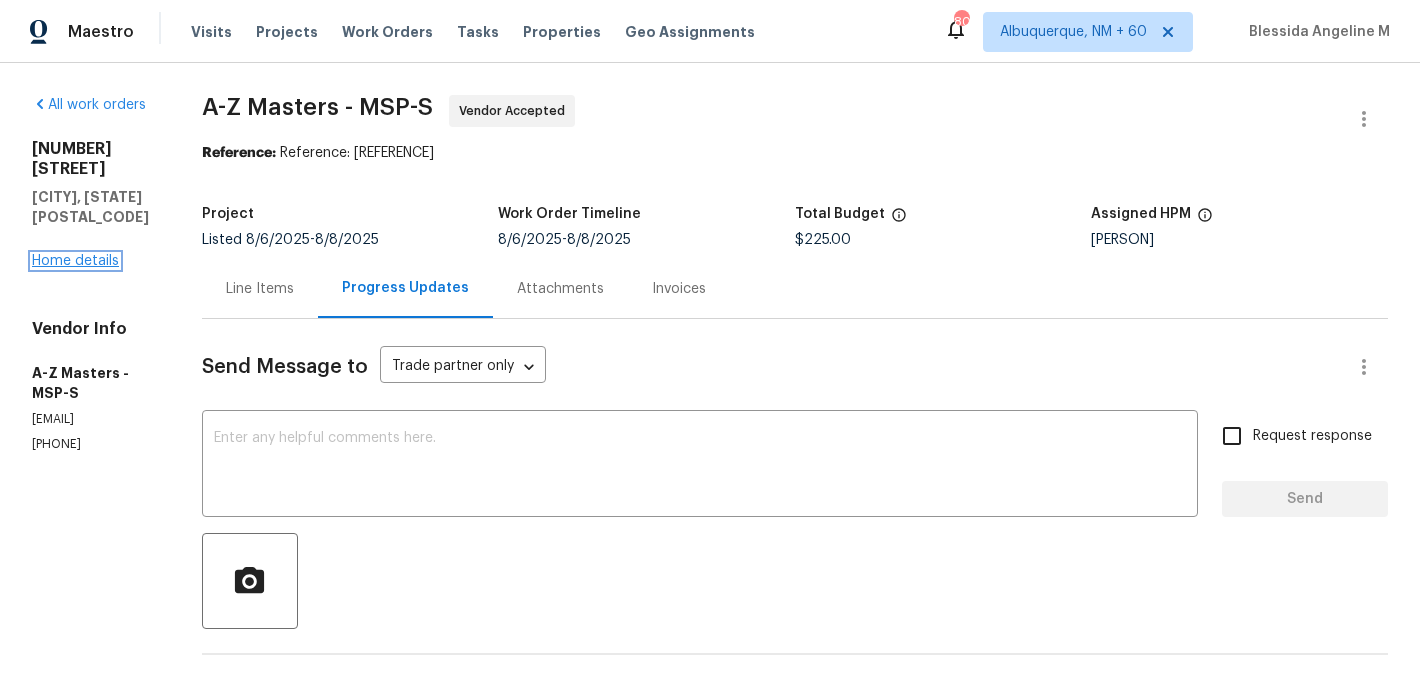 click on "Home details" at bounding box center (75, 261) 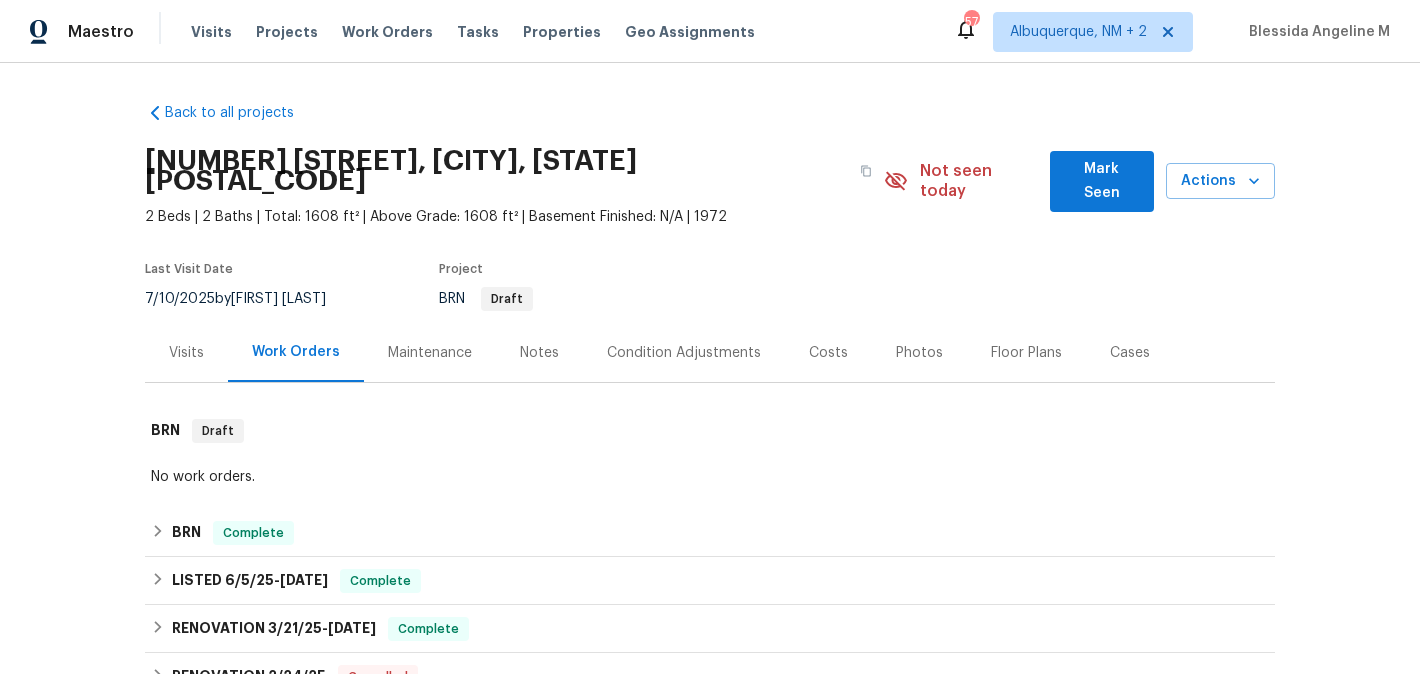 scroll, scrollTop: 0, scrollLeft: 0, axis: both 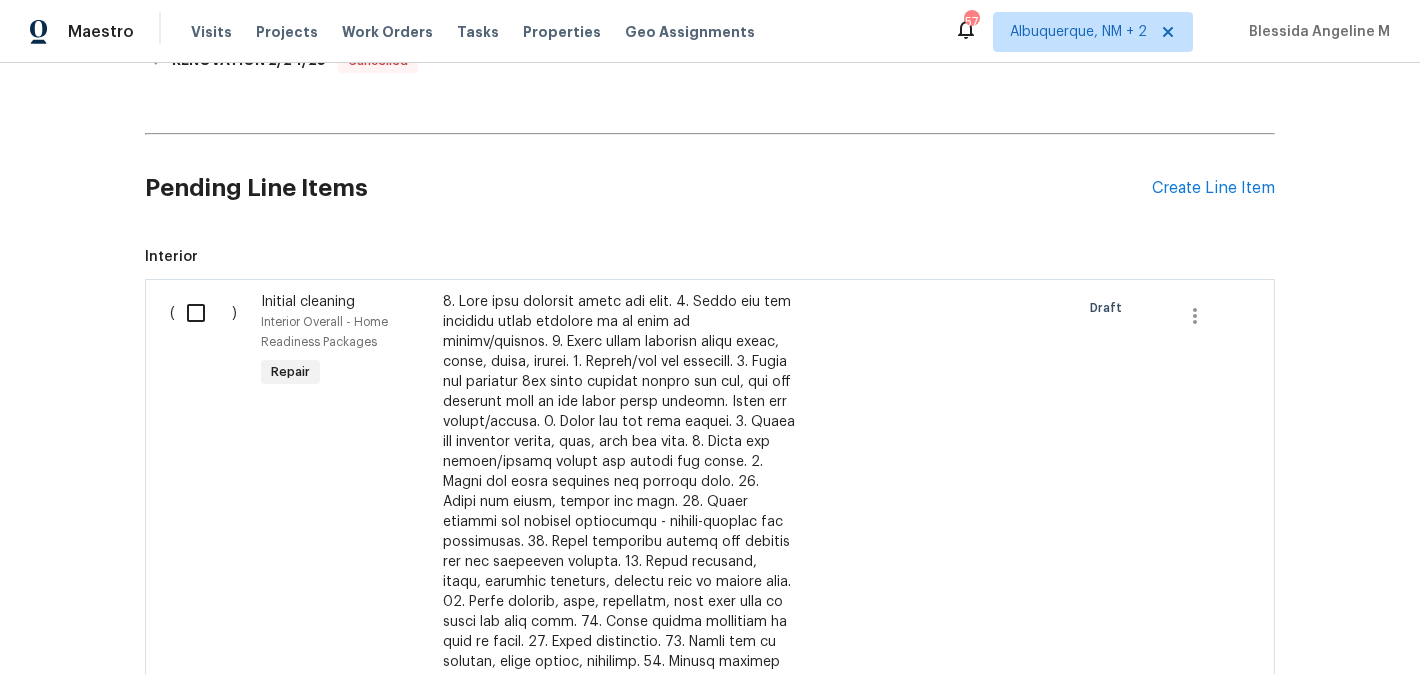 click at bounding box center (203, 313) 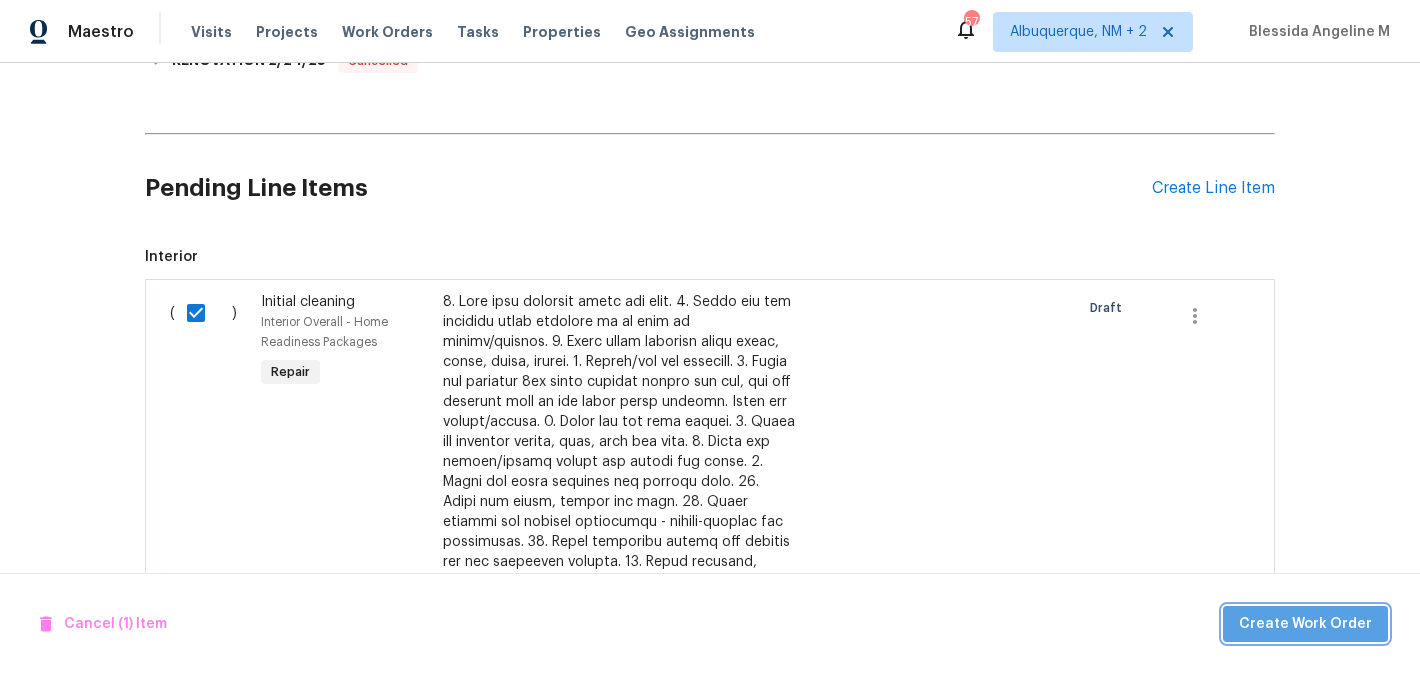 click on "Create Work Order" at bounding box center (1305, 624) 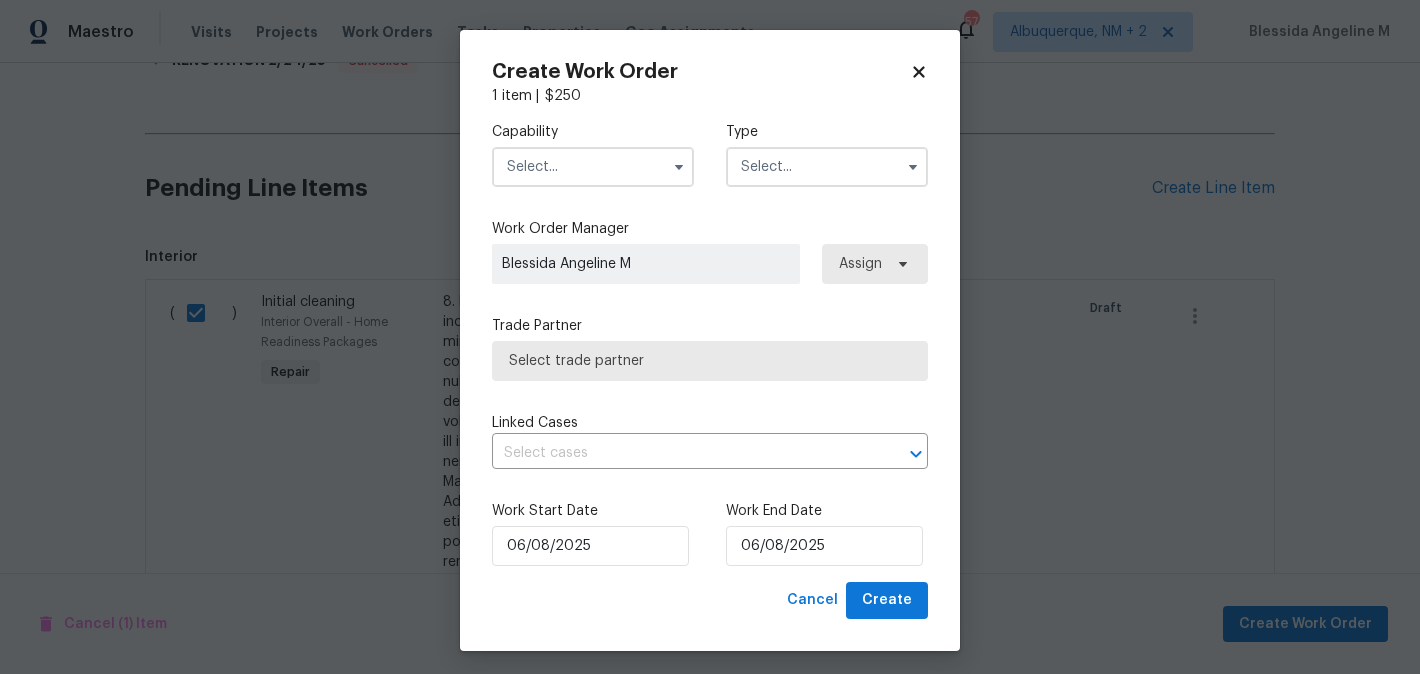 click at bounding box center [593, 167] 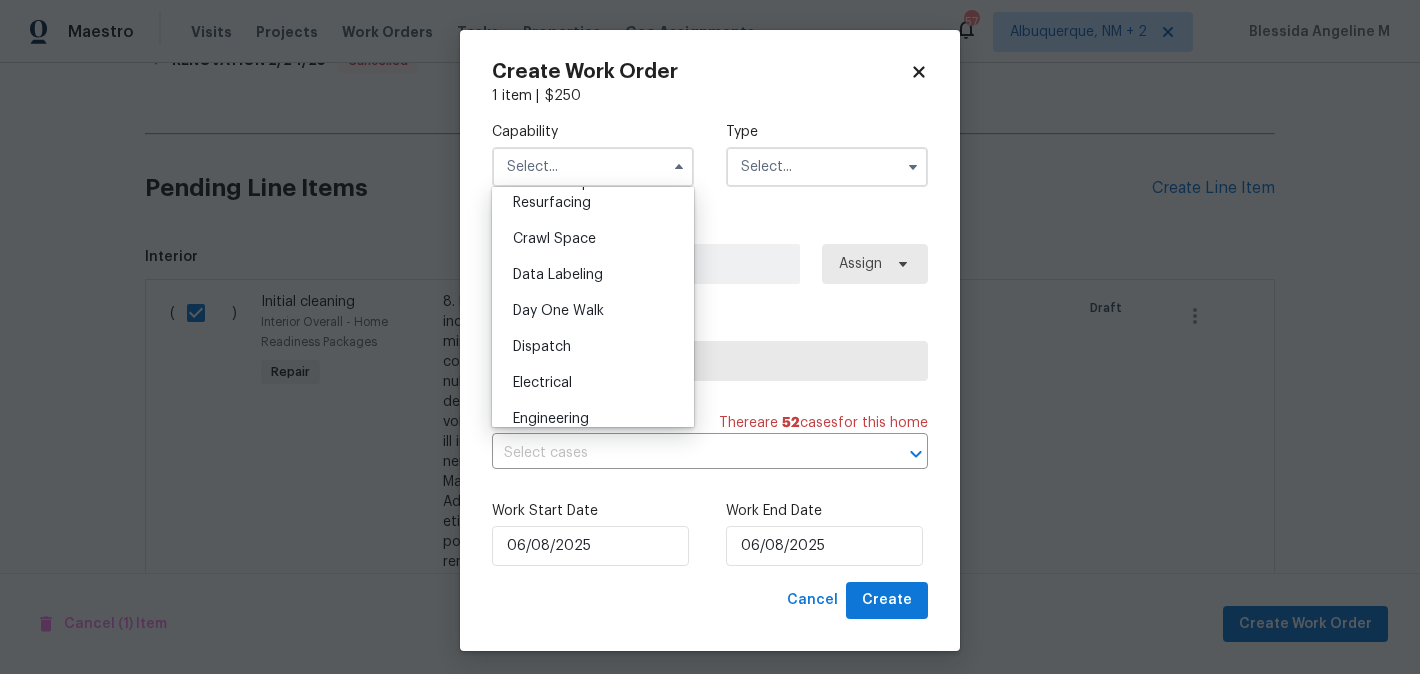 scroll, scrollTop: 229, scrollLeft: 0, axis: vertical 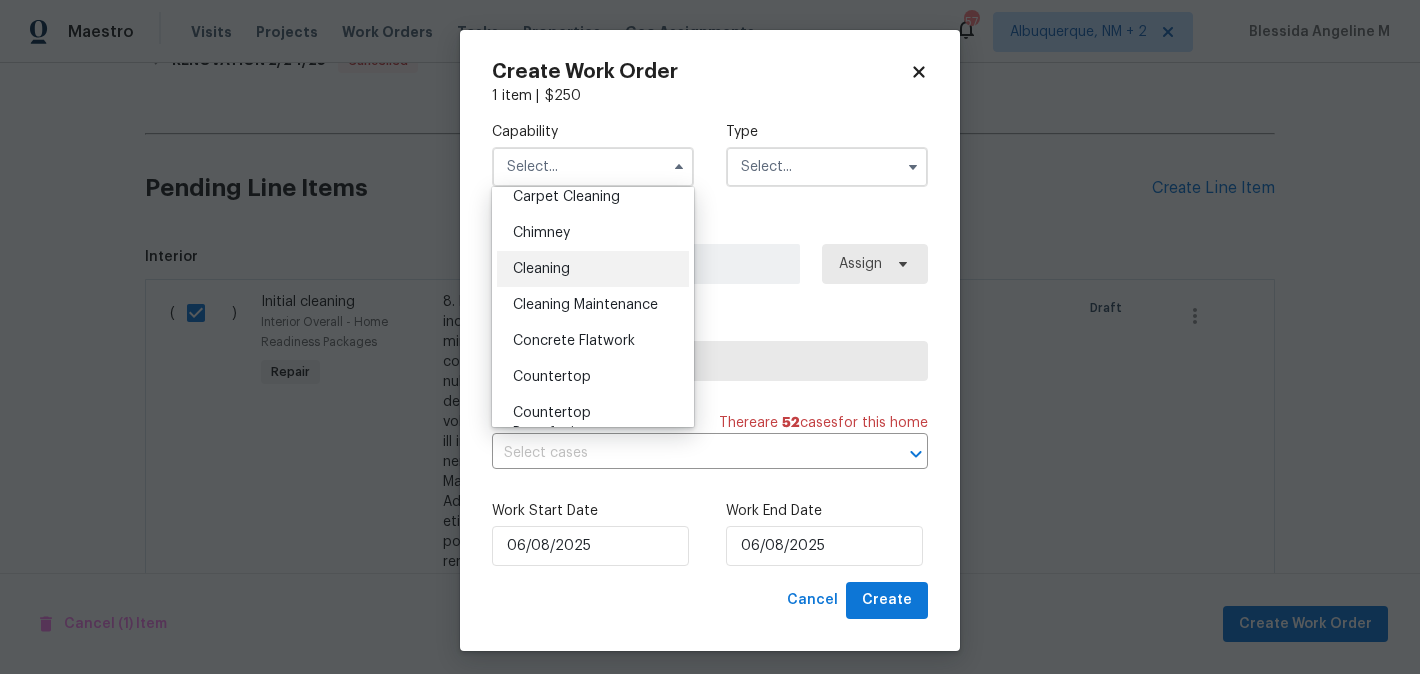 click on "Cleaning" at bounding box center [593, 269] 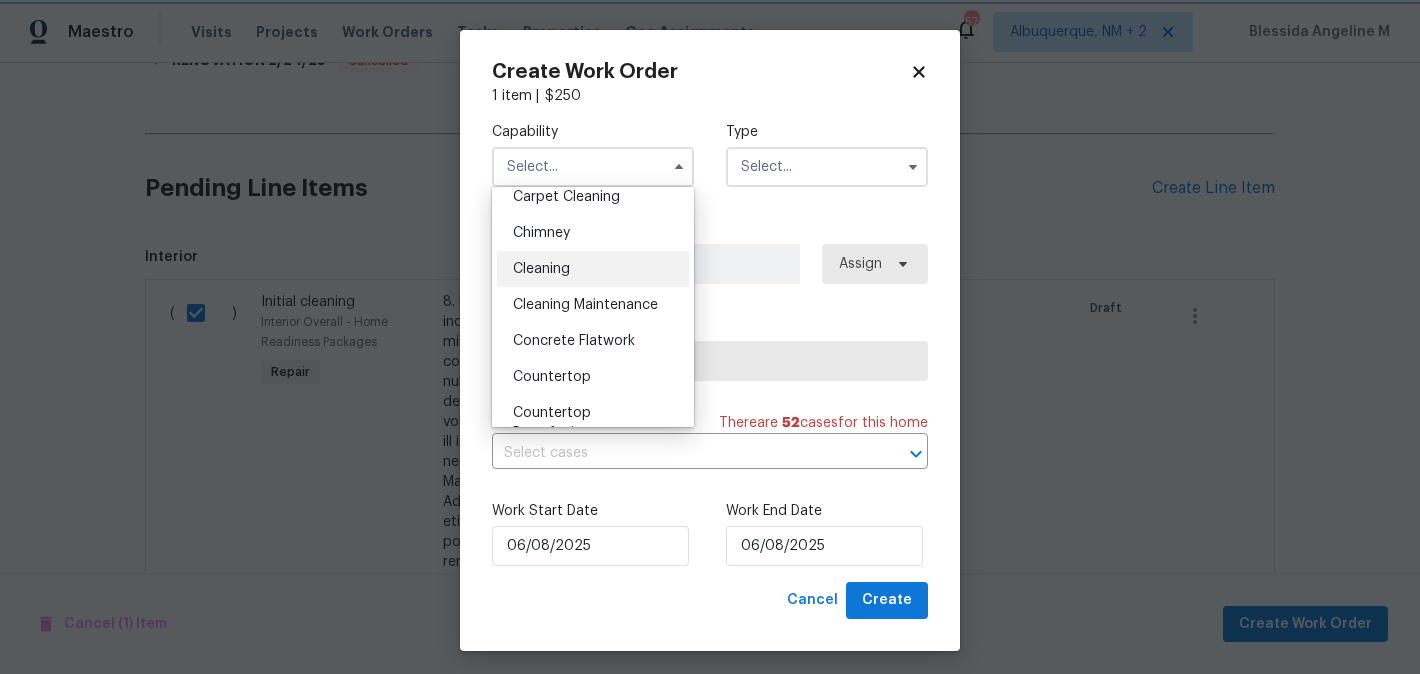 type on "Cleaning" 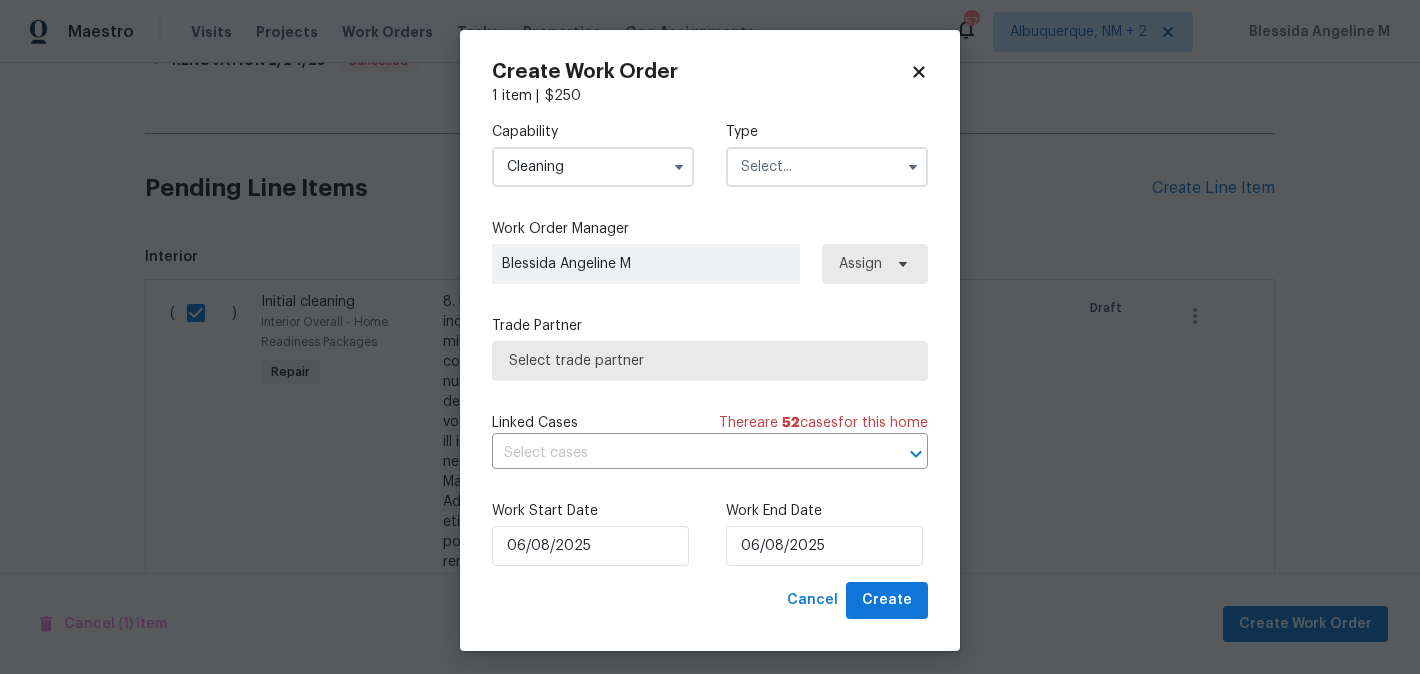 click at bounding box center [827, 167] 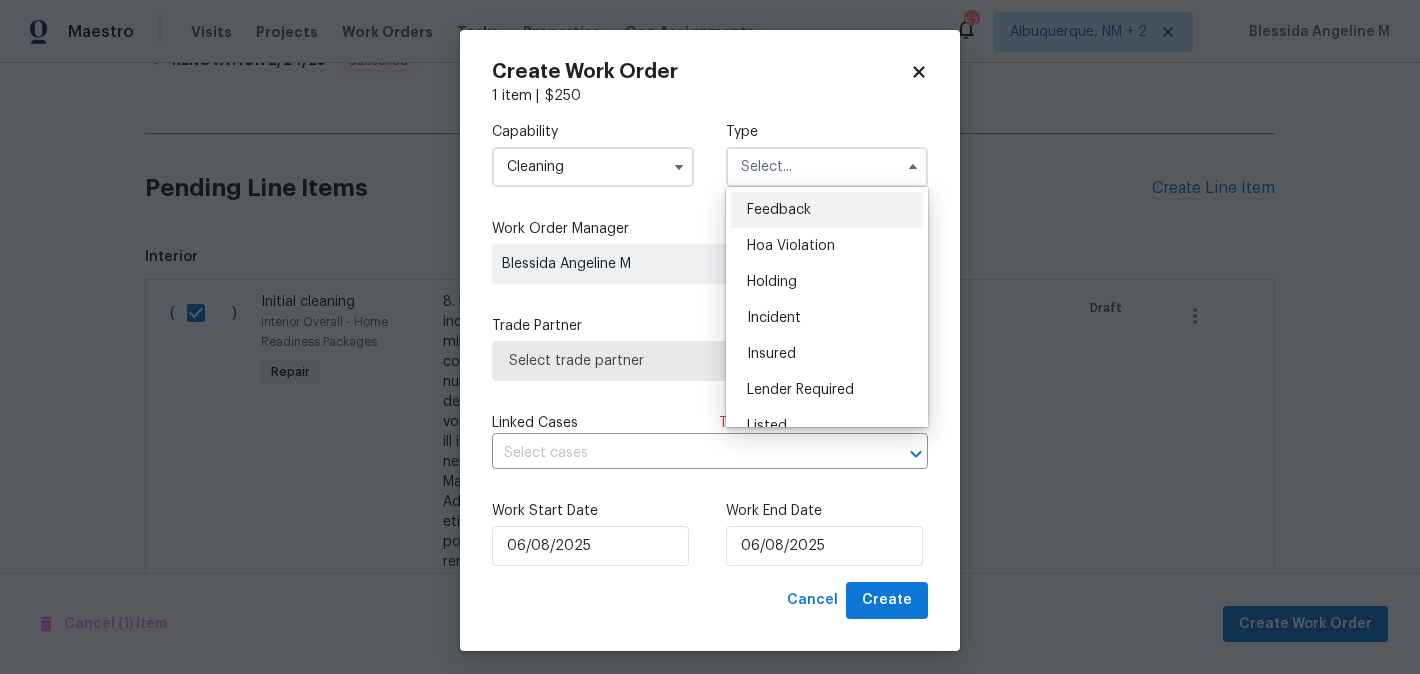 click on "Feedback" at bounding box center (827, 210) 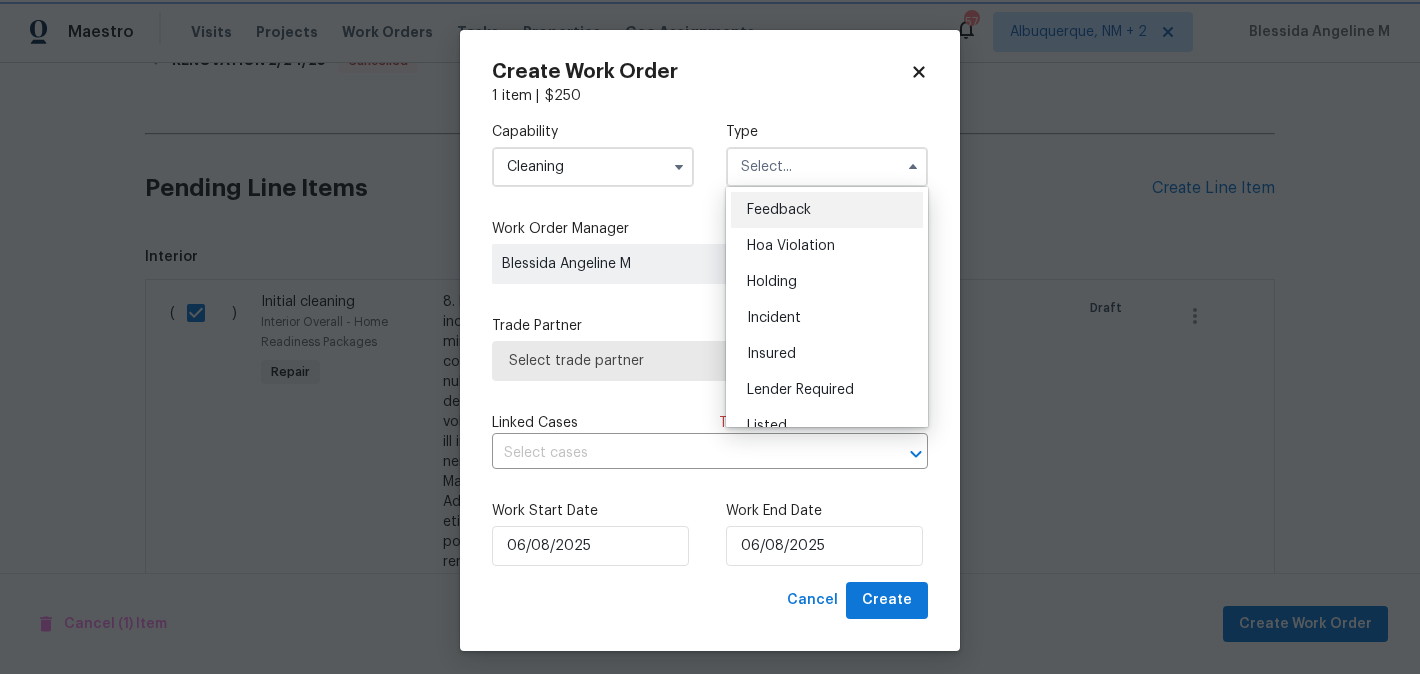 type on "Feedback" 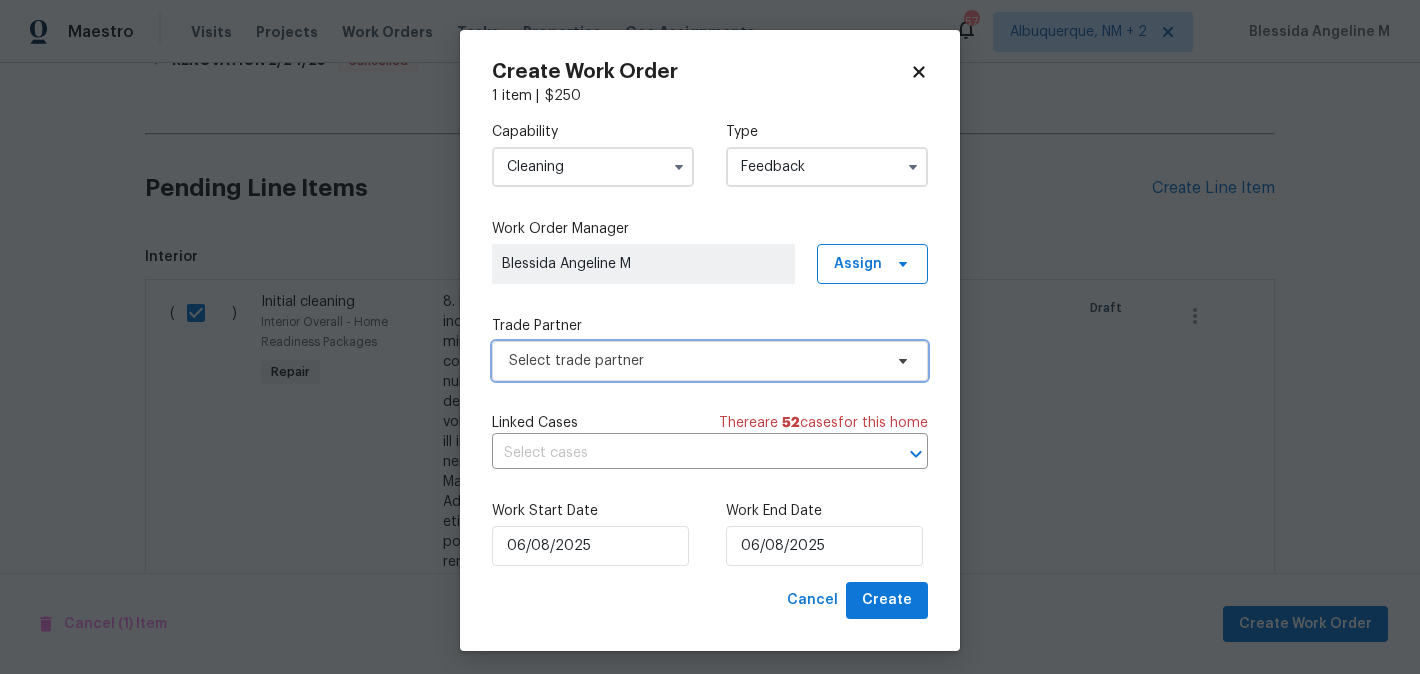 click on "Select trade partner" at bounding box center [695, 361] 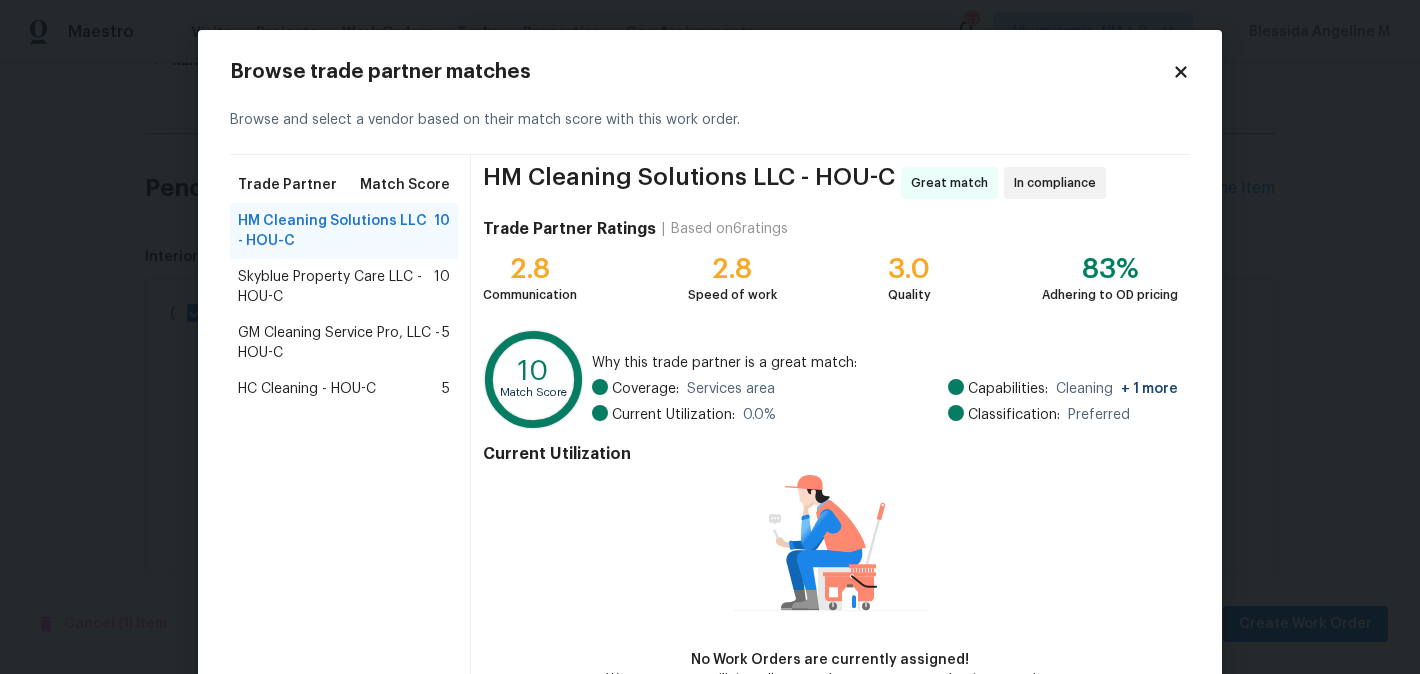 scroll, scrollTop: 125, scrollLeft: 0, axis: vertical 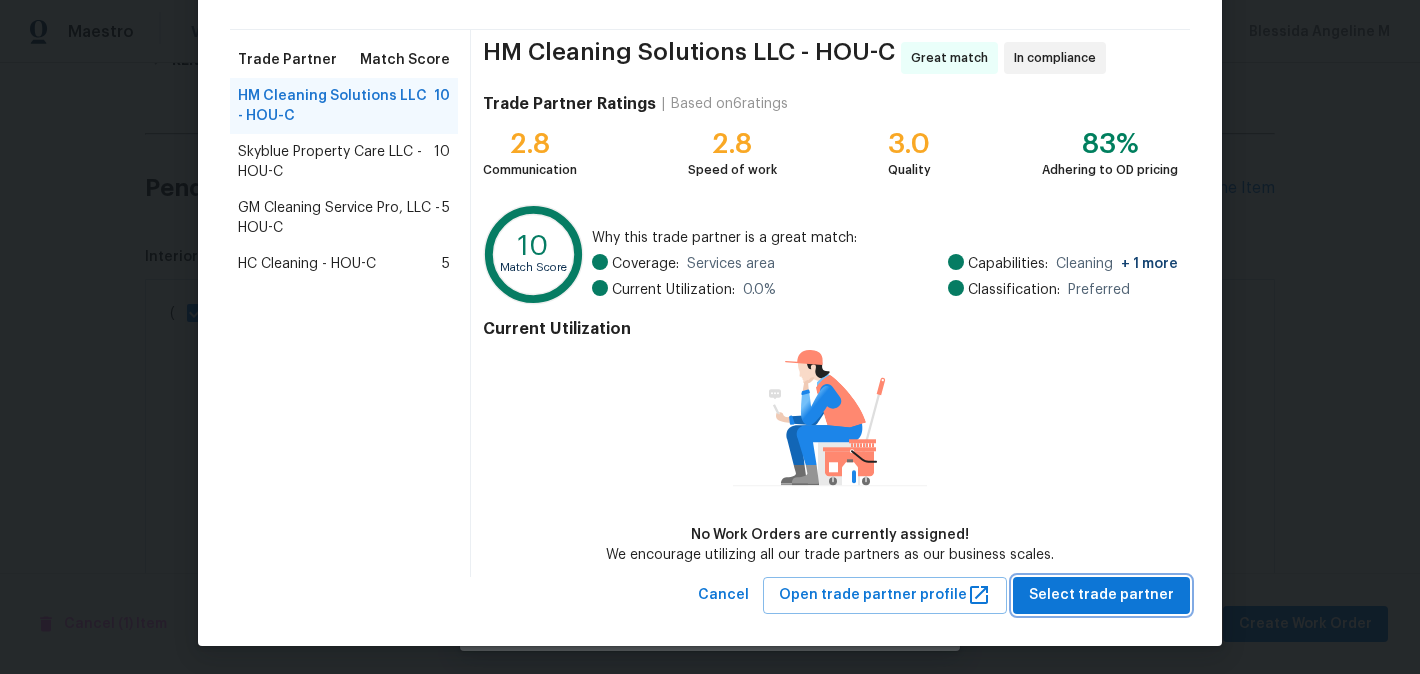 click on "Select trade partner" at bounding box center [1101, 595] 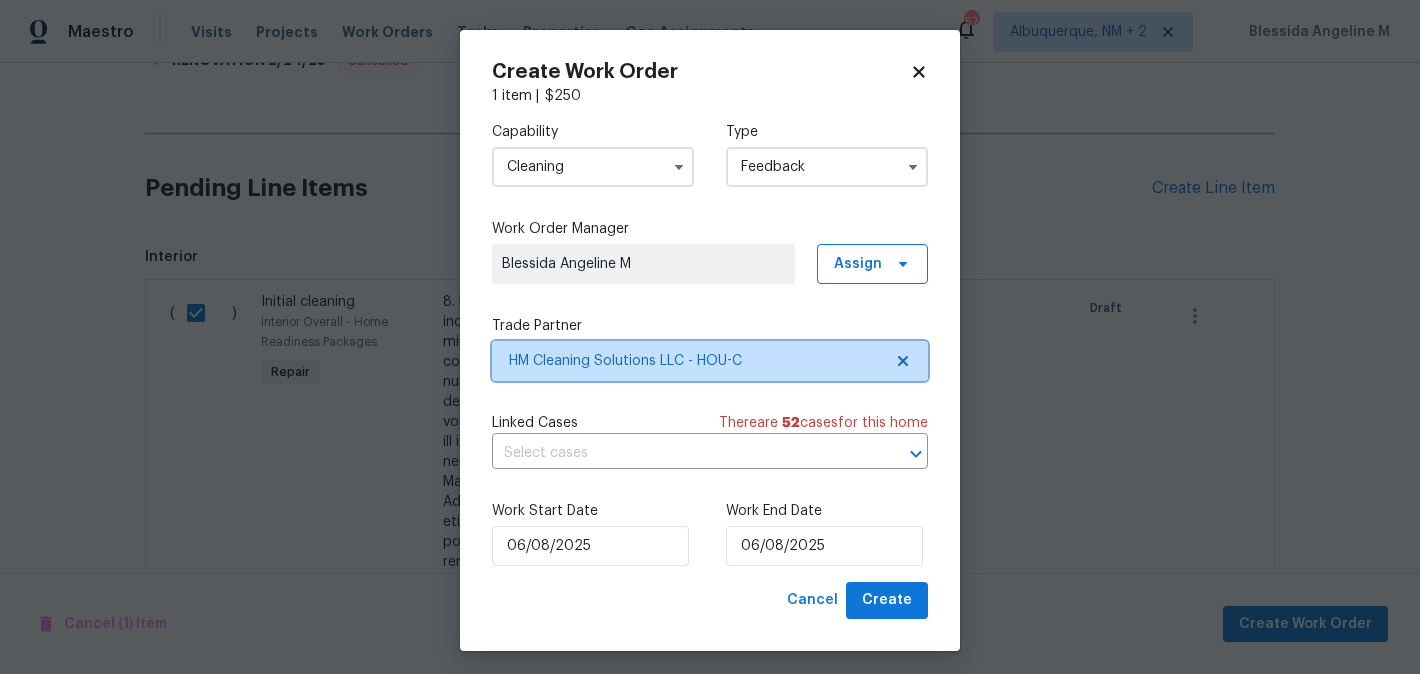 scroll, scrollTop: 0, scrollLeft: 0, axis: both 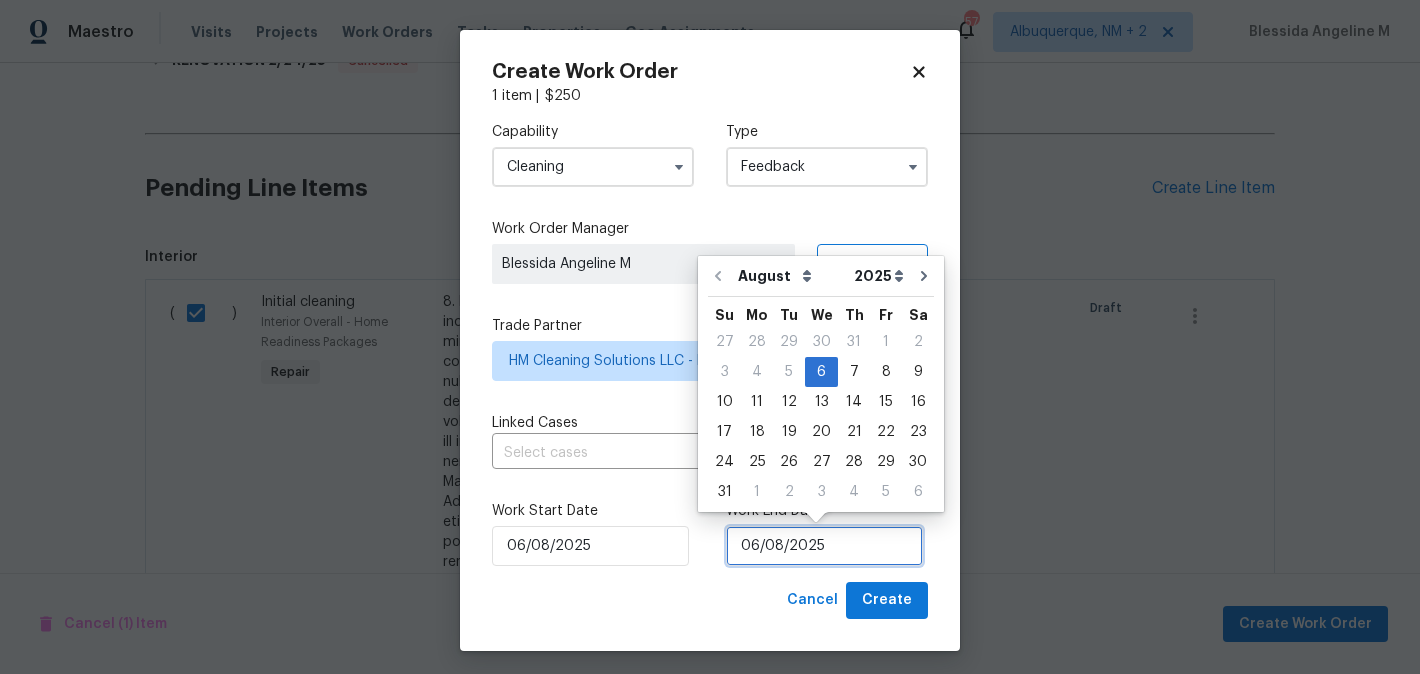 click on "06/08/2025" at bounding box center (824, 546) 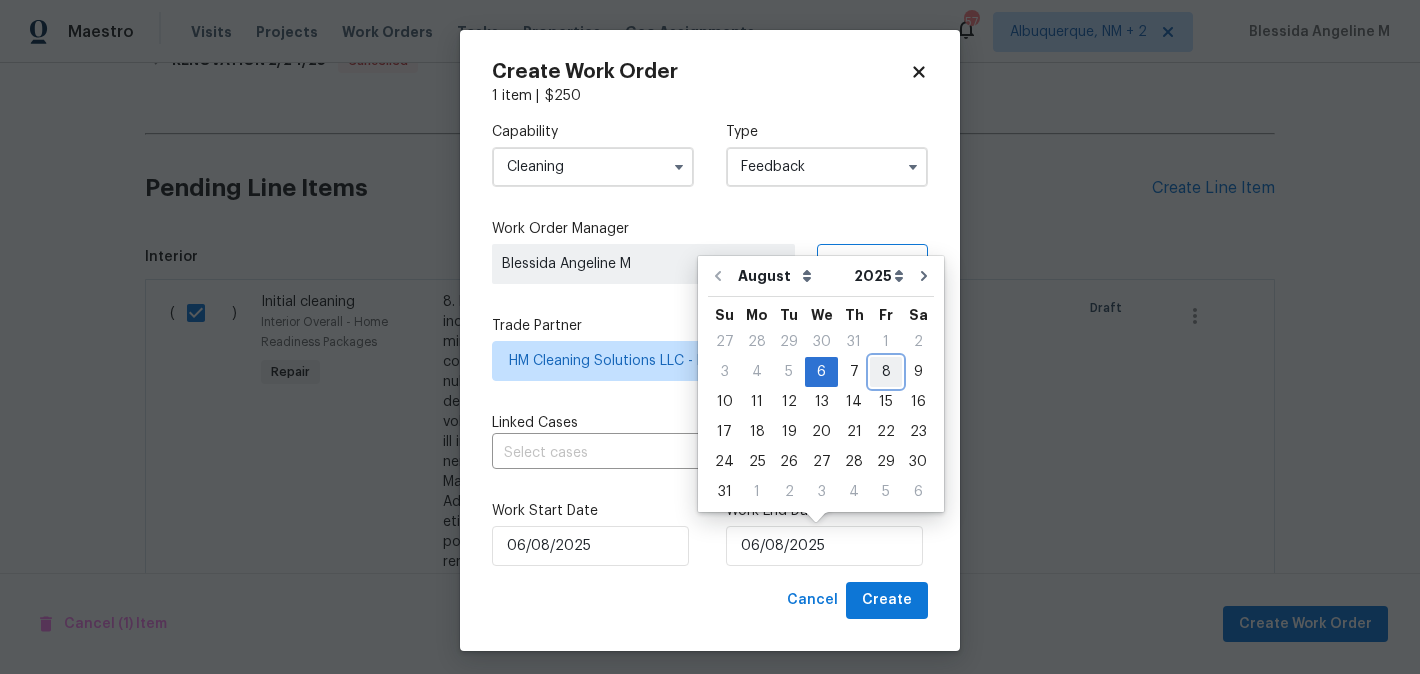 click on "8" at bounding box center (886, 372) 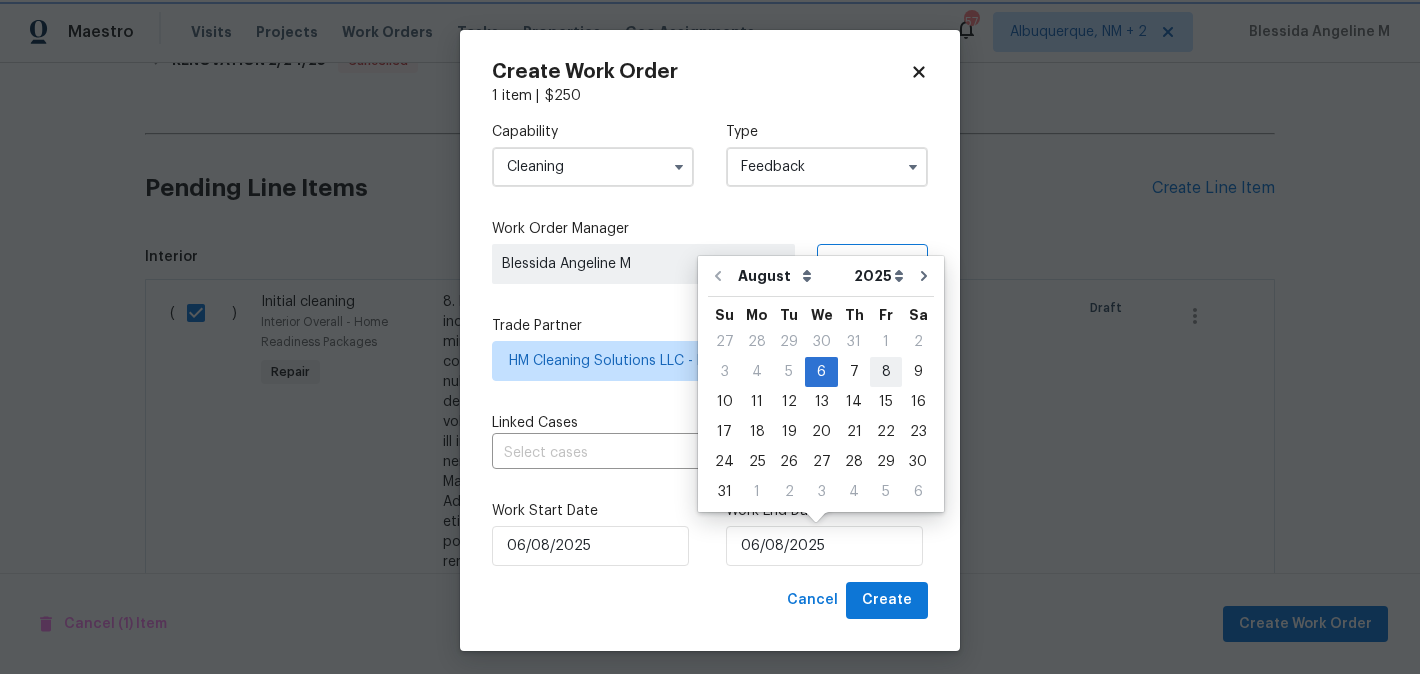 type on "08/08/2025" 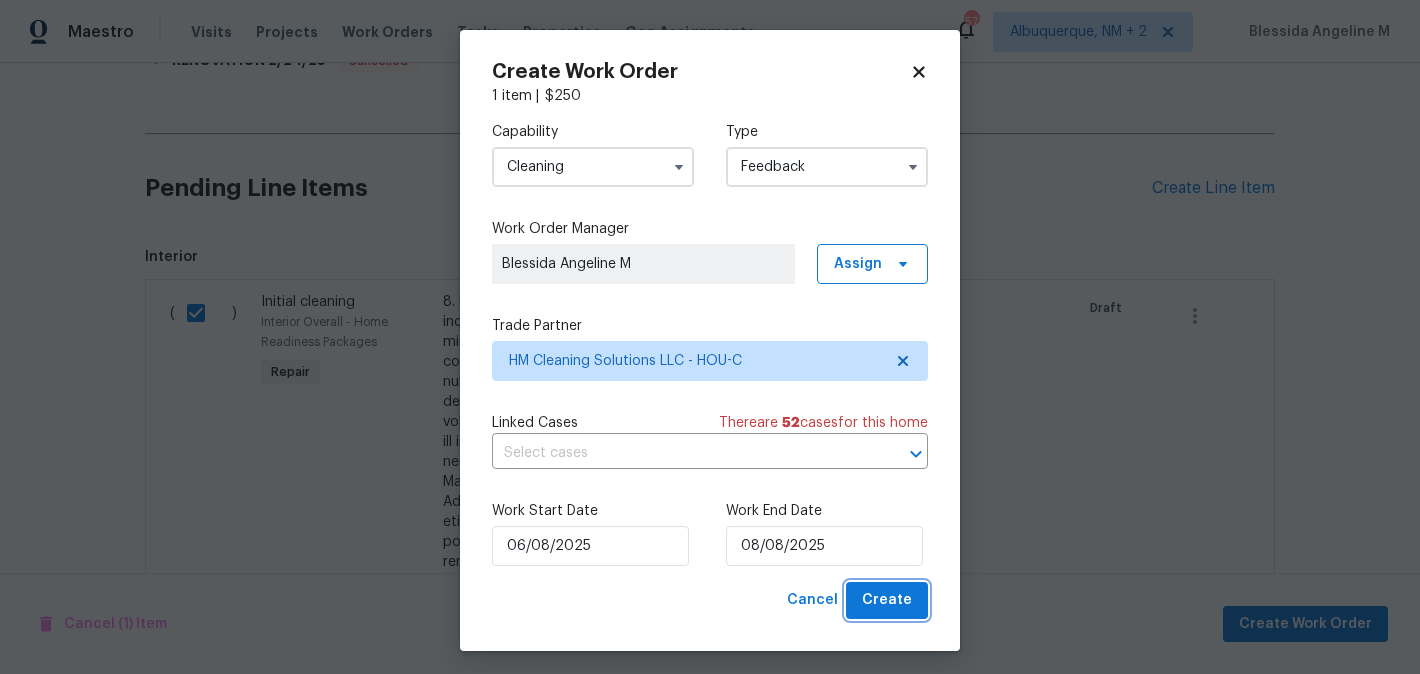 click on "Create" at bounding box center (887, 600) 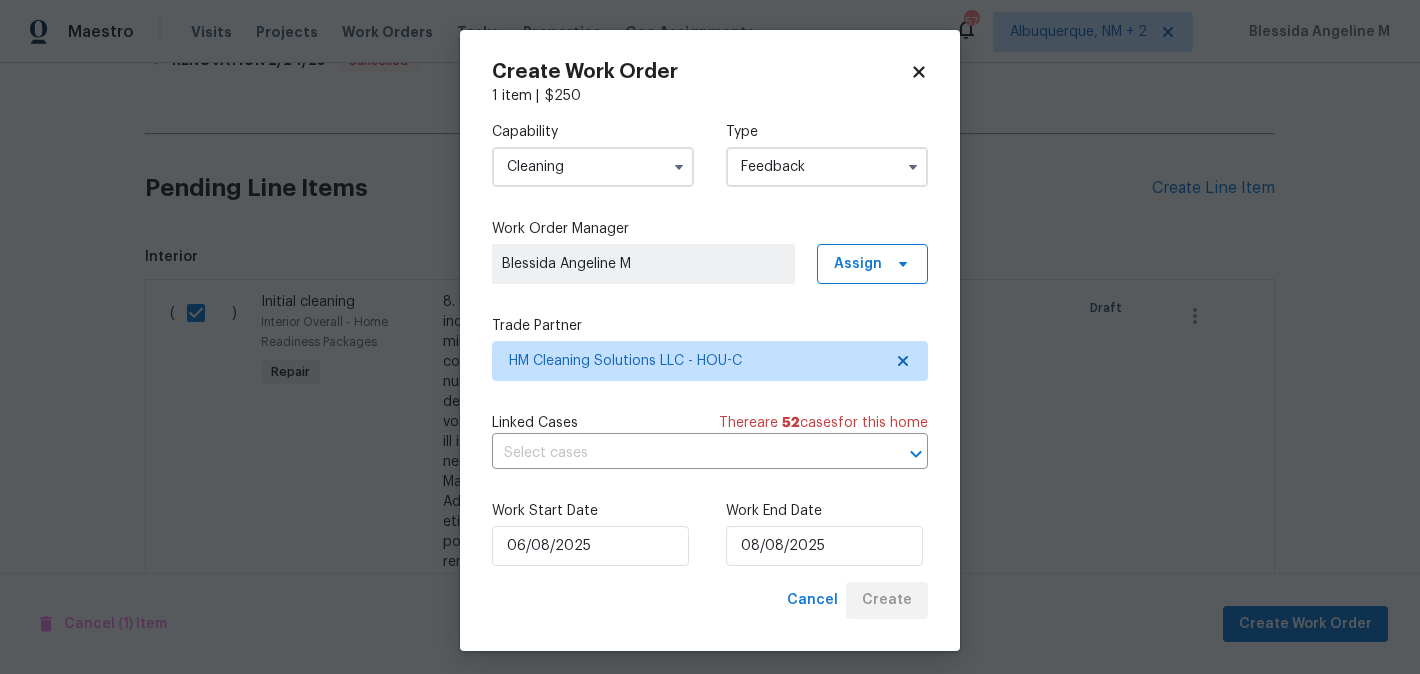 checkbox on "false" 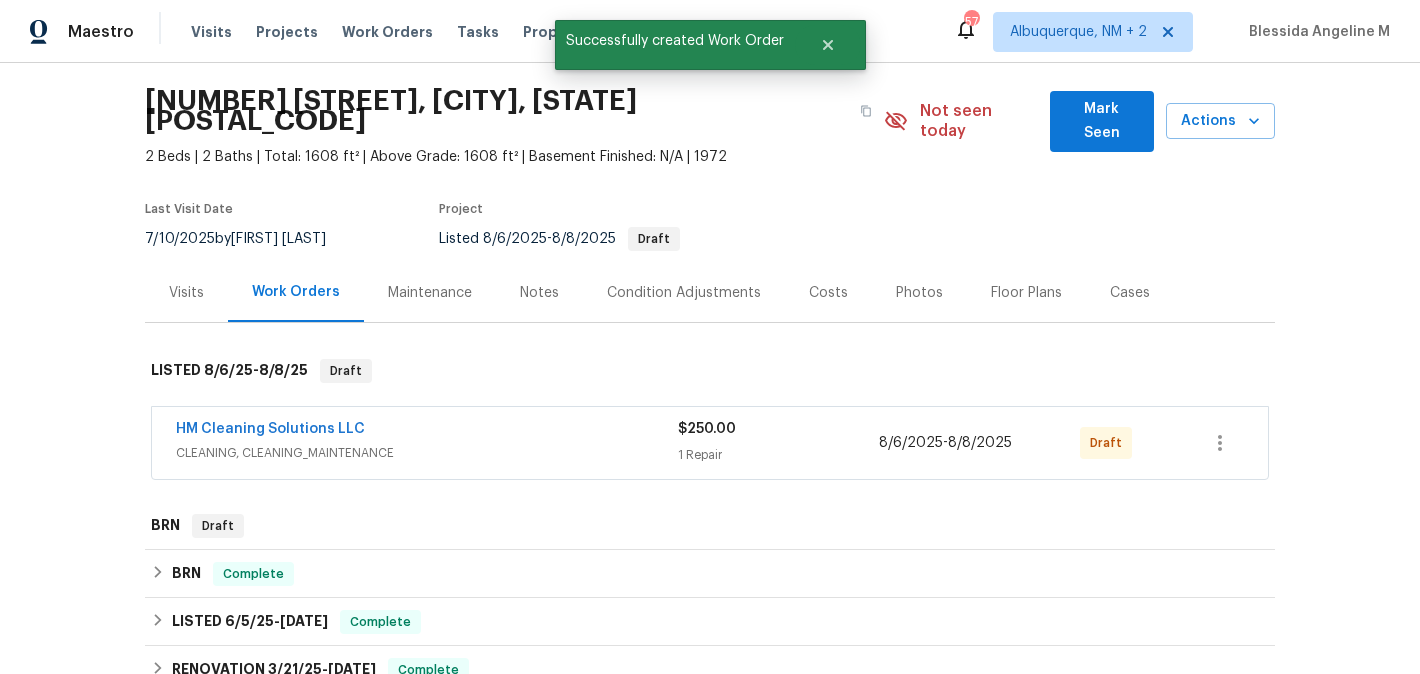 scroll, scrollTop: 0, scrollLeft: 0, axis: both 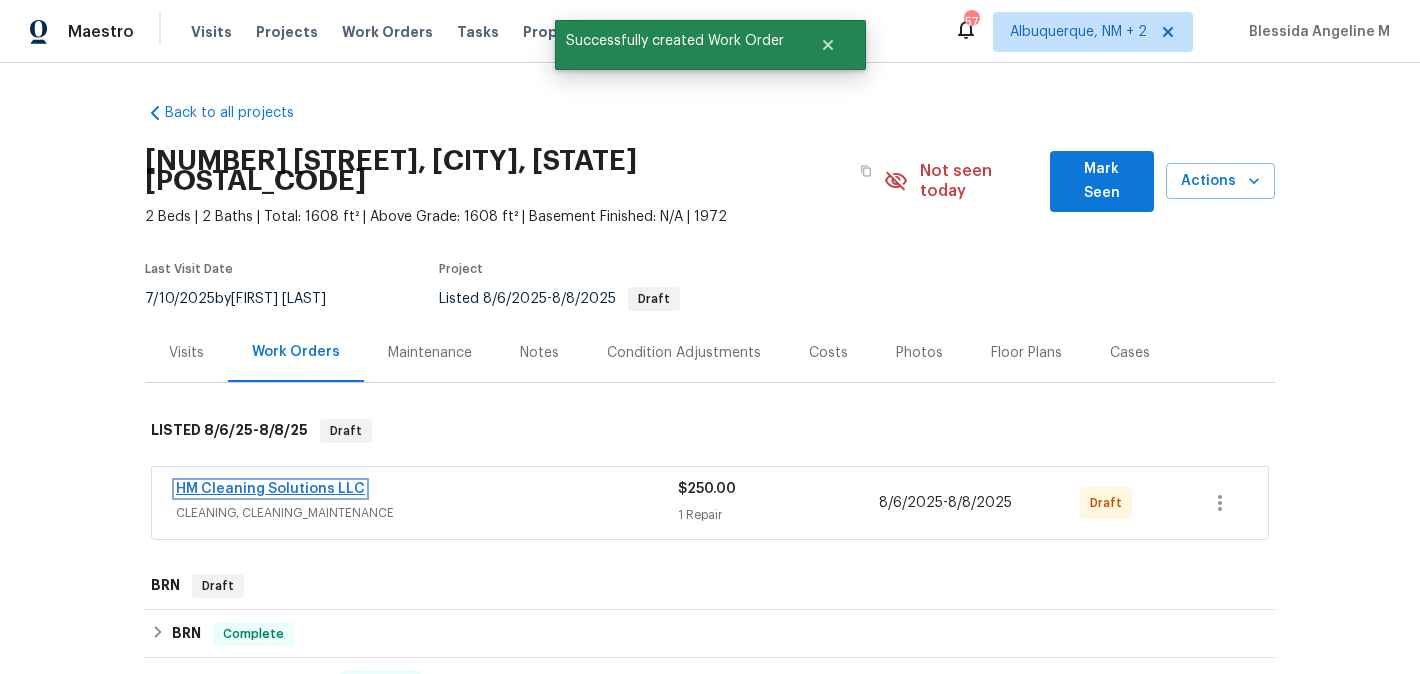 click on "HM Cleaning Solutions LLC" at bounding box center [270, 489] 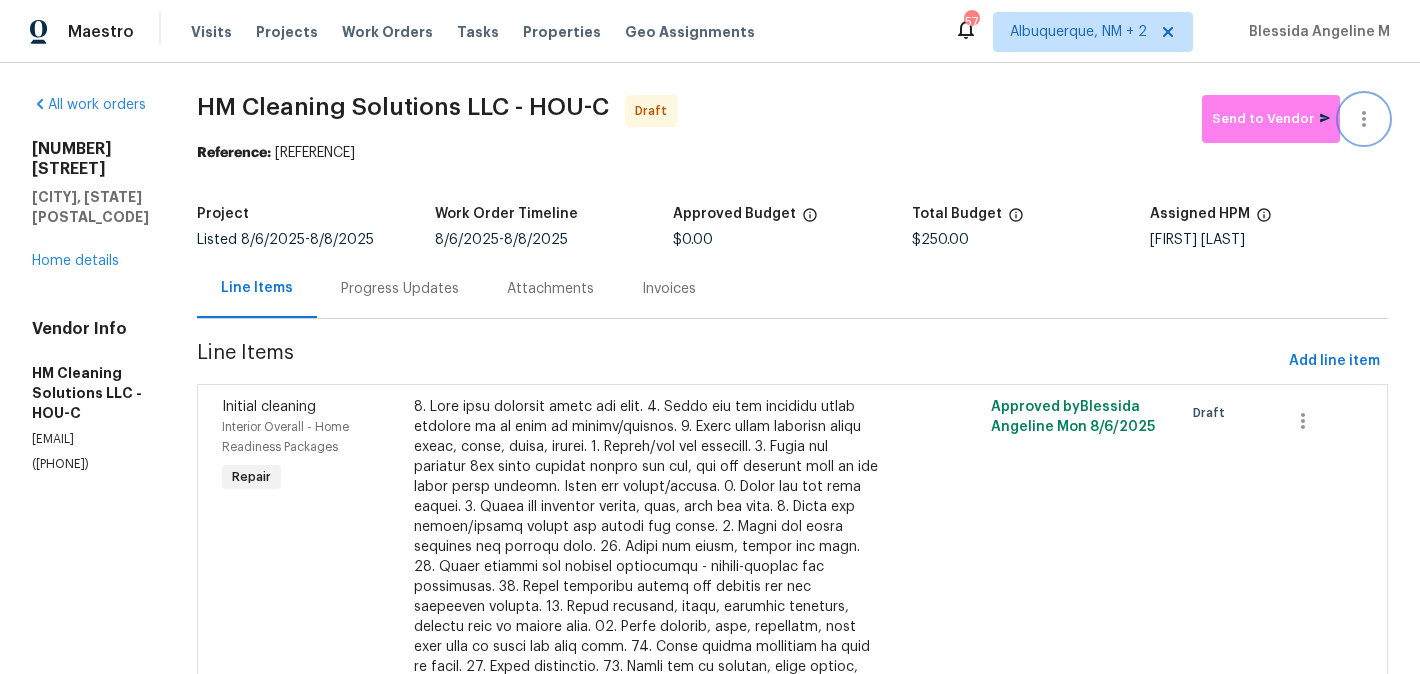 click at bounding box center (1364, 119) 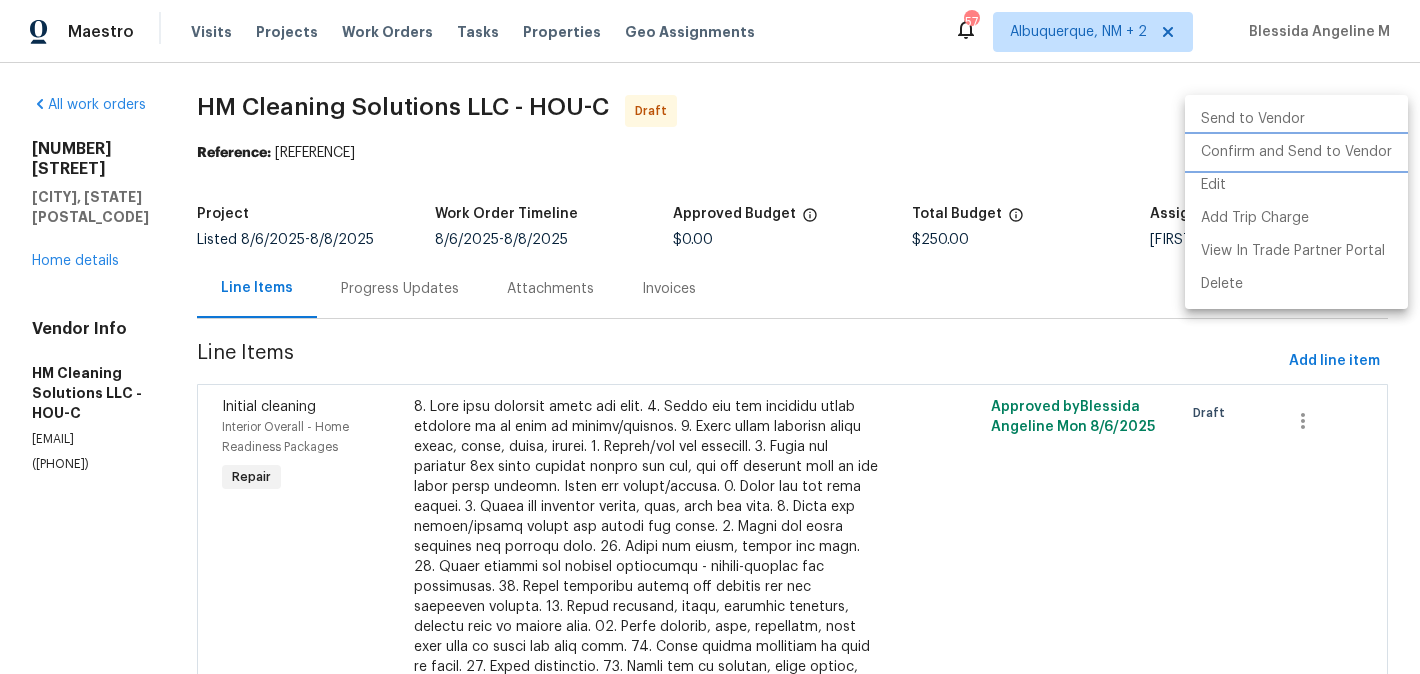 click on "Confirm and Send to Vendor" at bounding box center [1296, 152] 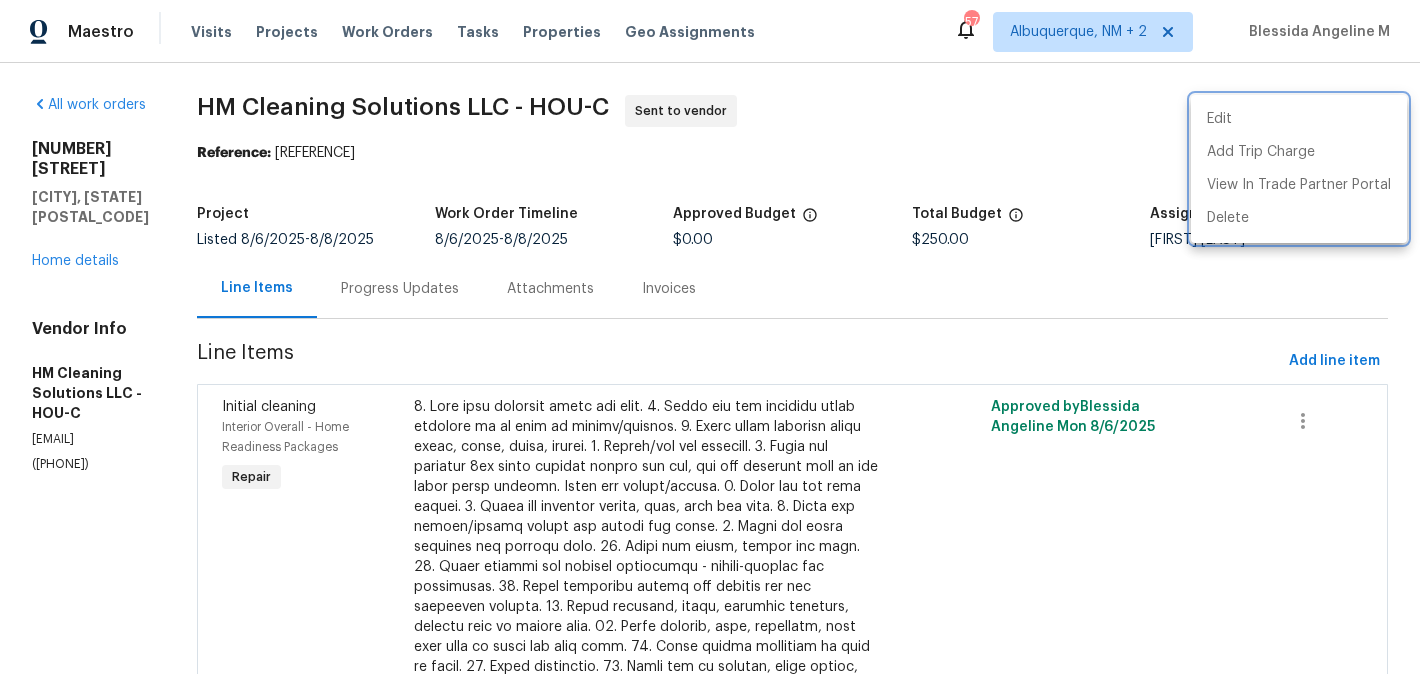 click at bounding box center (710, 337) 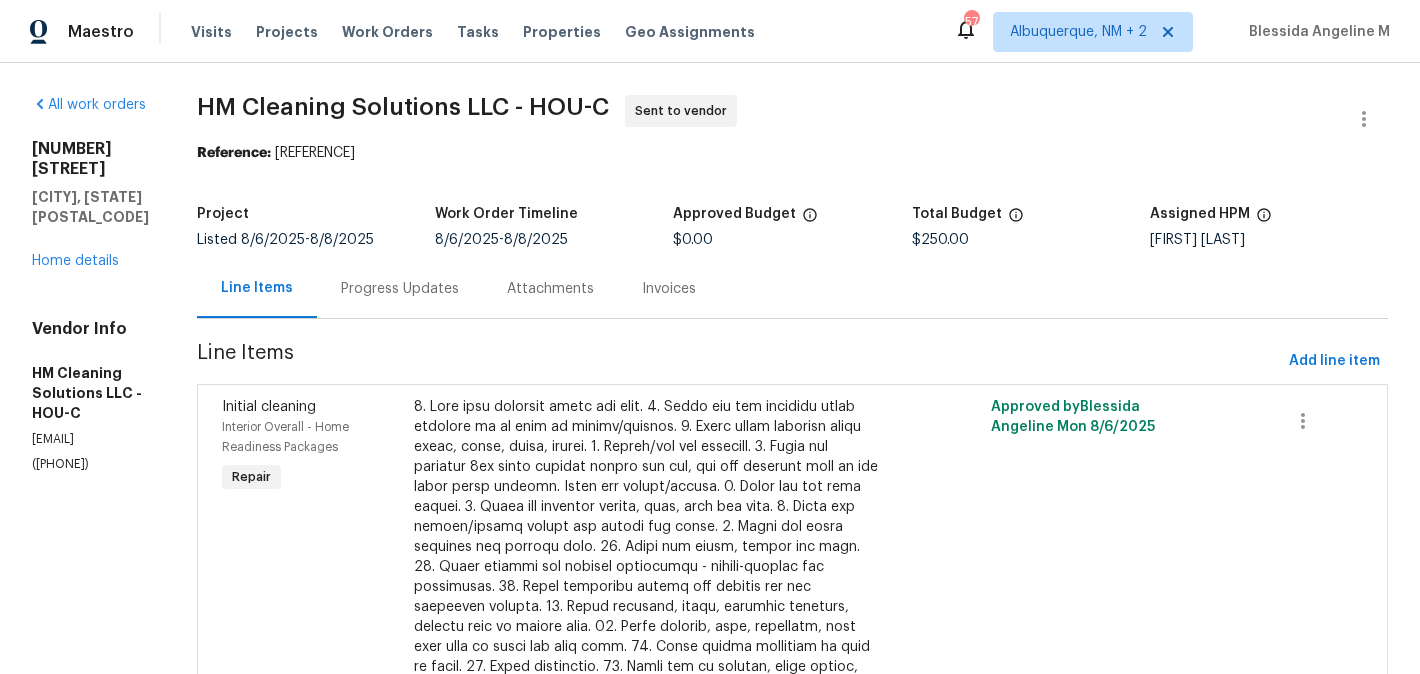 click on "Progress Updates" at bounding box center (400, 289) 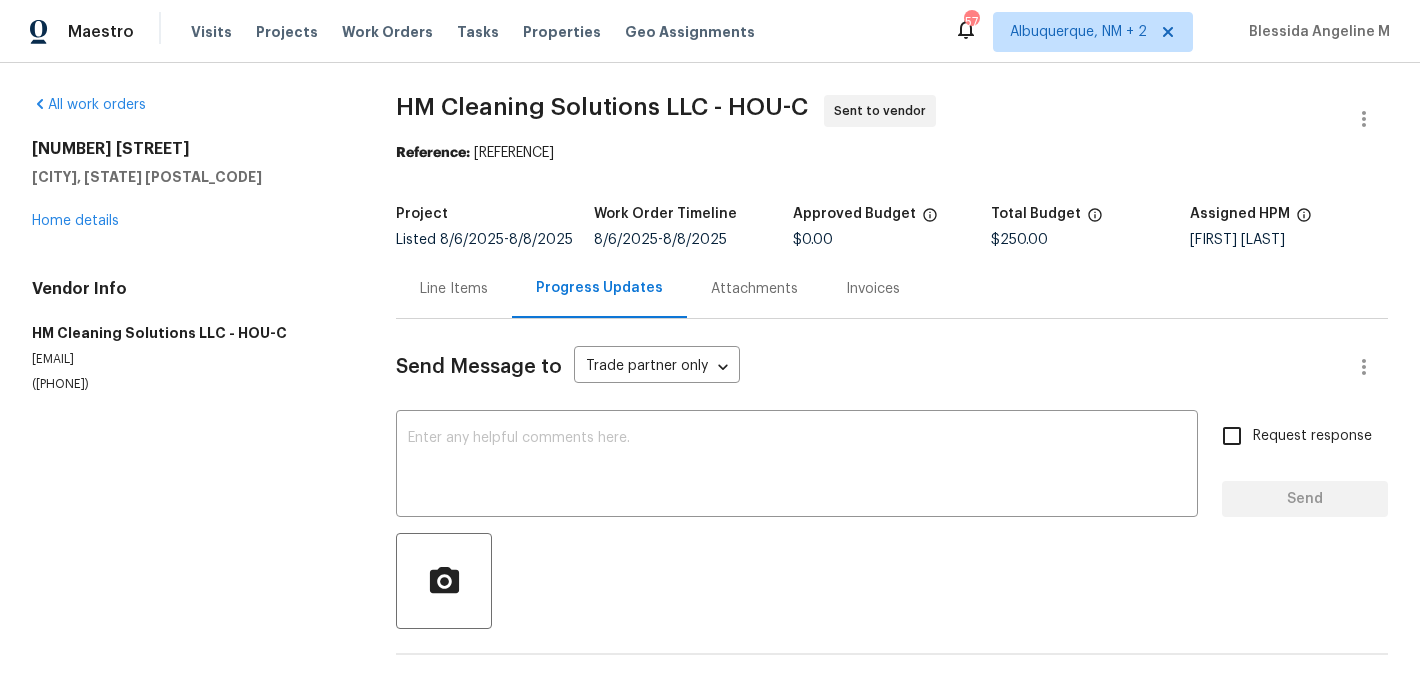 click on "Send Message to Trade partner only Trade partner only ​ x ​ Request response Send Trade Partner Updates On-site Worker Updates" at bounding box center (892, 515) 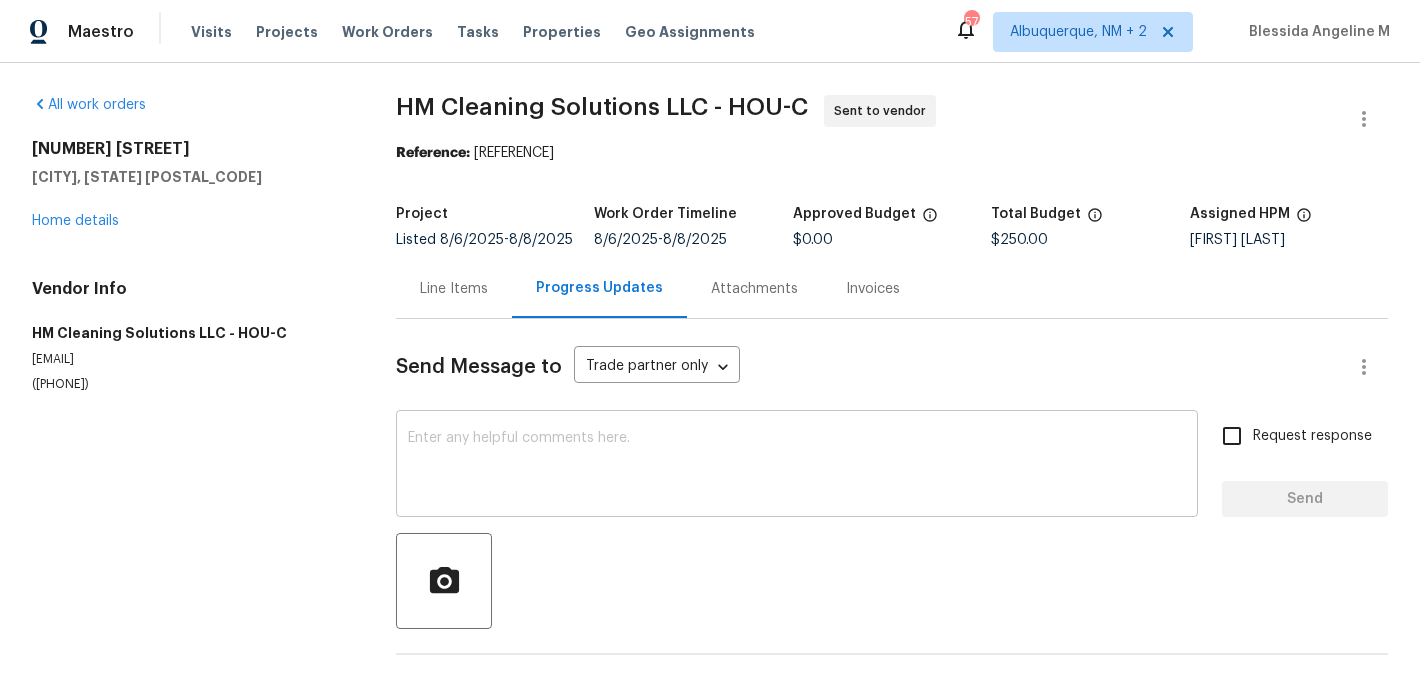 click at bounding box center [797, 466] 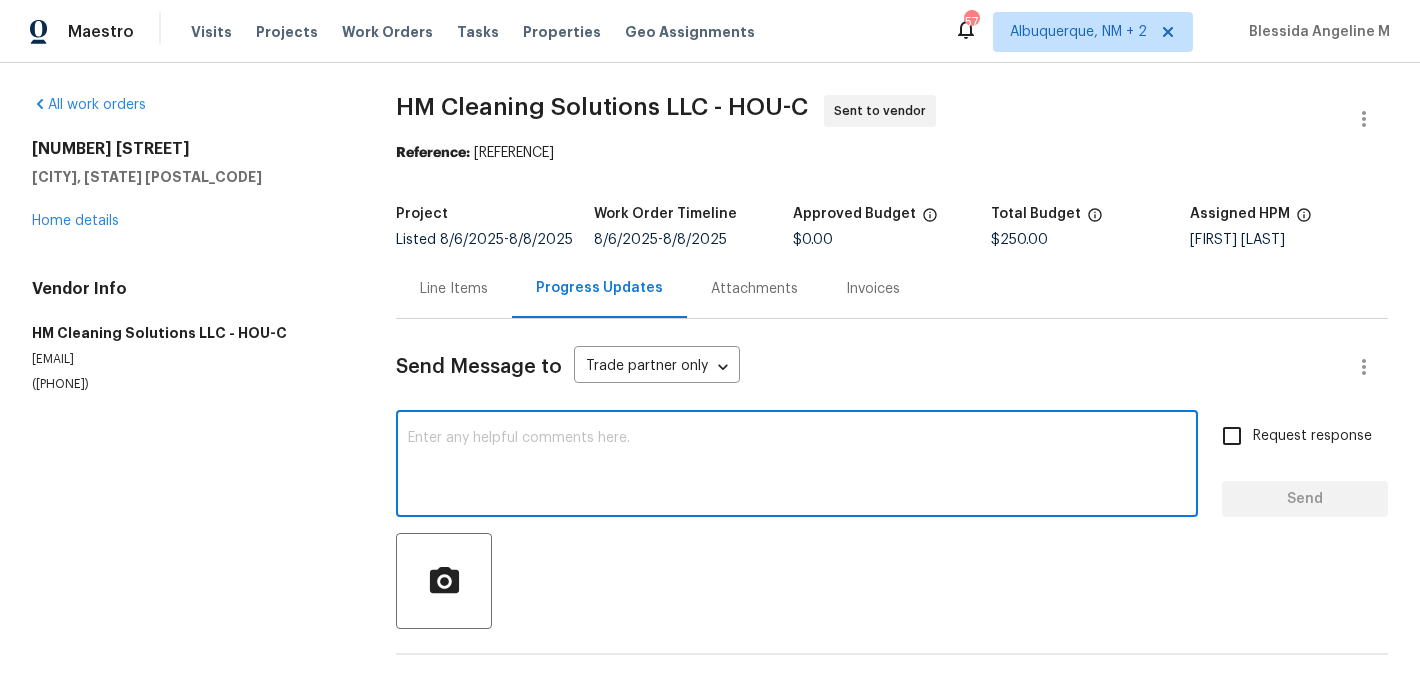 paste on "Hi, this is Blessida with Opendoor. I’m confirming you received the WO for the property at (Address). Please review and accept the WO within 24 hours and provide a schedule date. Please disregard the contact information for the HPM included in the WO. Our Centralised LWO Team is responsible for Listed WOs. The team can be reached through the portal or by phone at (480) 478-0155." 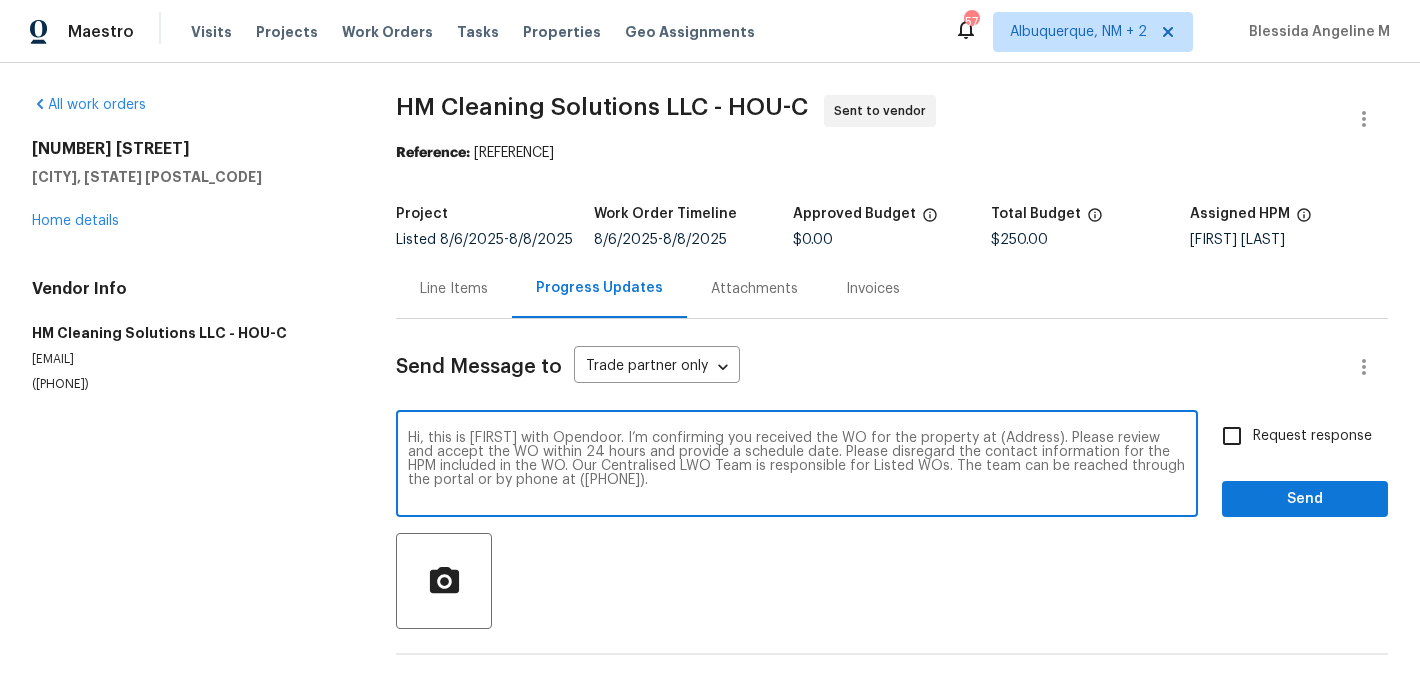click on "Hi, this is Blessida with Opendoor. I’m confirming you received the WO for the property at (Address). Please review and accept the WO within 24 hours and provide a schedule date. Please disregard the contact information for the HPM included in the WO. Our Centralised LWO Team is responsible for Listed WOs. The team can be reached through the portal or by phone at (480) 478-0155." at bounding box center (797, 466) 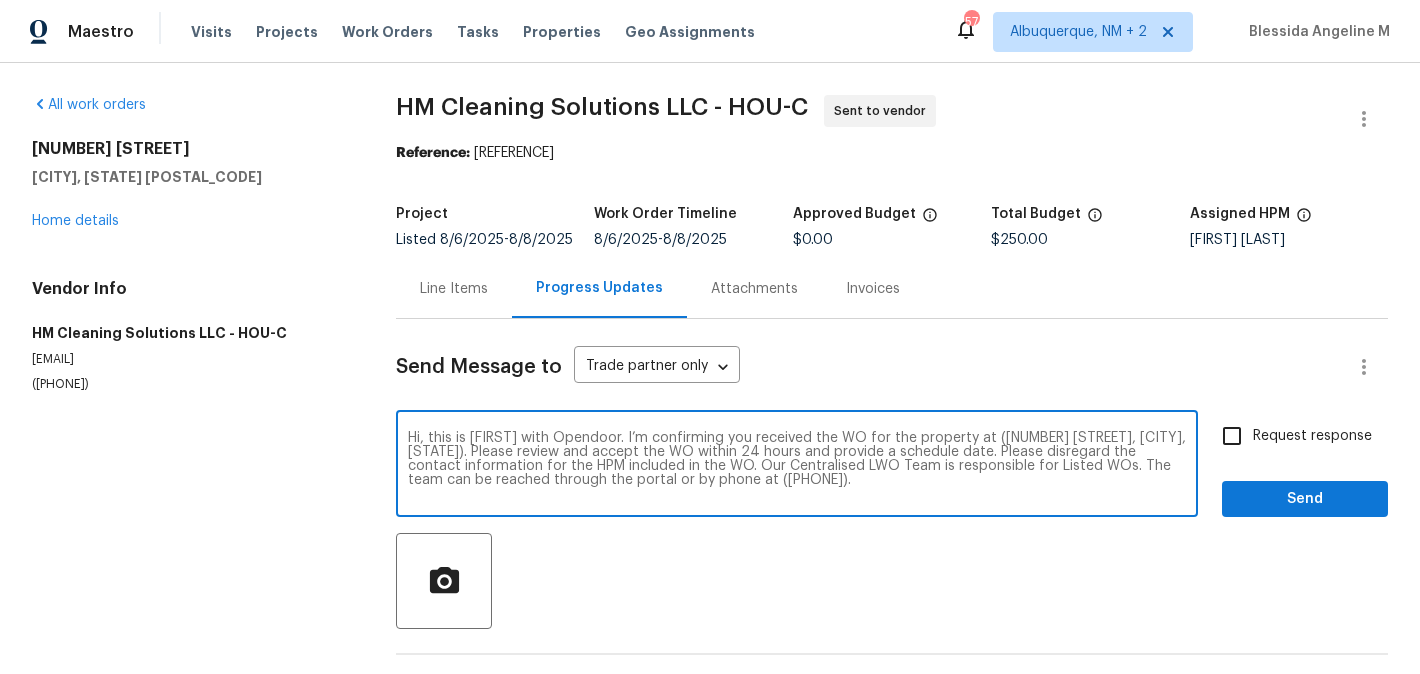 type on "Hi, this is Blessida with Opendoor. I’m confirming you received the WO for the property at (4712 N Cashel Cir, Houston, TX 77069). Please review and accept the WO within 24 hours and provide a schedule date. Please disregard the contact information for the HPM included in the WO. Our Centralised LWO Team is responsible for Listed WOs. The team can be reached through the portal or by phone at (480) 478-0155." 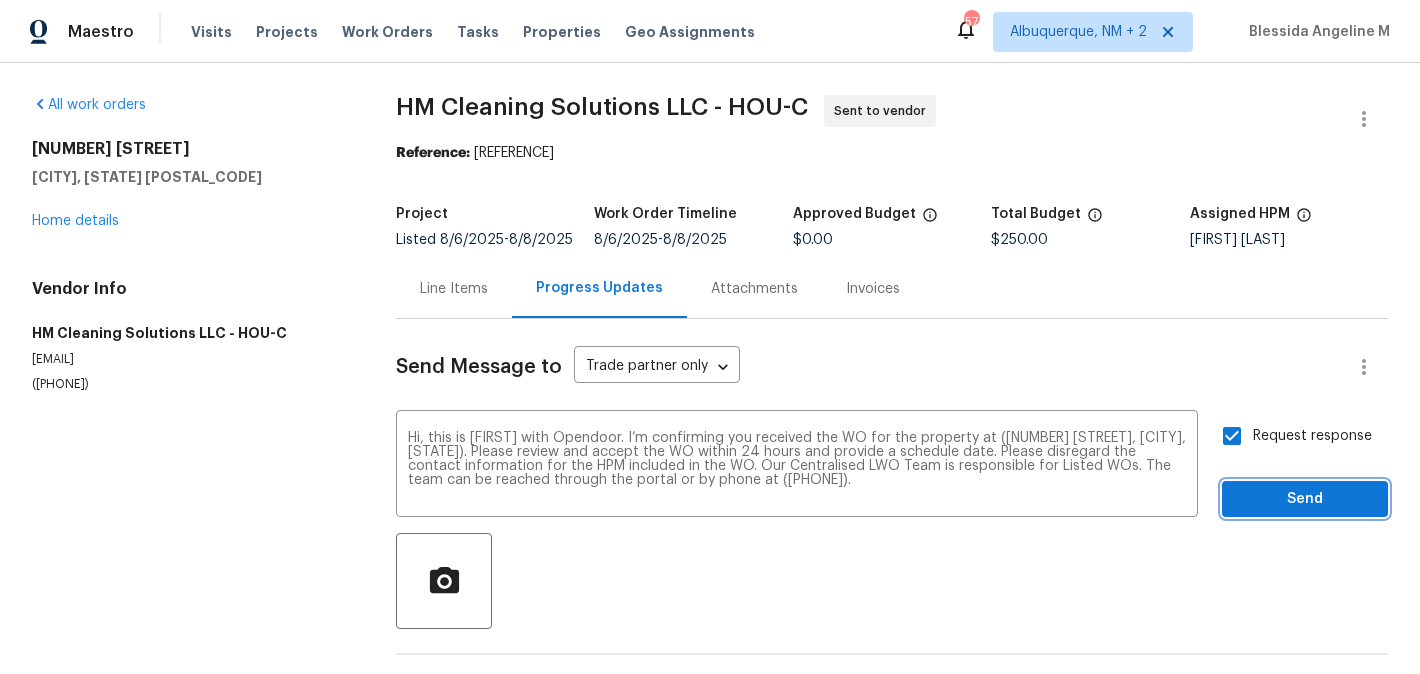 click on "Send" at bounding box center [1305, 499] 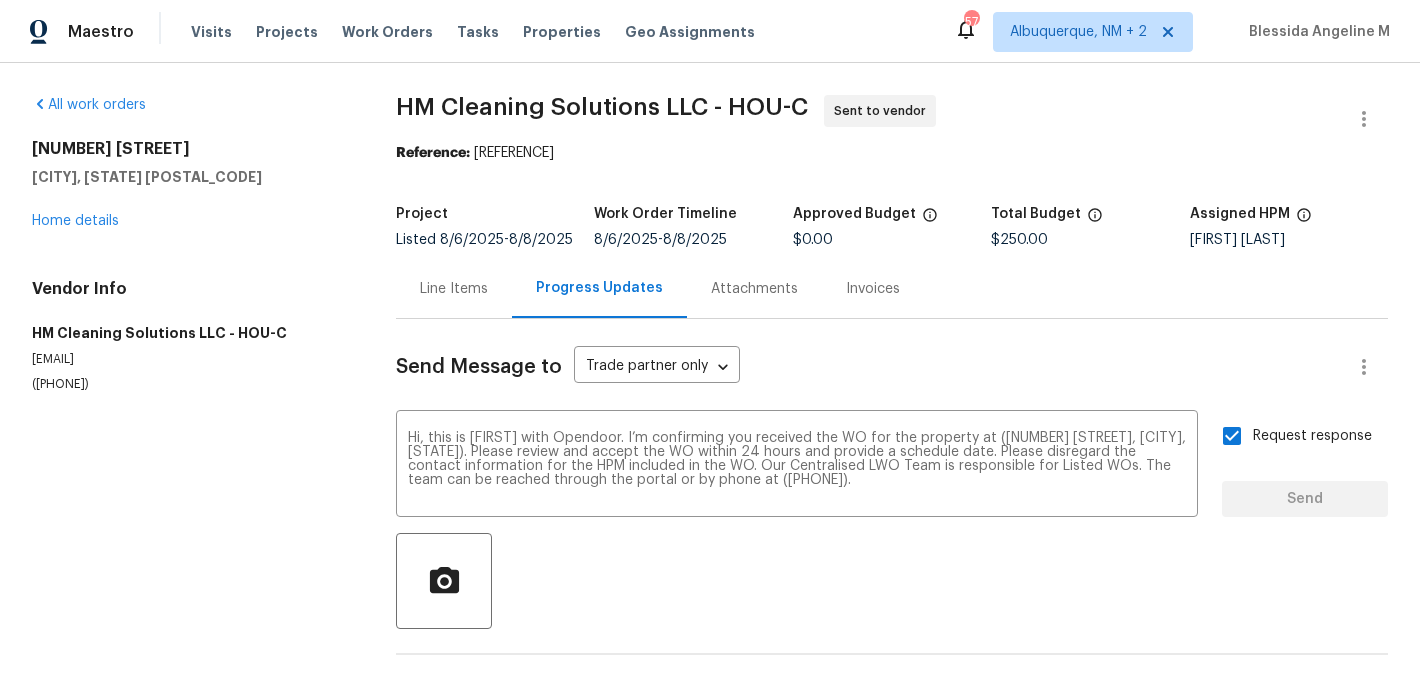 type 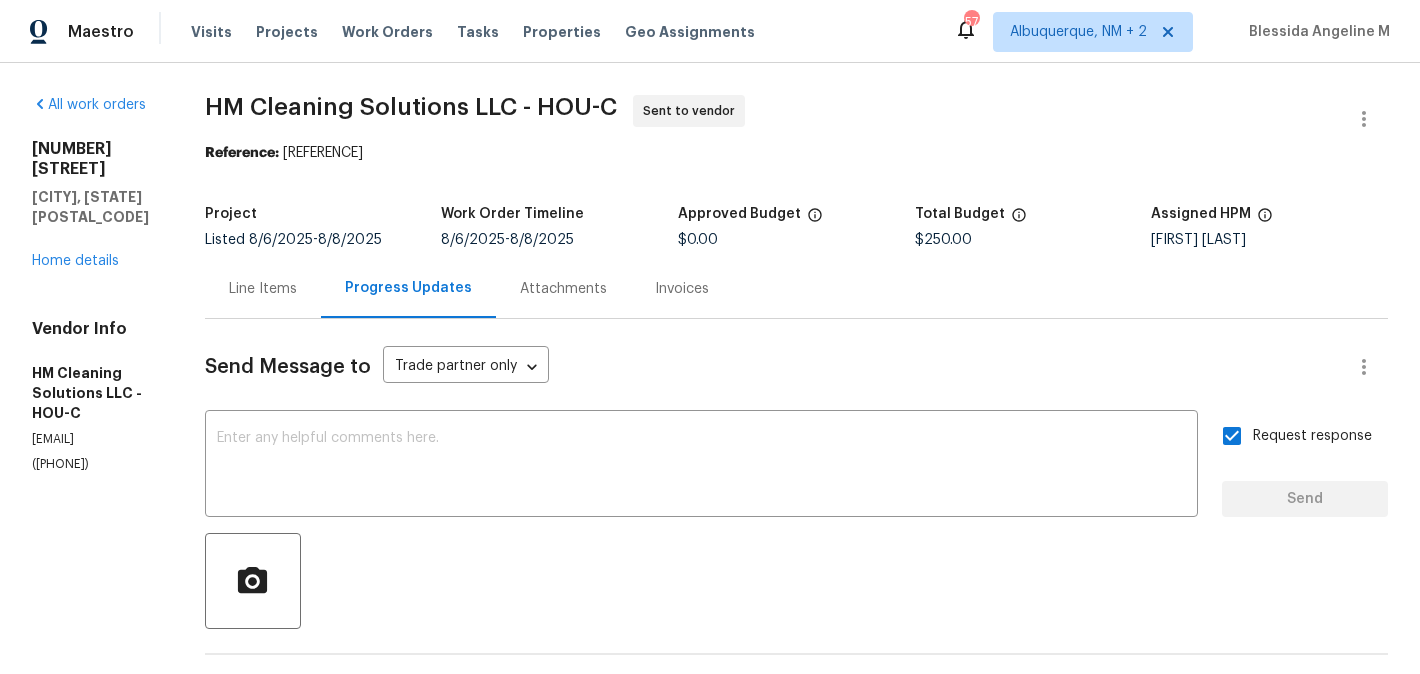 drag, startPoint x: 355, startPoint y: 149, endPoint x: 605, endPoint y: 149, distance: 250 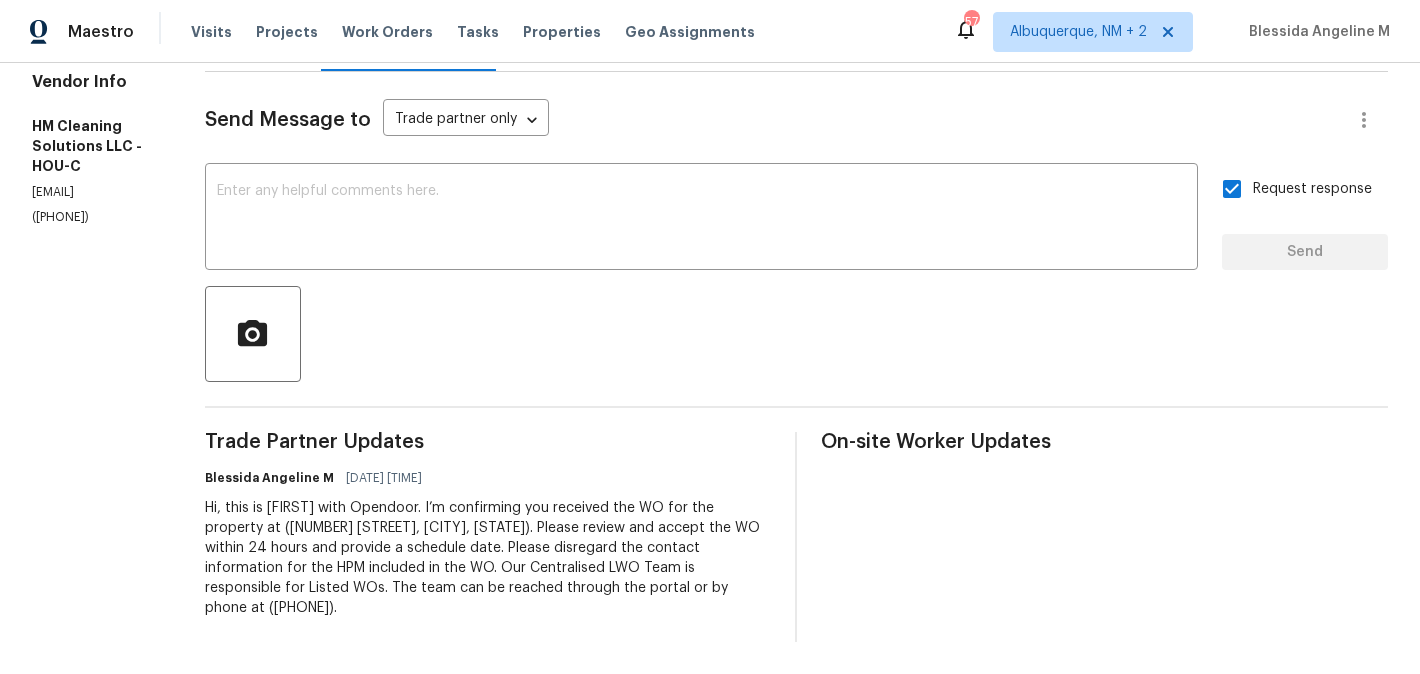 scroll, scrollTop: 0, scrollLeft: 0, axis: both 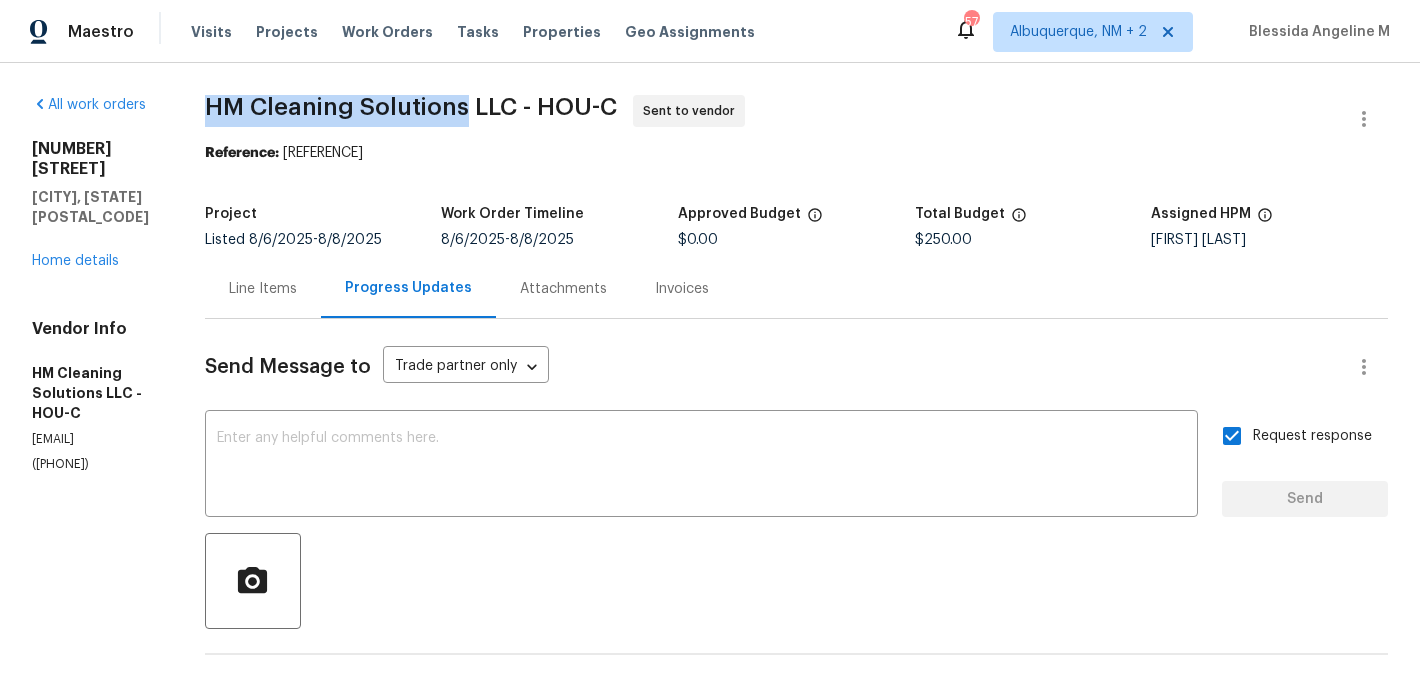 drag, startPoint x: 272, startPoint y: 95, endPoint x: 538, endPoint y: 101, distance: 266.06766 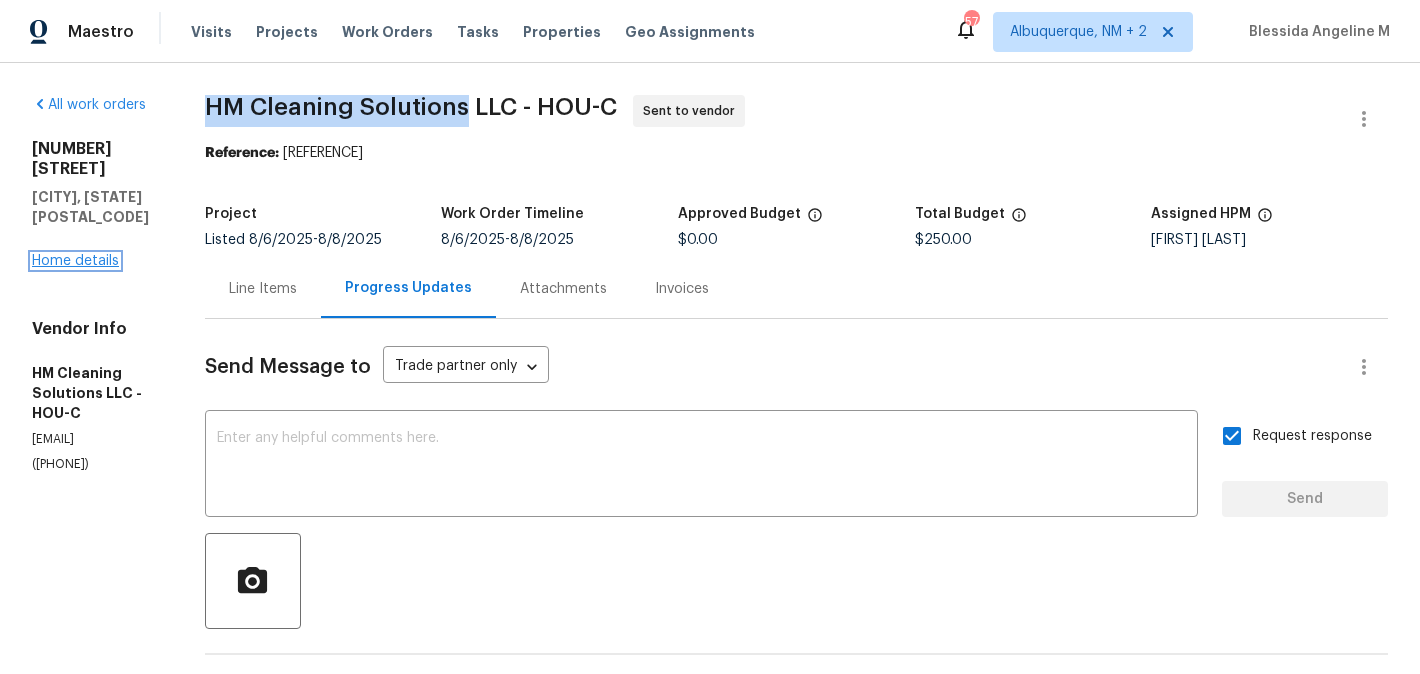 click on "Home details" at bounding box center (75, 261) 